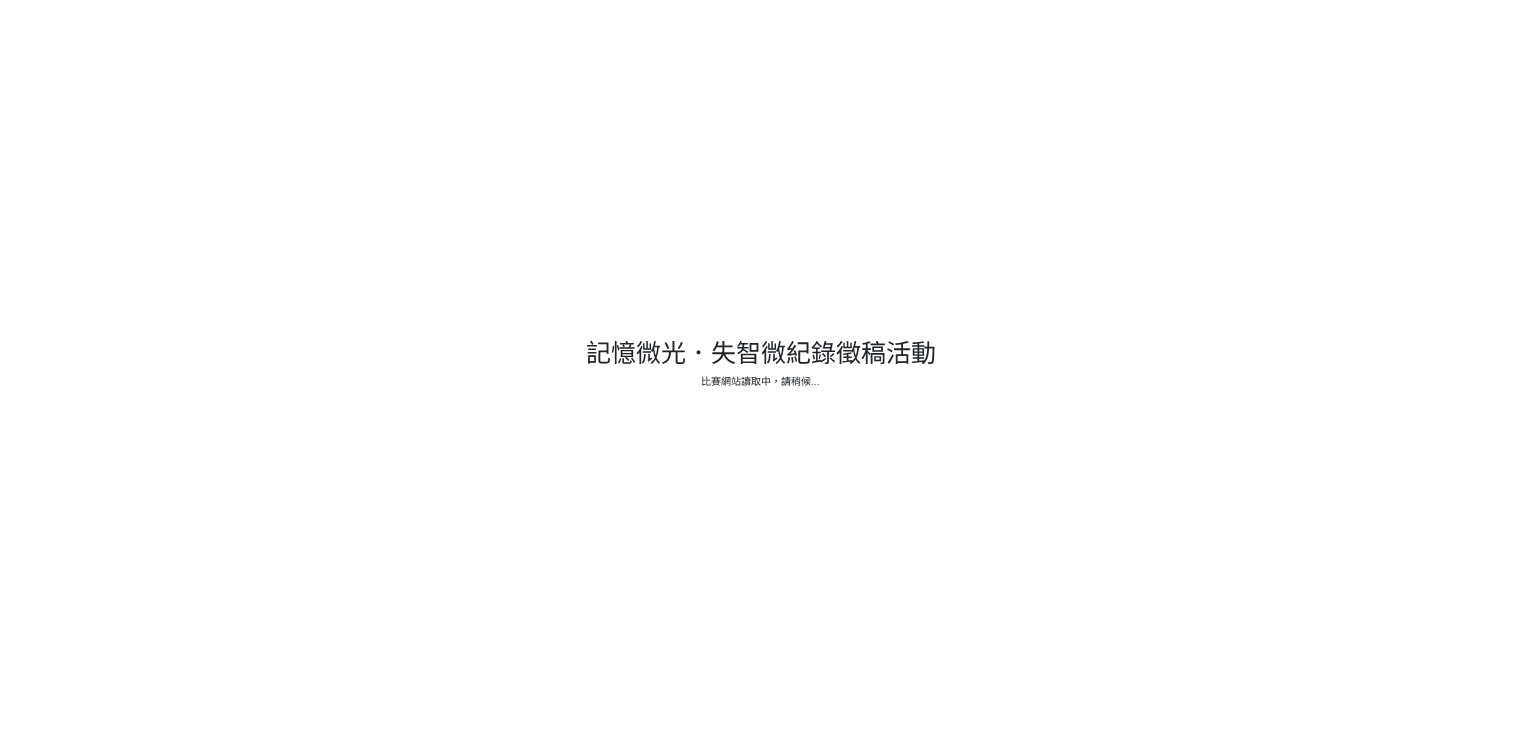scroll, scrollTop: 0, scrollLeft: 0, axis: both 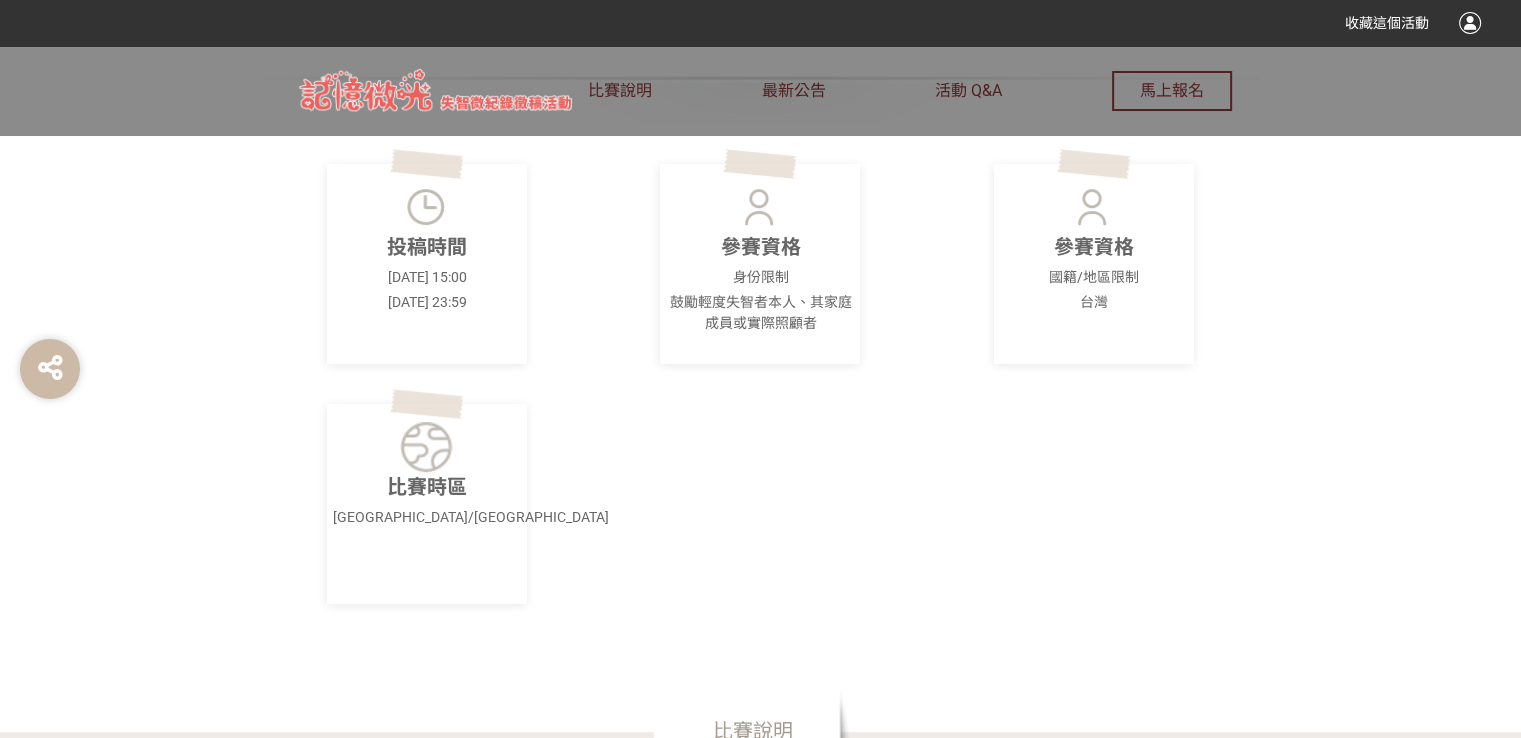 click on "投稿時間 2025-06-09 15:00 2025-08-12 23:59" at bounding box center [427, 264] 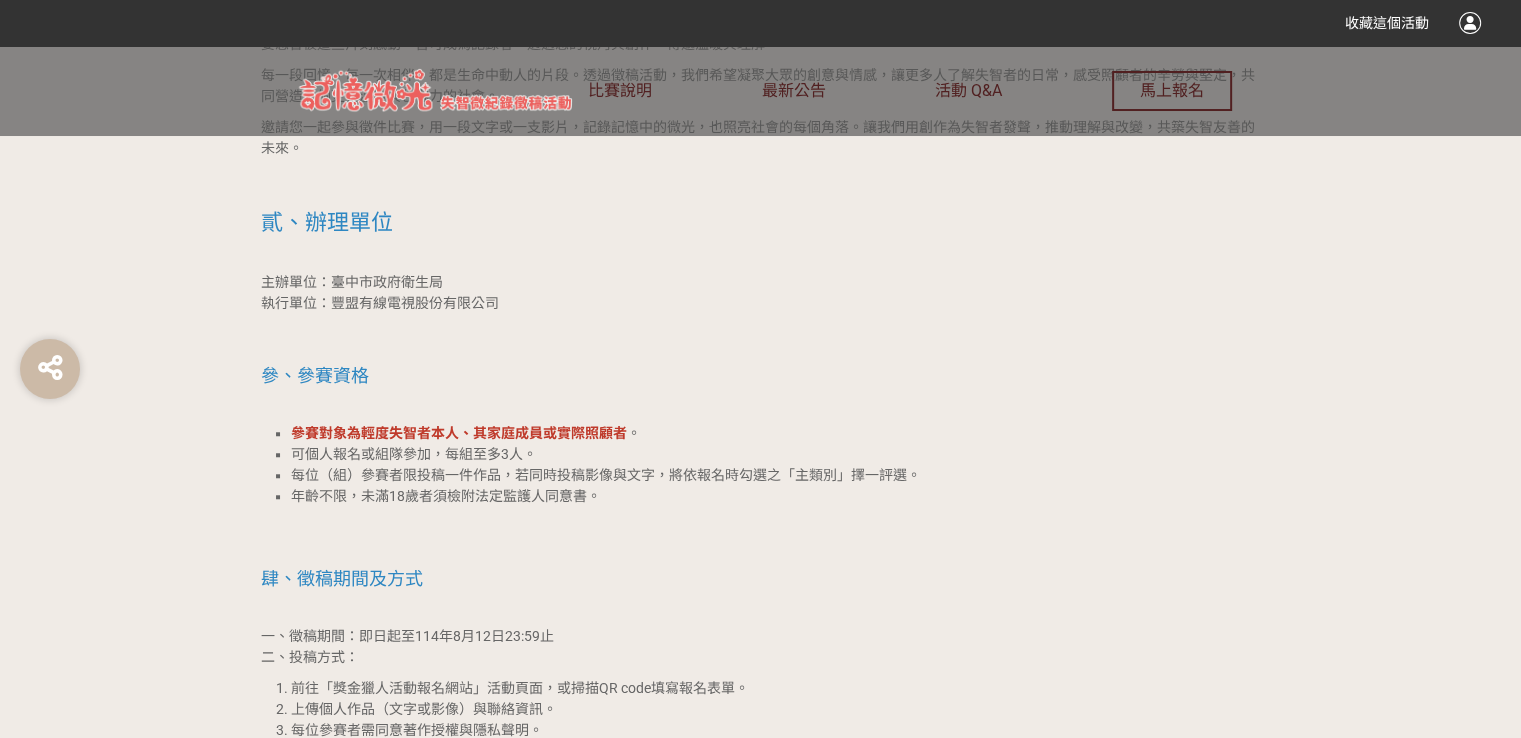 scroll, scrollTop: 1833, scrollLeft: 0, axis: vertical 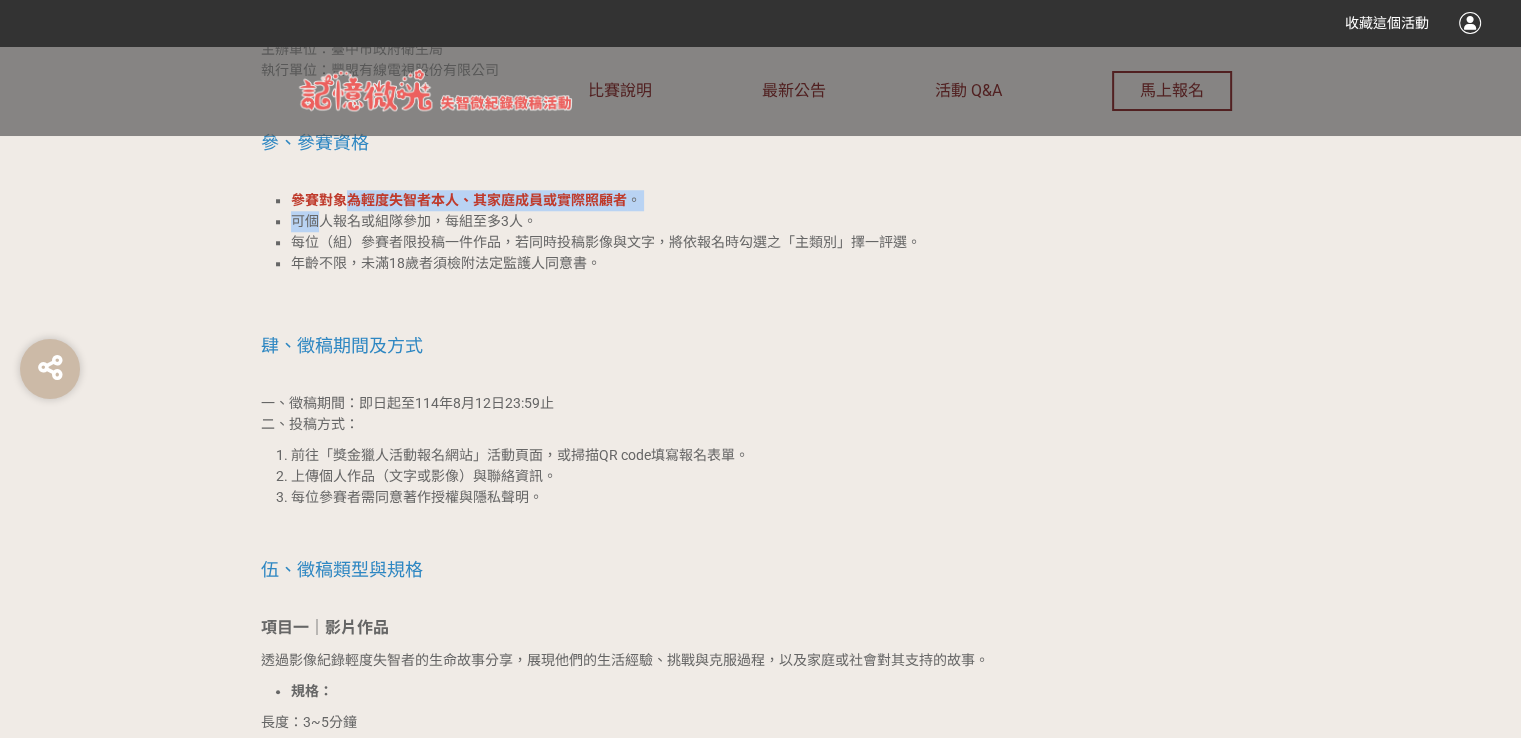 drag, startPoint x: 328, startPoint y: 217, endPoint x: 344, endPoint y: 201, distance: 22.627417 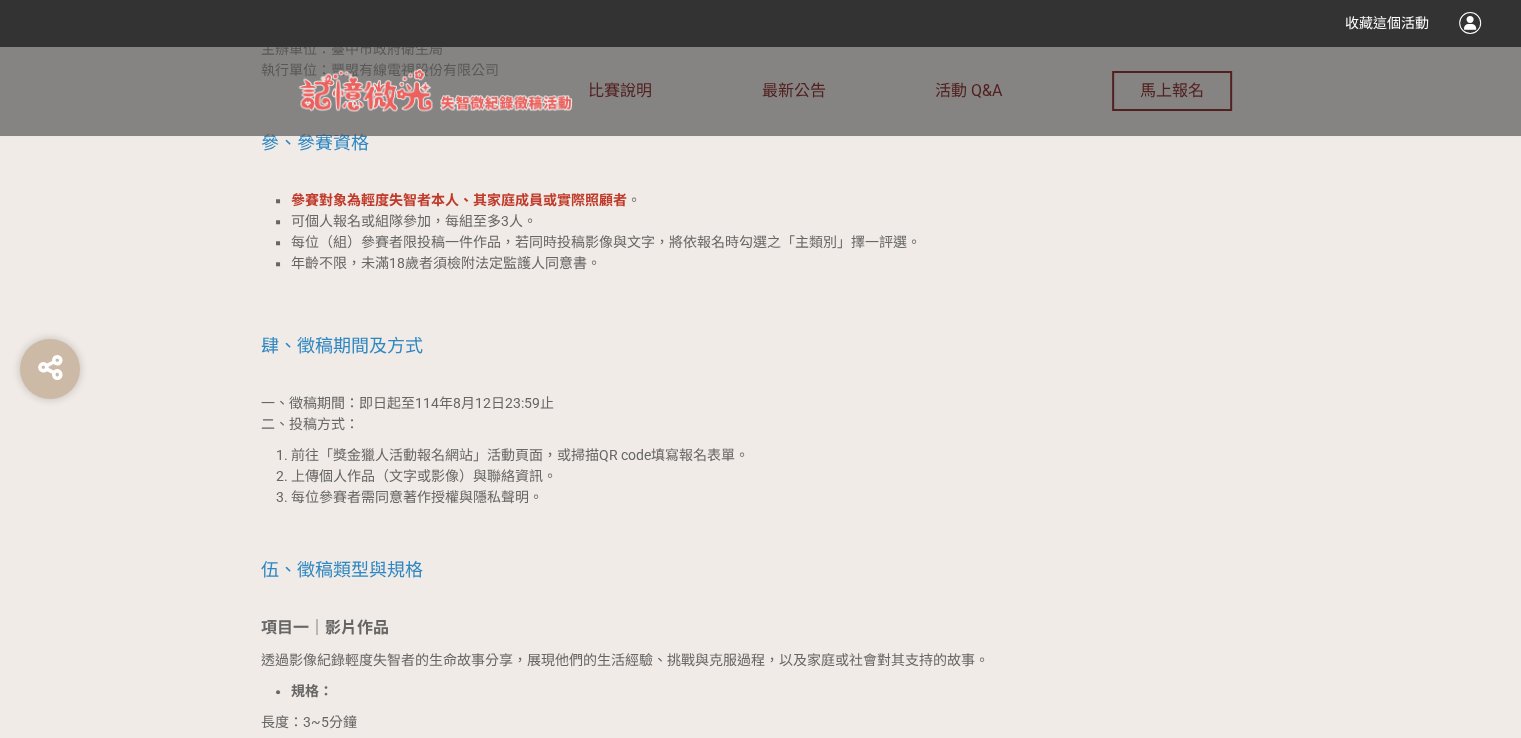 click on "每位（組）參賽者限投稿一件作品，若同時投稿影像與文字，將依報名時勾選之「主類別」擇一評選。" at bounding box center [606, 242] 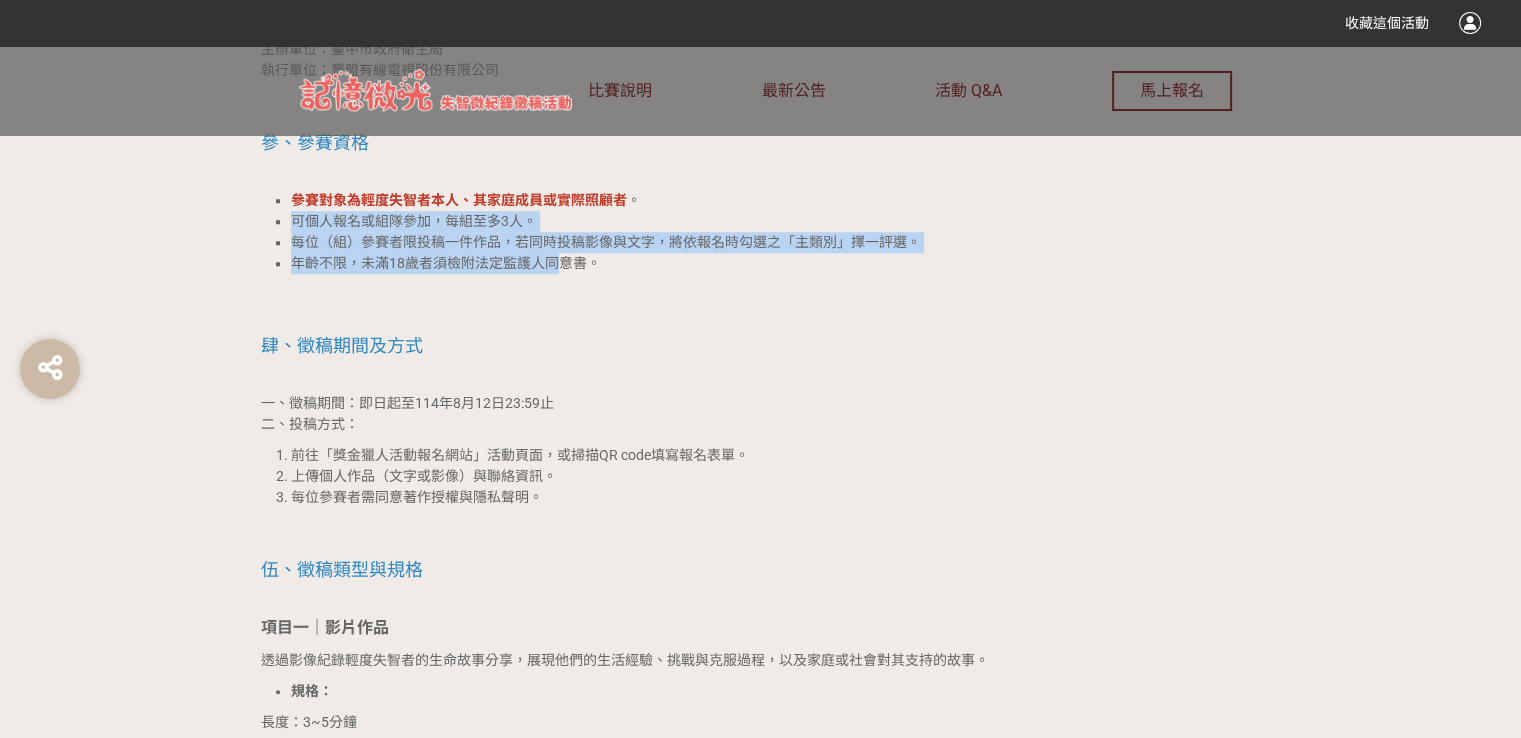 drag, startPoint x: 288, startPoint y: 215, endPoint x: 560, endPoint y: 260, distance: 275.6973 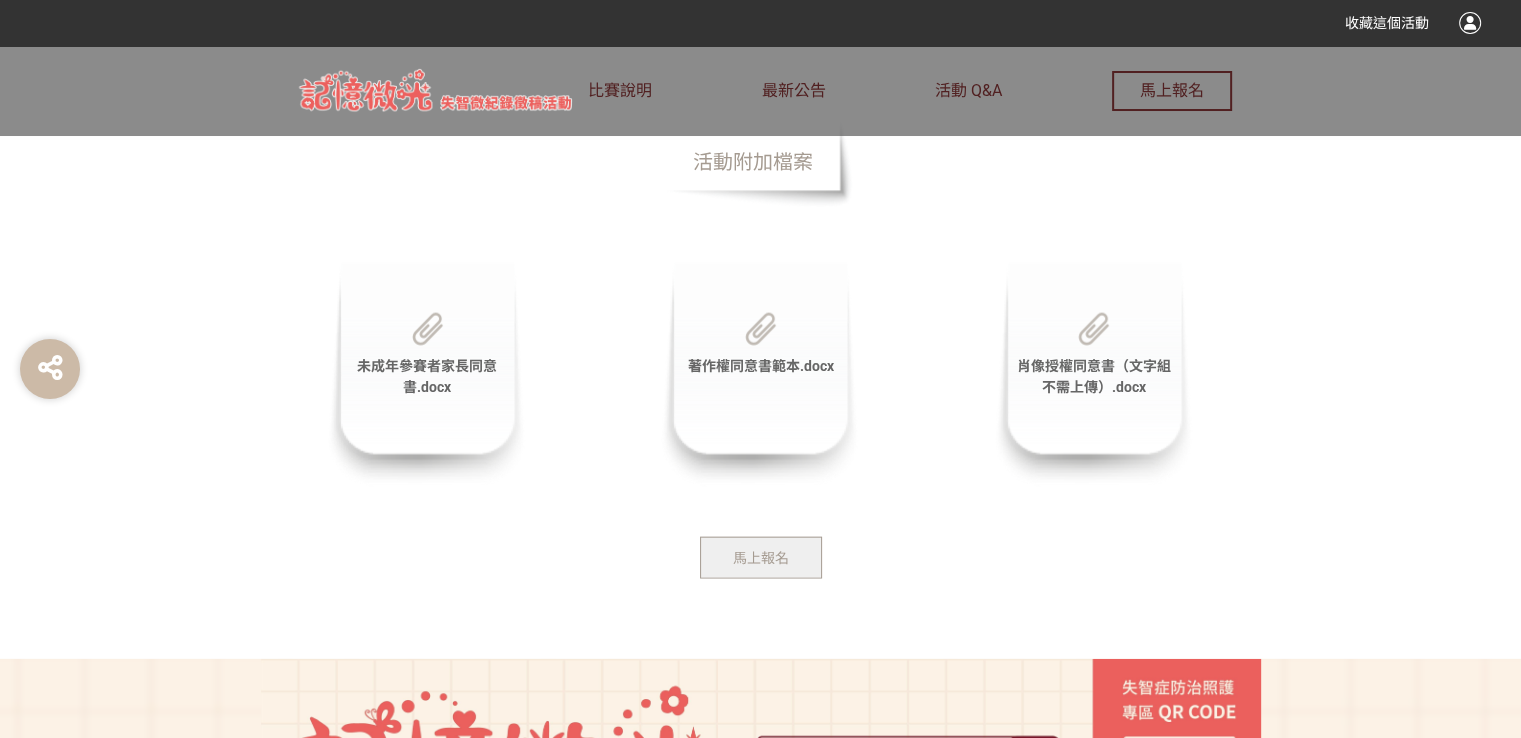 scroll, scrollTop: 4500, scrollLeft: 0, axis: vertical 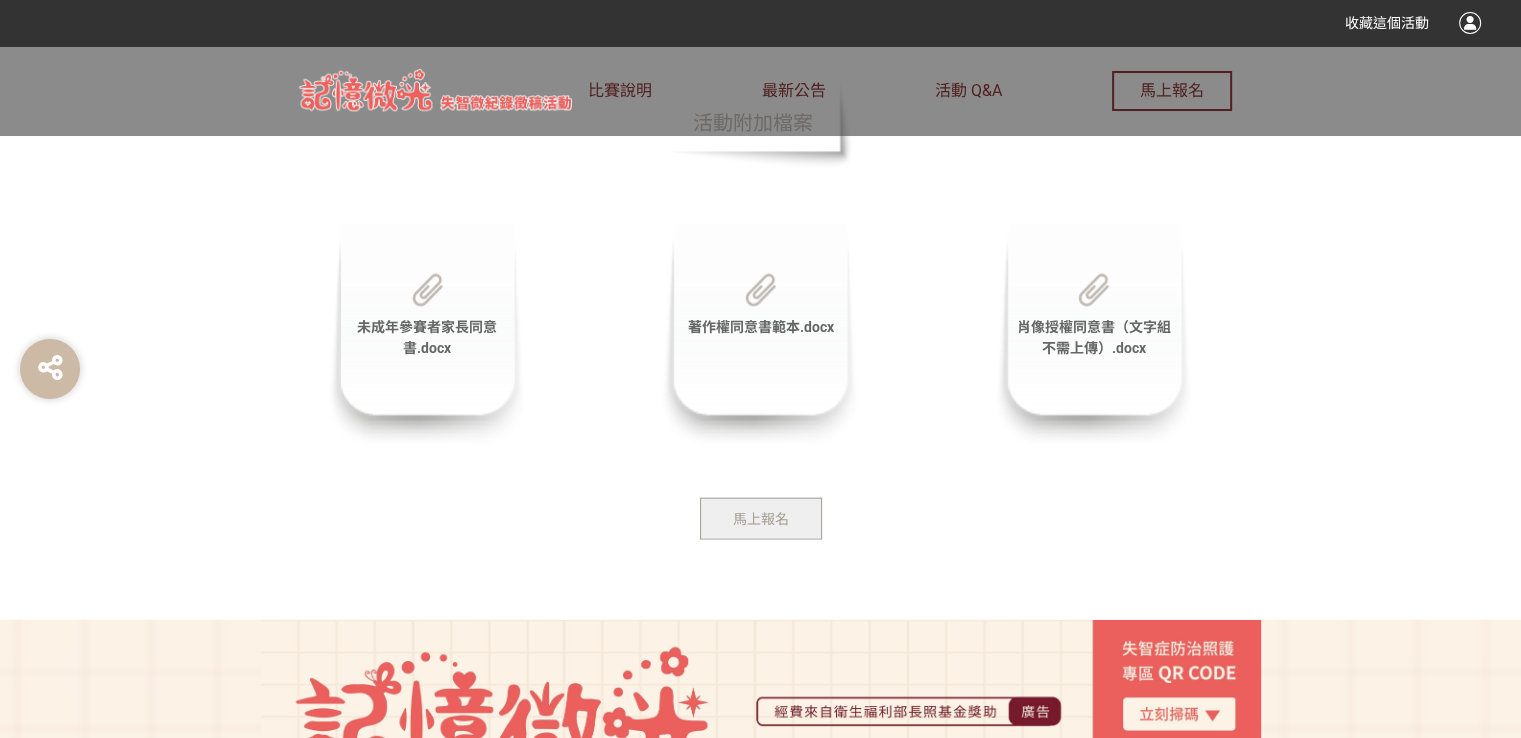 click on "未成年參賽者家長同意書.docx" at bounding box center [427, 336] 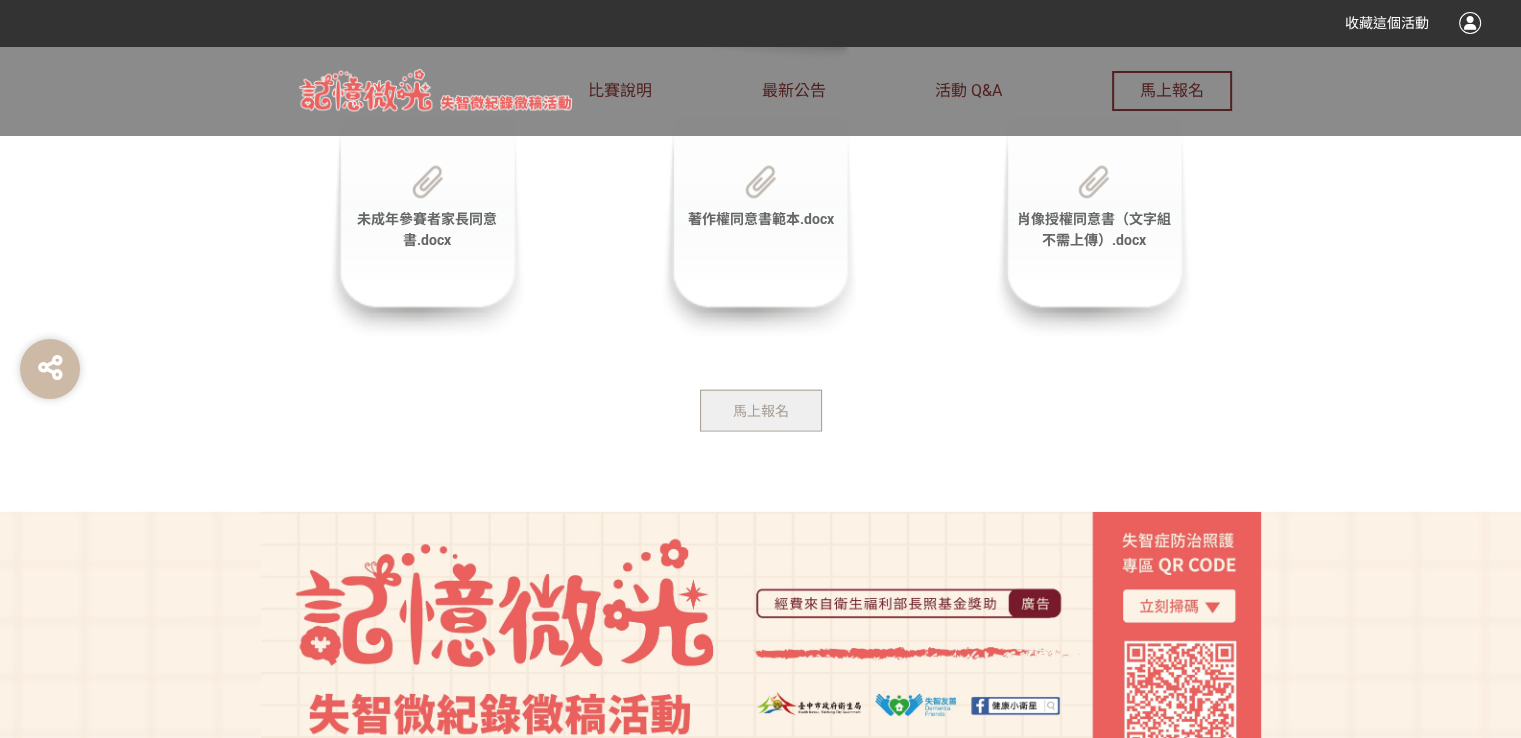 scroll, scrollTop: 4647, scrollLeft: 0, axis: vertical 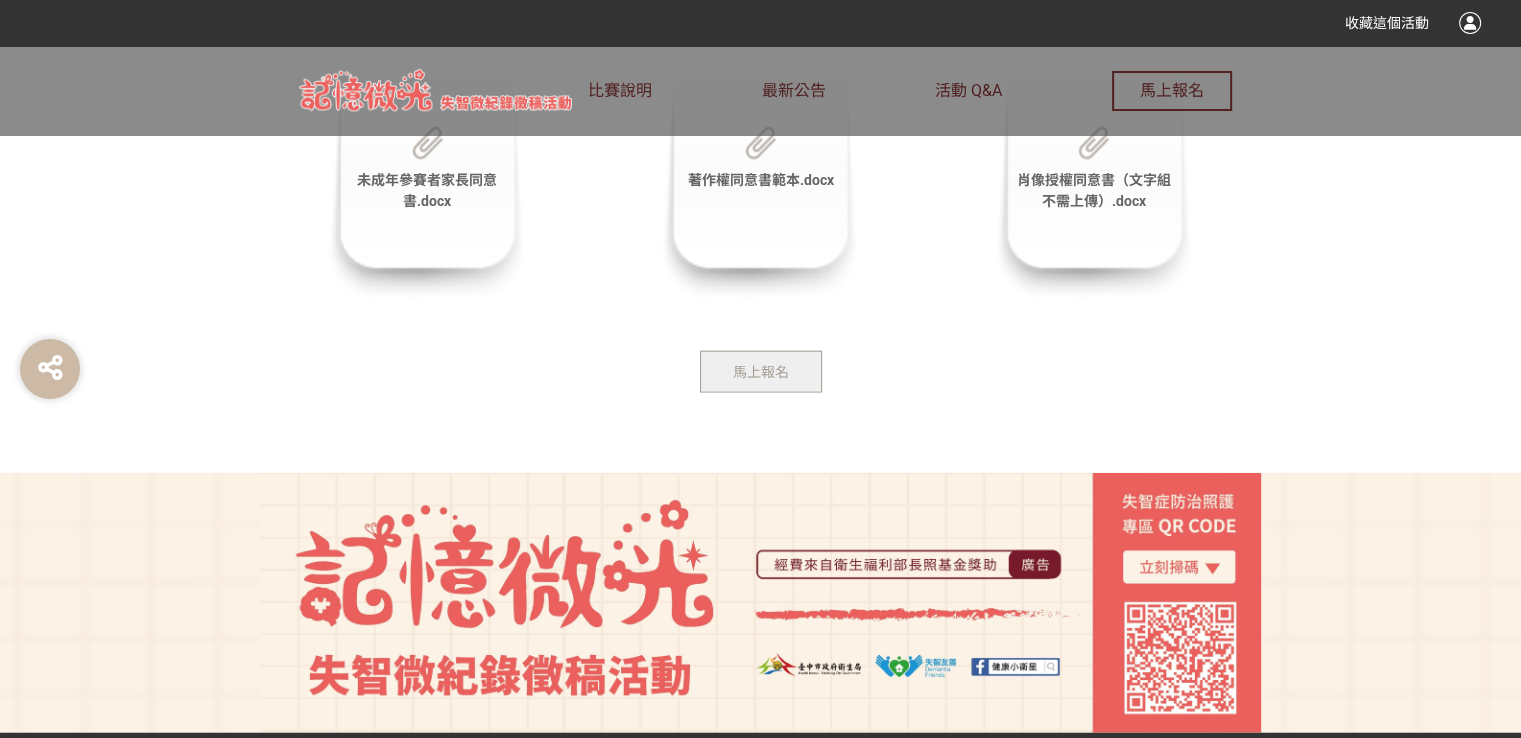 drag, startPoint x: 760, startPoint y: 229, endPoint x: 753, endPoint y: 211, distance: 19.313208 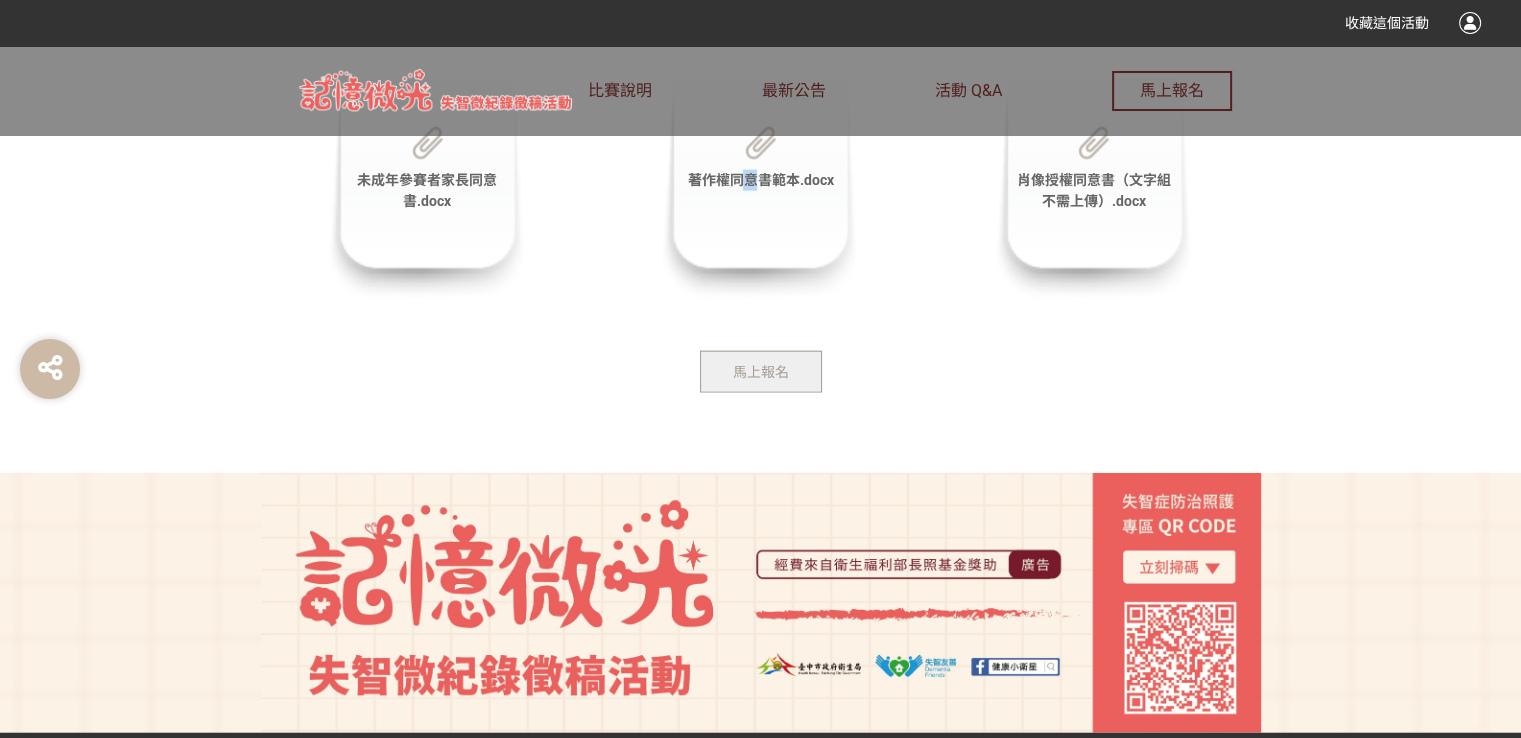 click on "著作權同意書範本.docx" at bounding box center [760, 189] 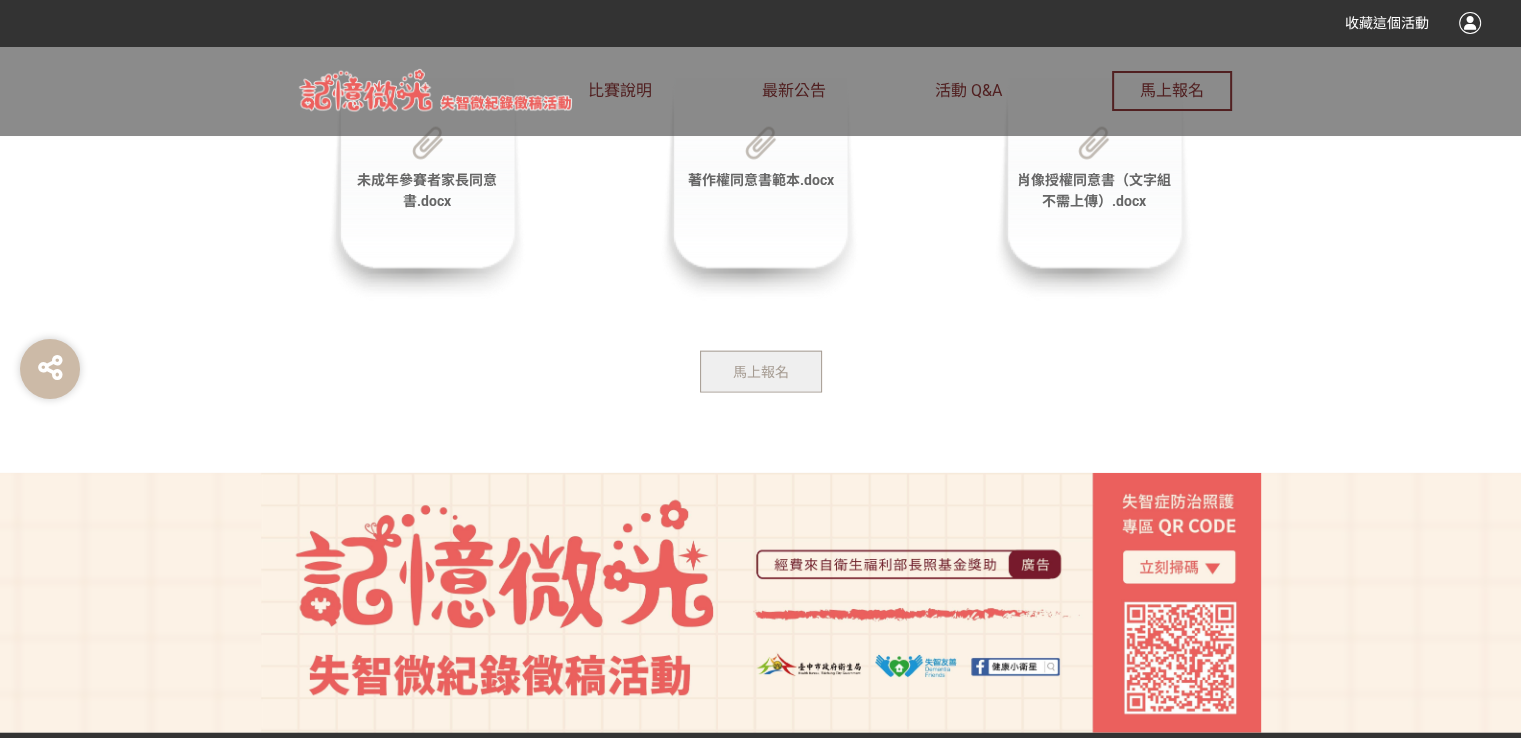 click on "著作權同意書範本.docx" at bounding box center (760, 180) 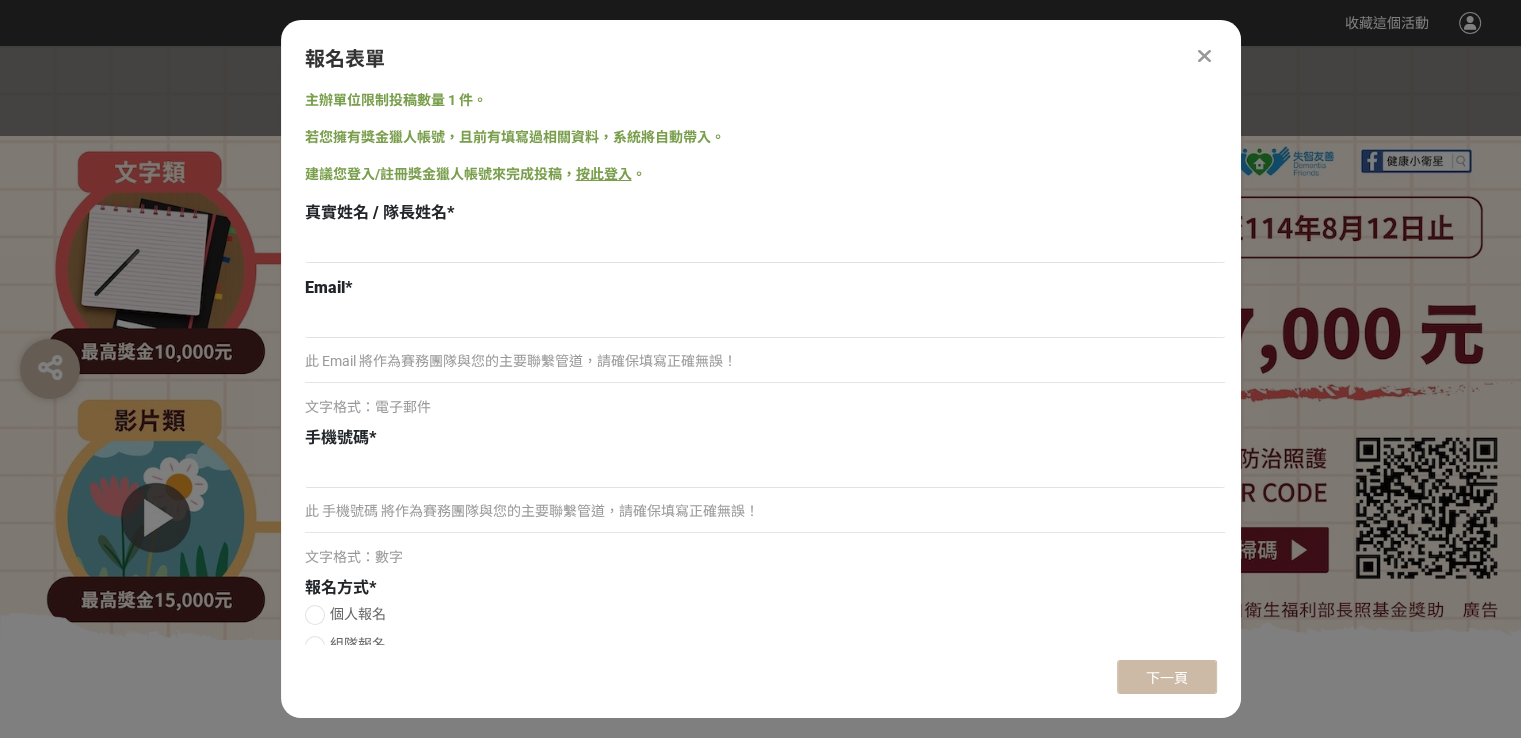 scroll, scrollTop: 0, scrollLeft: 0, axis: both 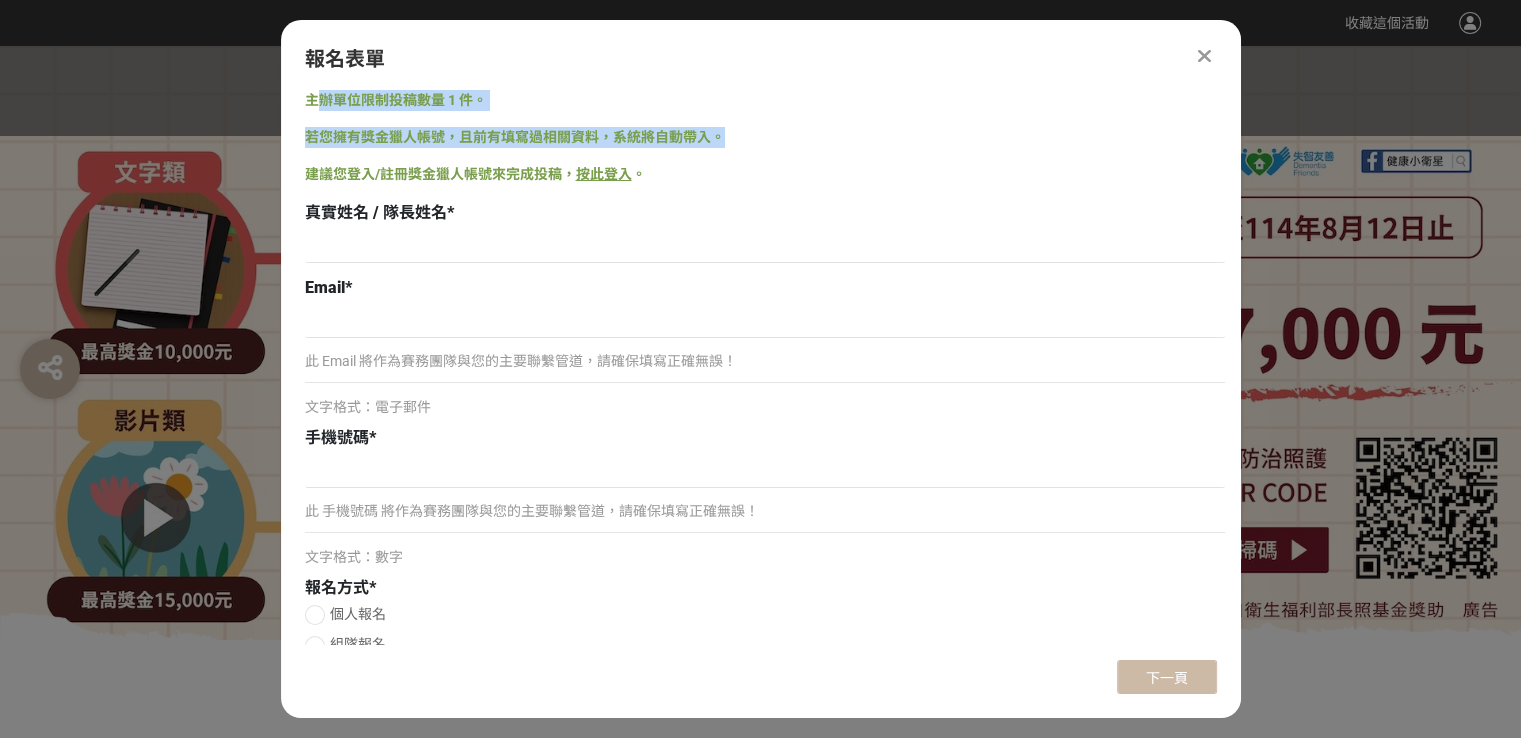 drag, startPoint x: 323, startPoint y: 105, endPoint x: 745, endPoint y: 121, distance: 422.30322 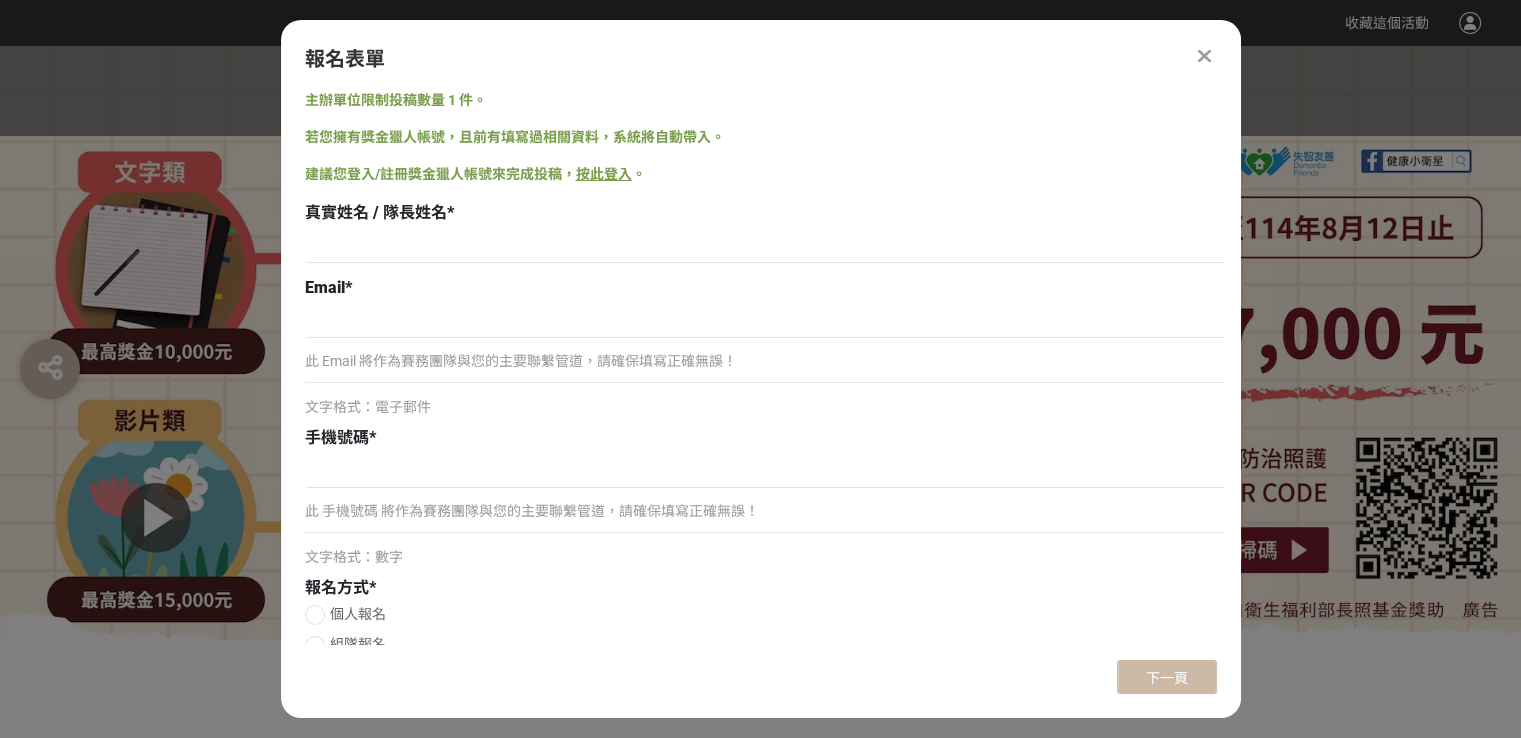 click on "Email *" at bounding box center (765, 288) 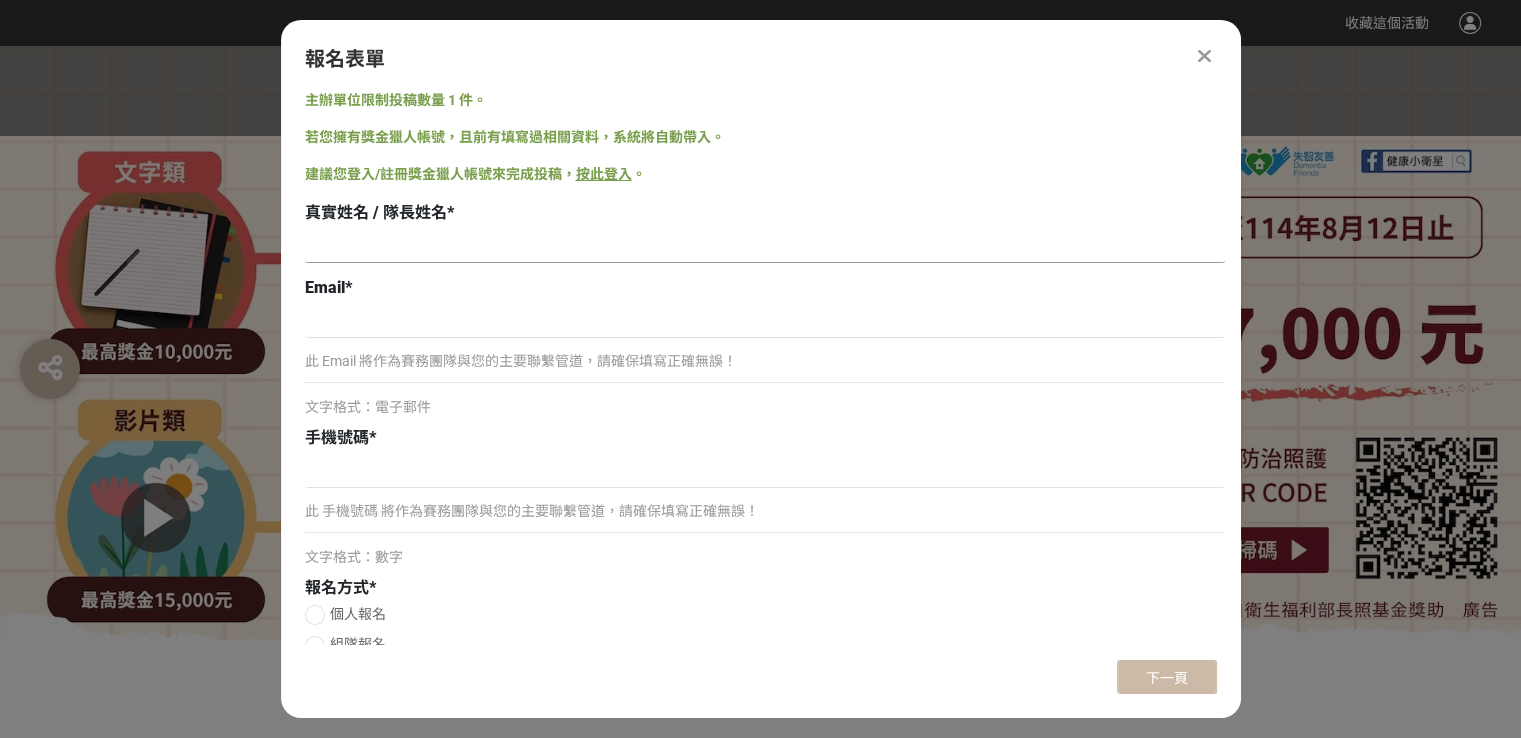 click at bounding box center (765, 246) 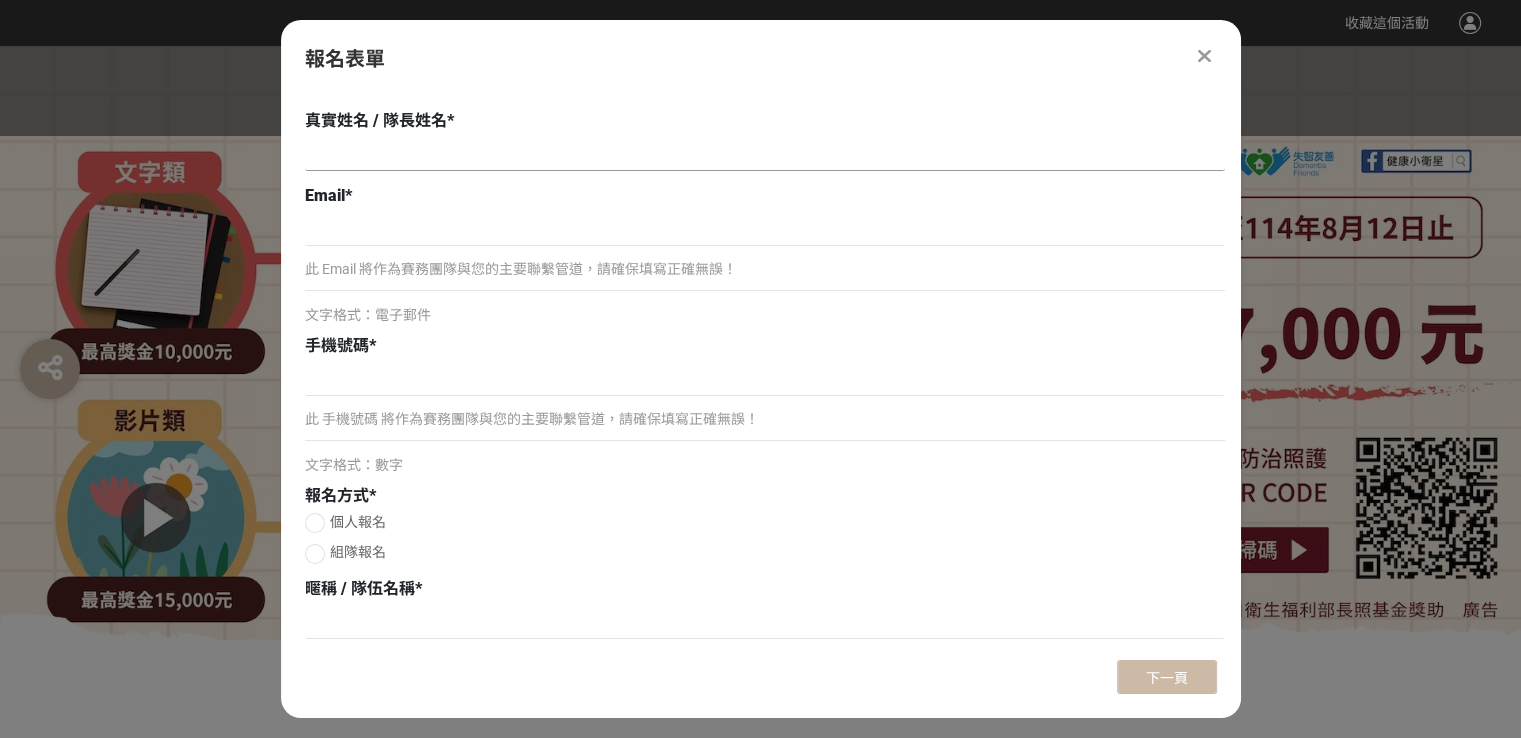 scroll, scrollTop: 0, scrollLeft: 0, axis: both 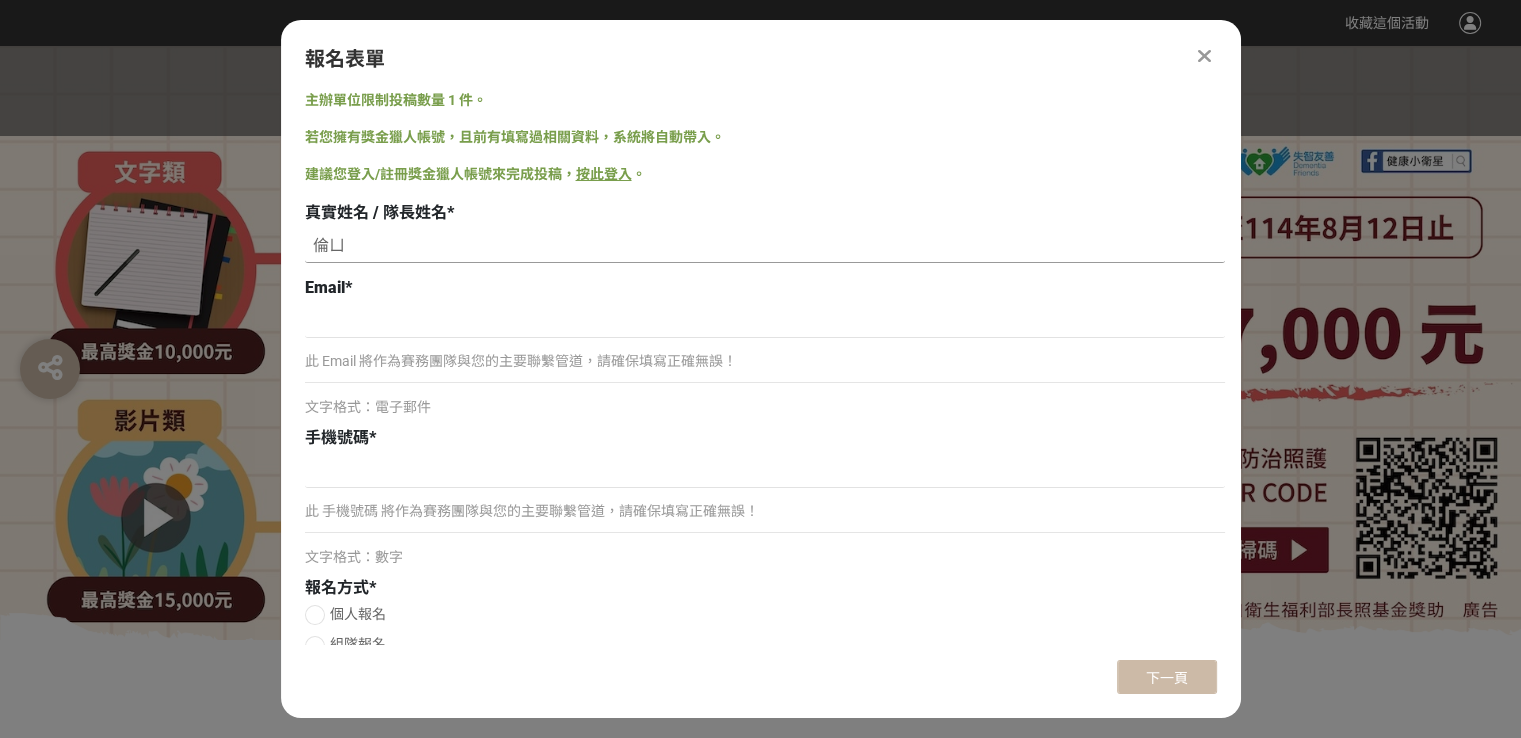type on "倫" 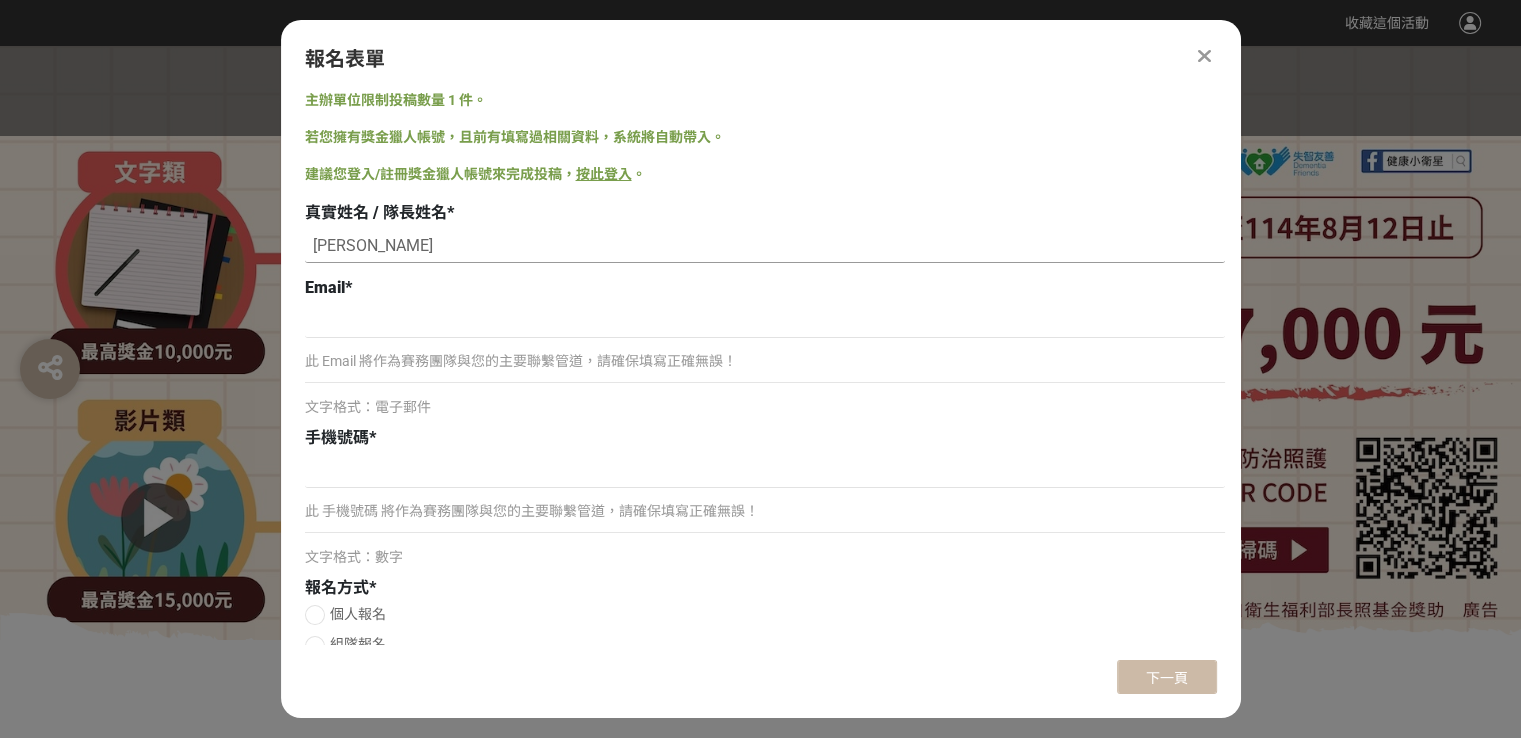 type on "[PERSON_NAME]" 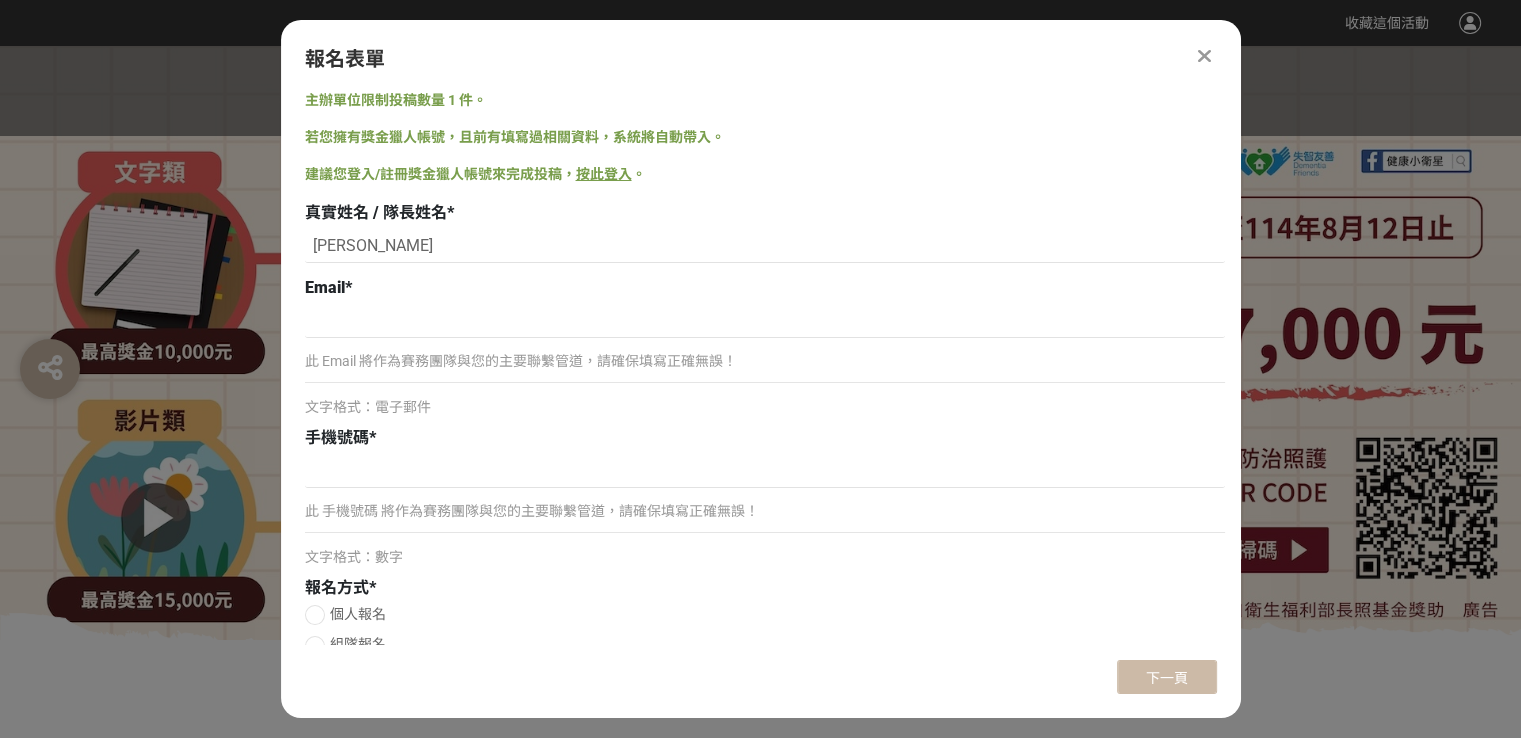click on "此 Email 將作為賽務團隊與您的主要聯繫管道，請確保填寫正確無誤！ 文字格式：電子郵件" at bounding box center [765, 361] 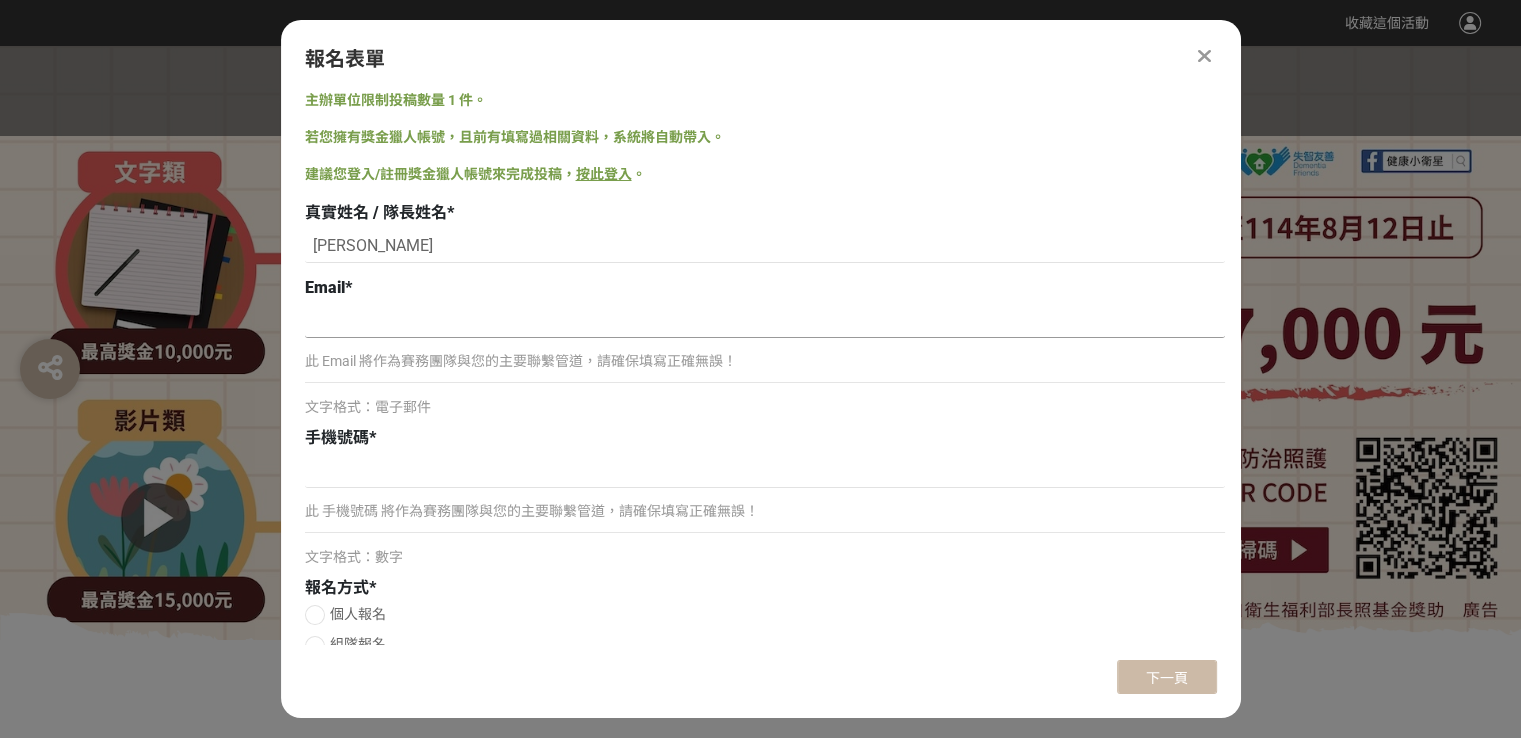 click at bounding box center (765, 321) 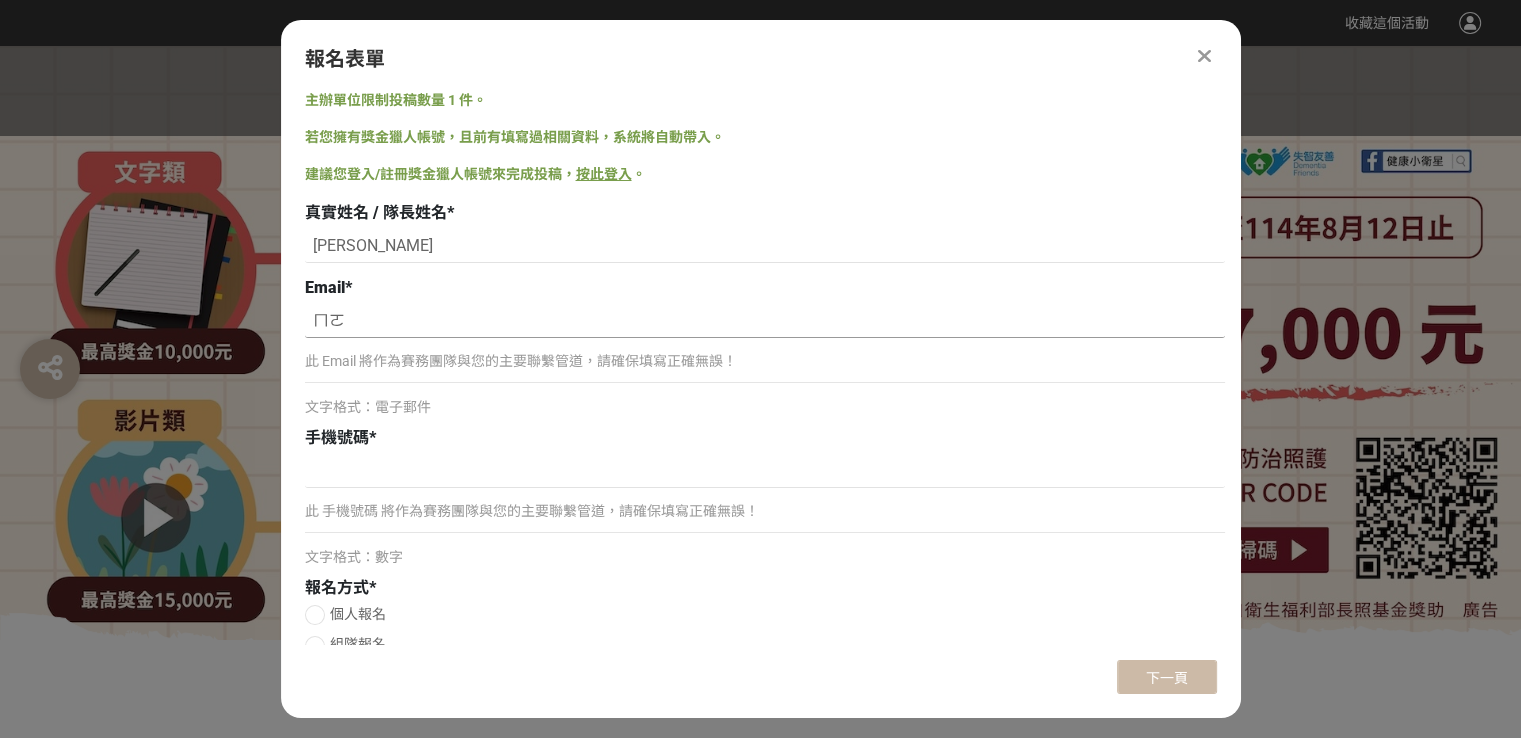type on "ㄇ" 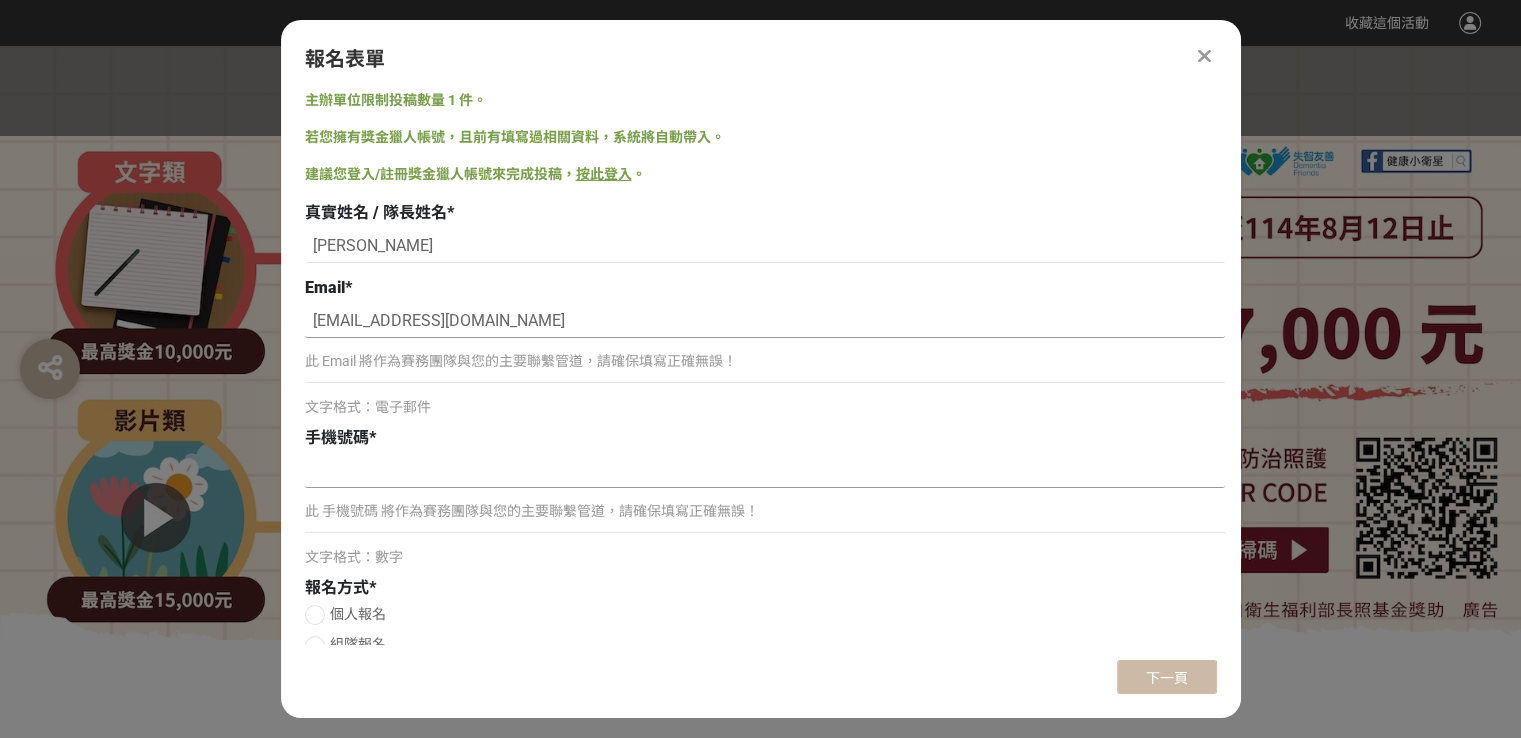 type on "tina60156@gmail.com" 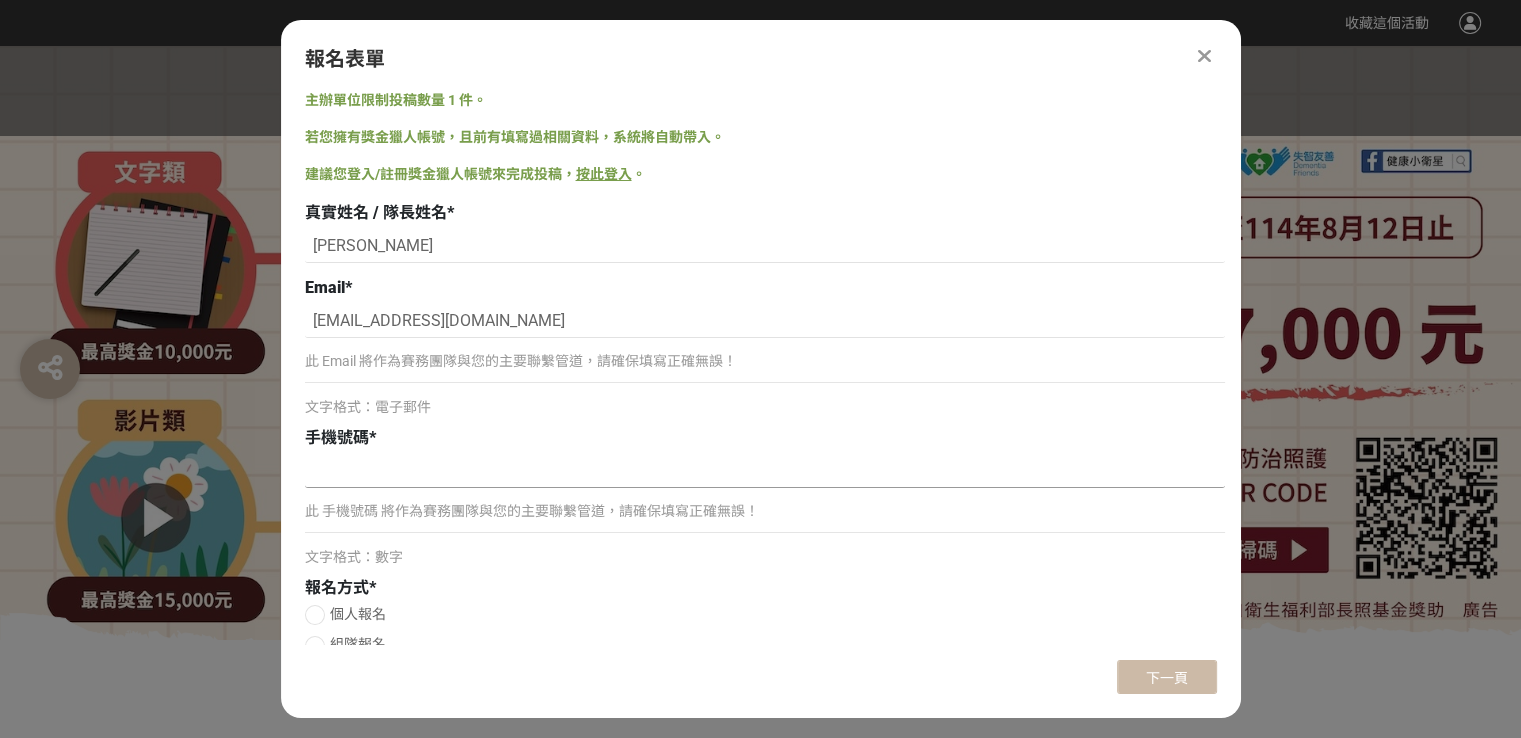 click at bounding box center [765, 471] 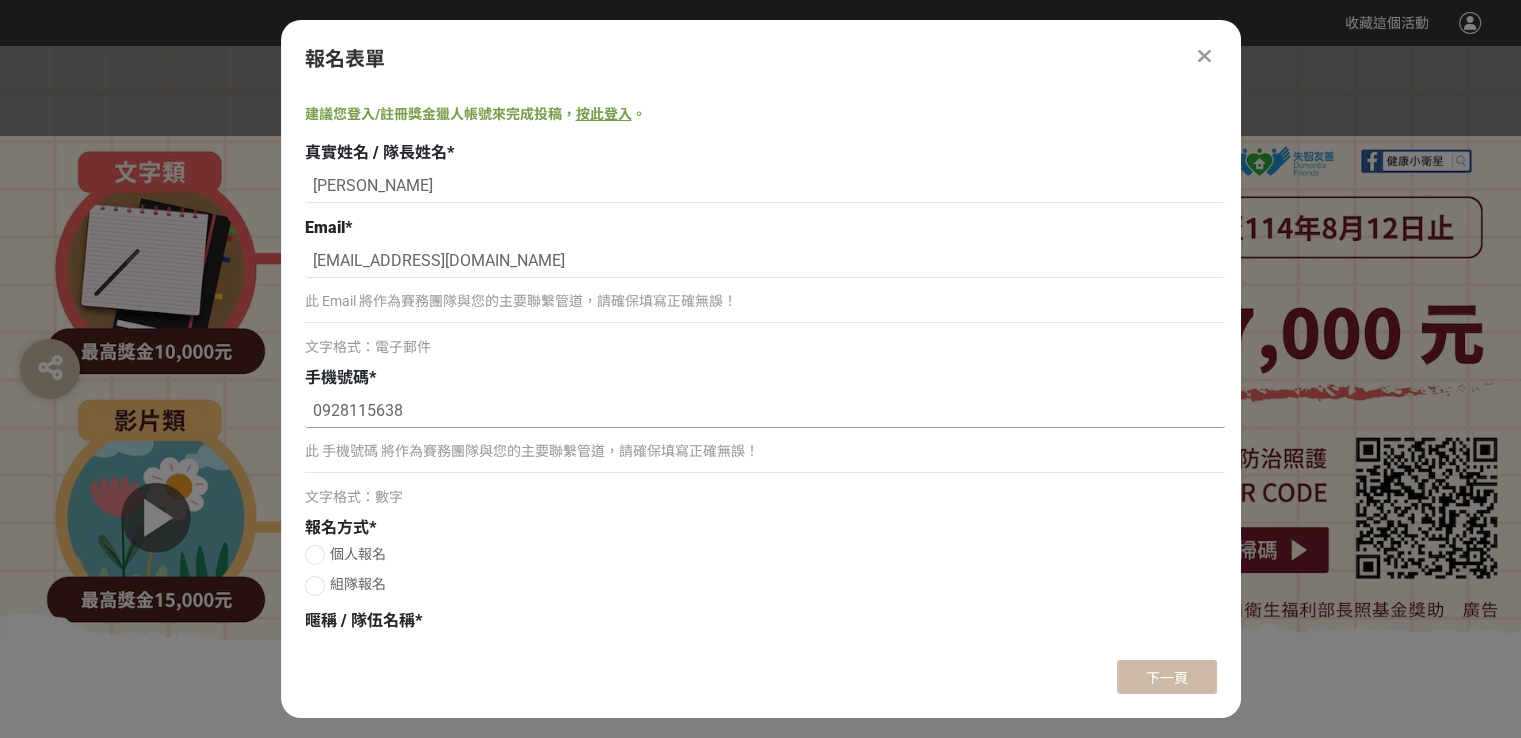 scroll, scrollTop: 92, scrollLeft: 0, axis: vertical 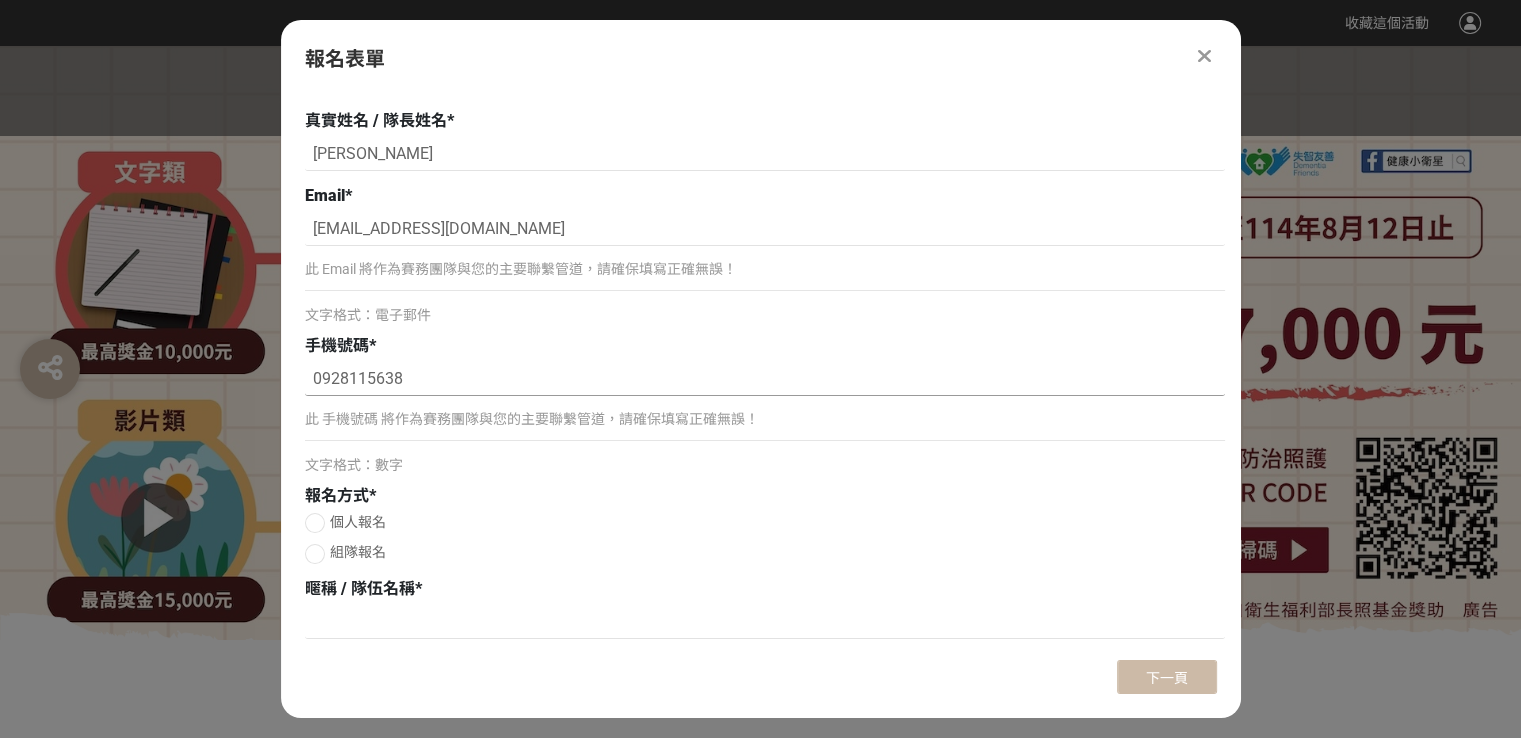 type on "0928115638" 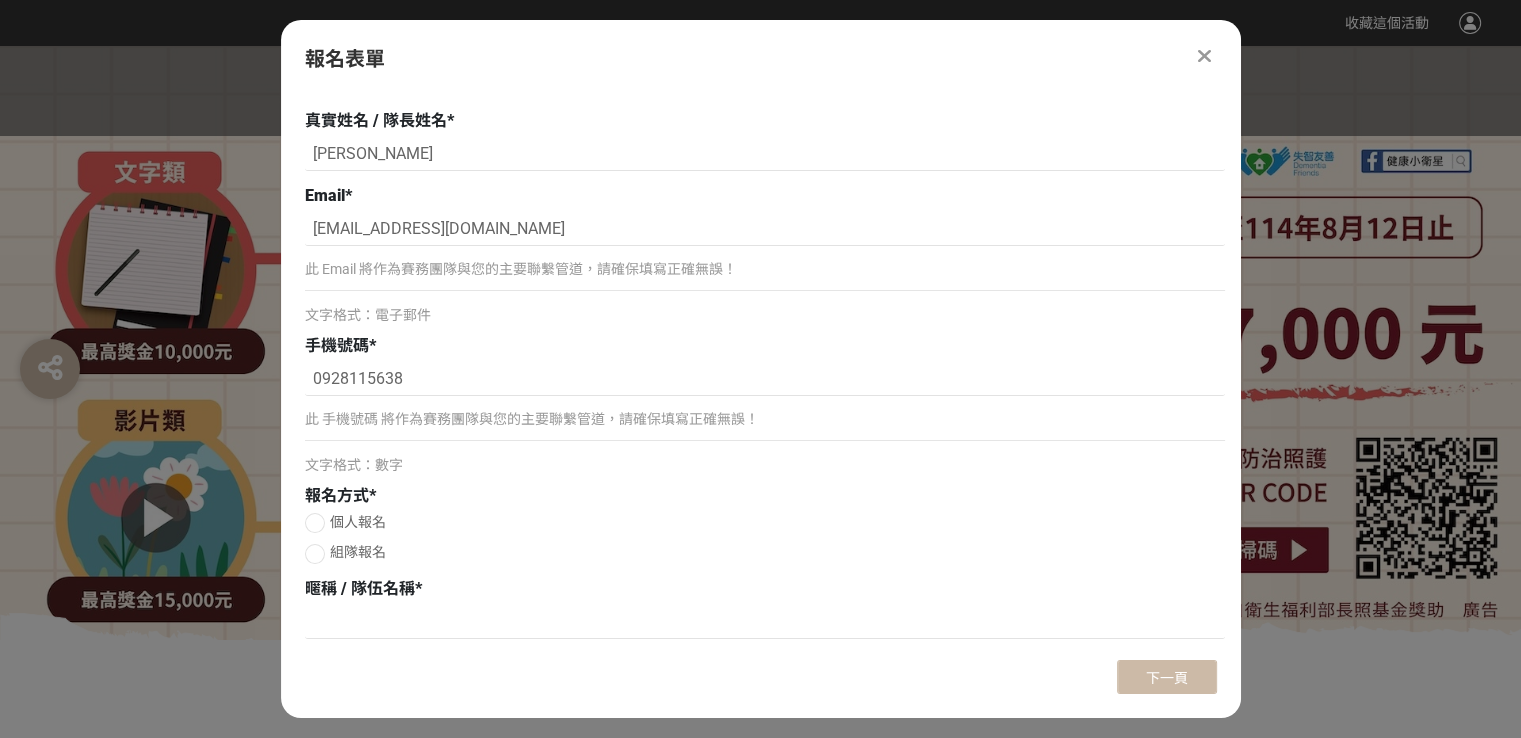 click on "個人報名" at bounding box center [358, 522] 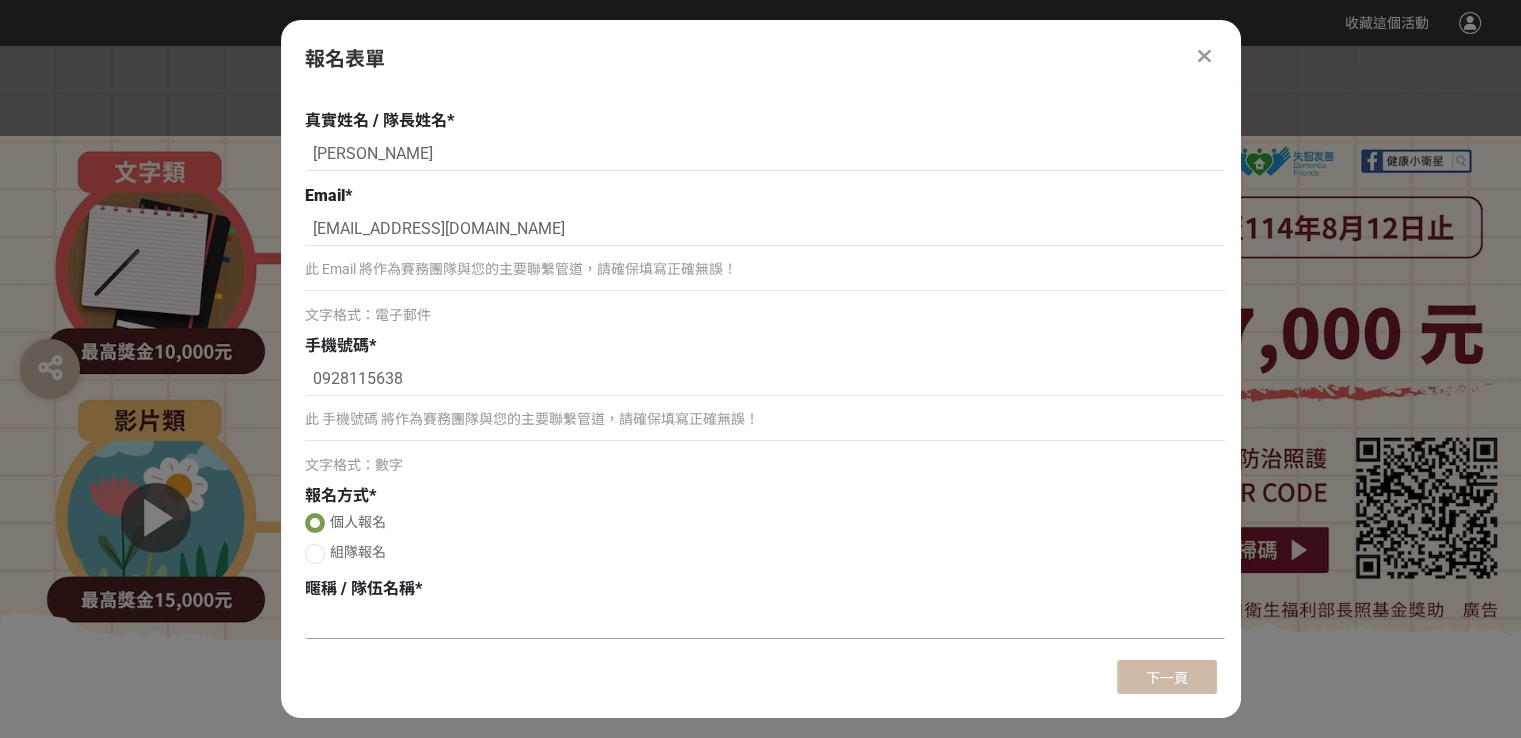 click at bounding box center [765, 622] 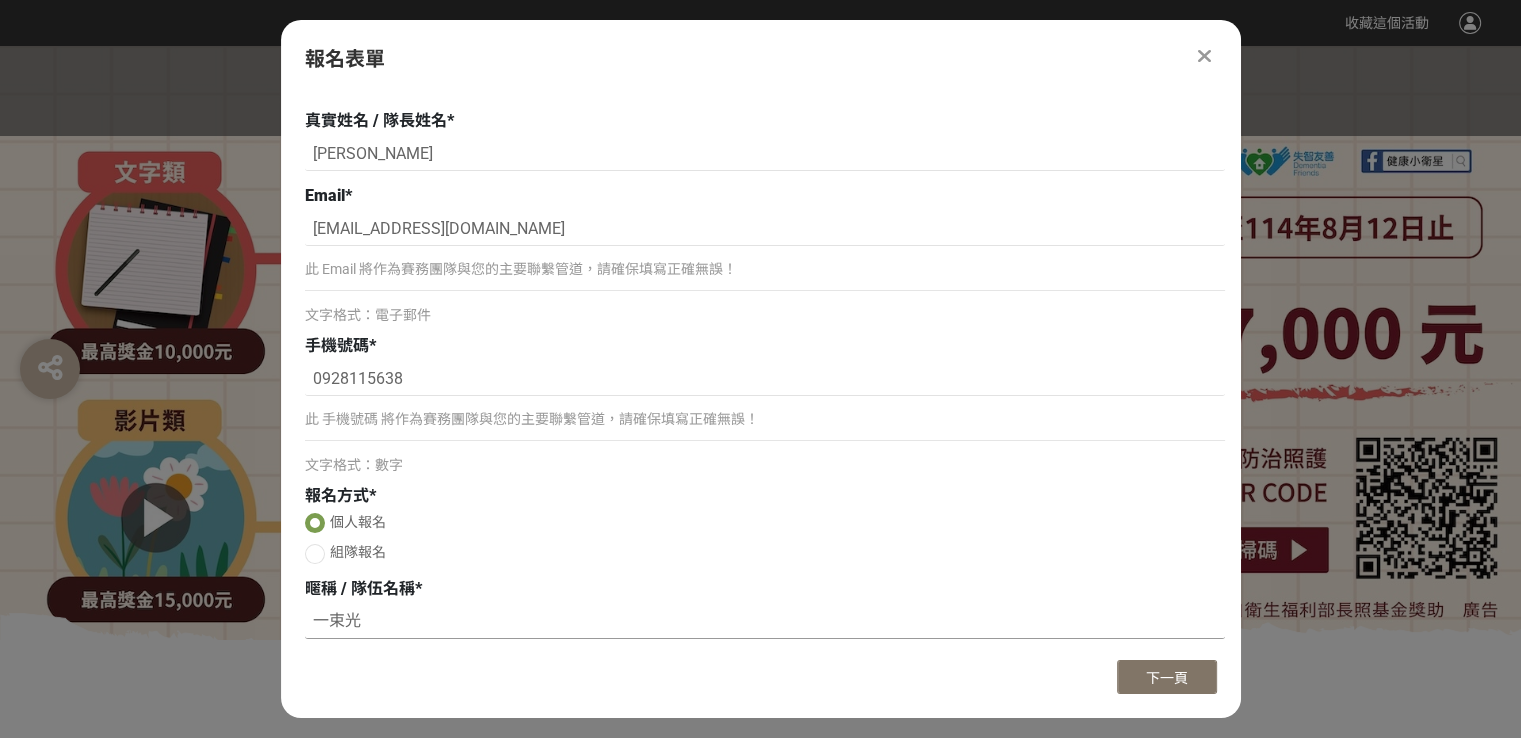 type on "一束光" 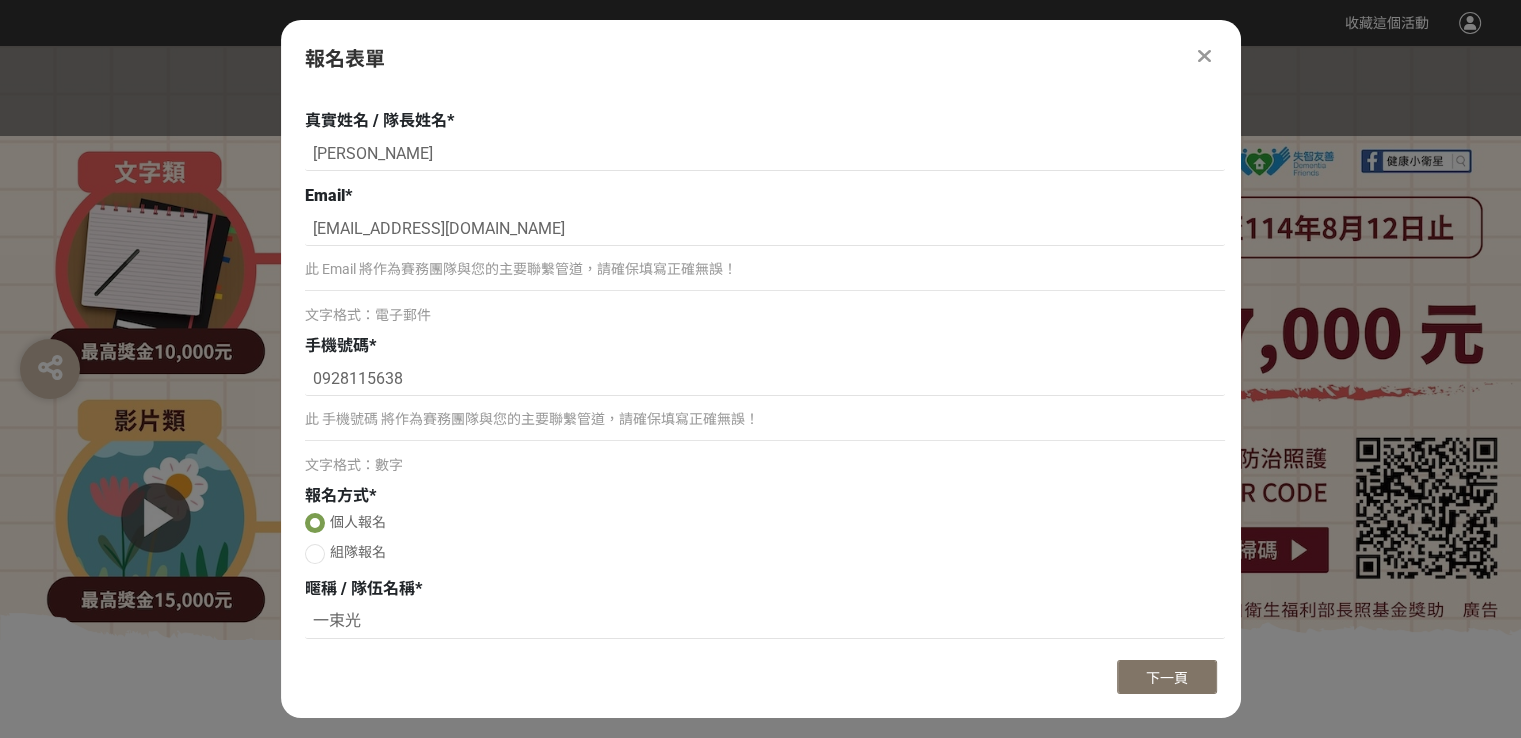 click on "下一頁" at bounding box center (1167, 677) 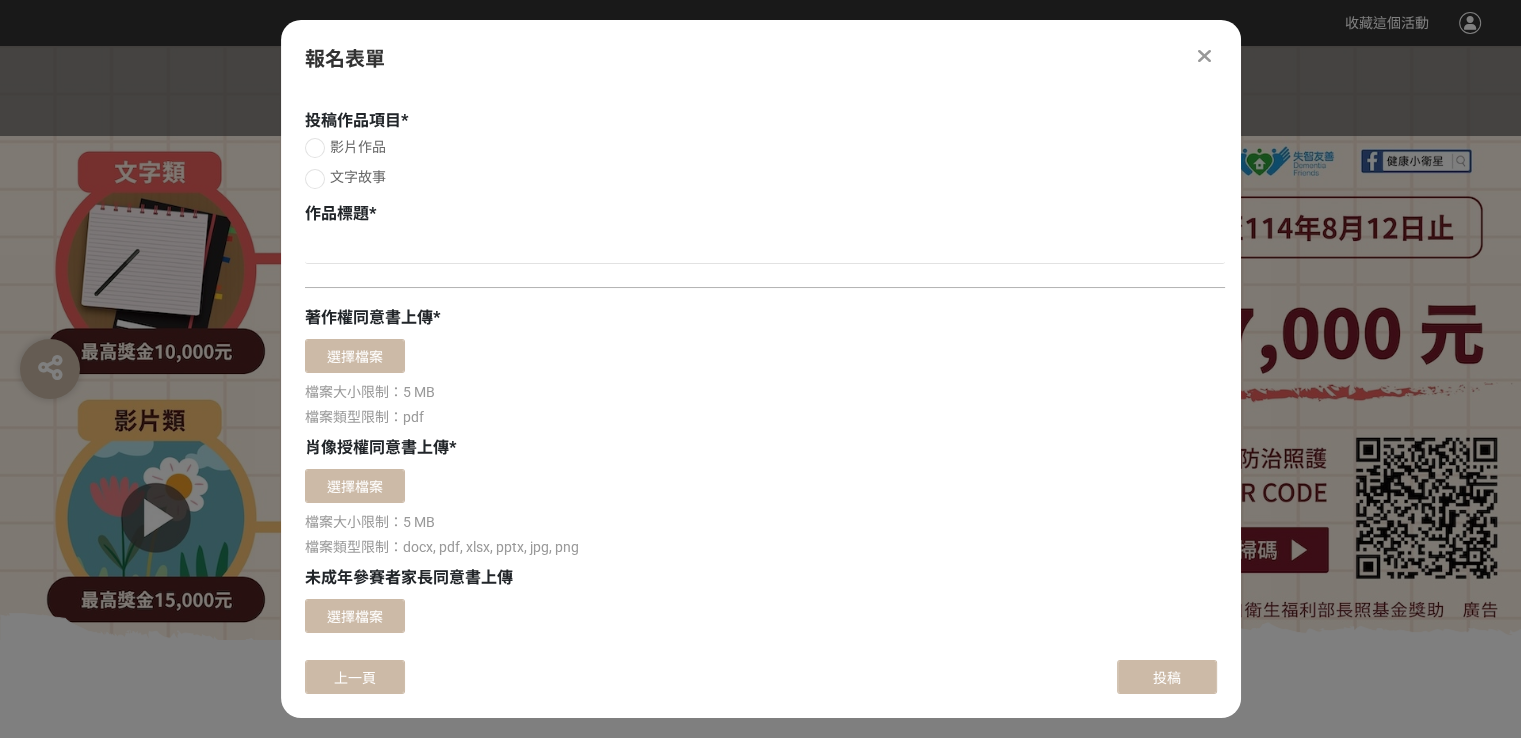 click on "文字故事" at bounding box center (358, 177) 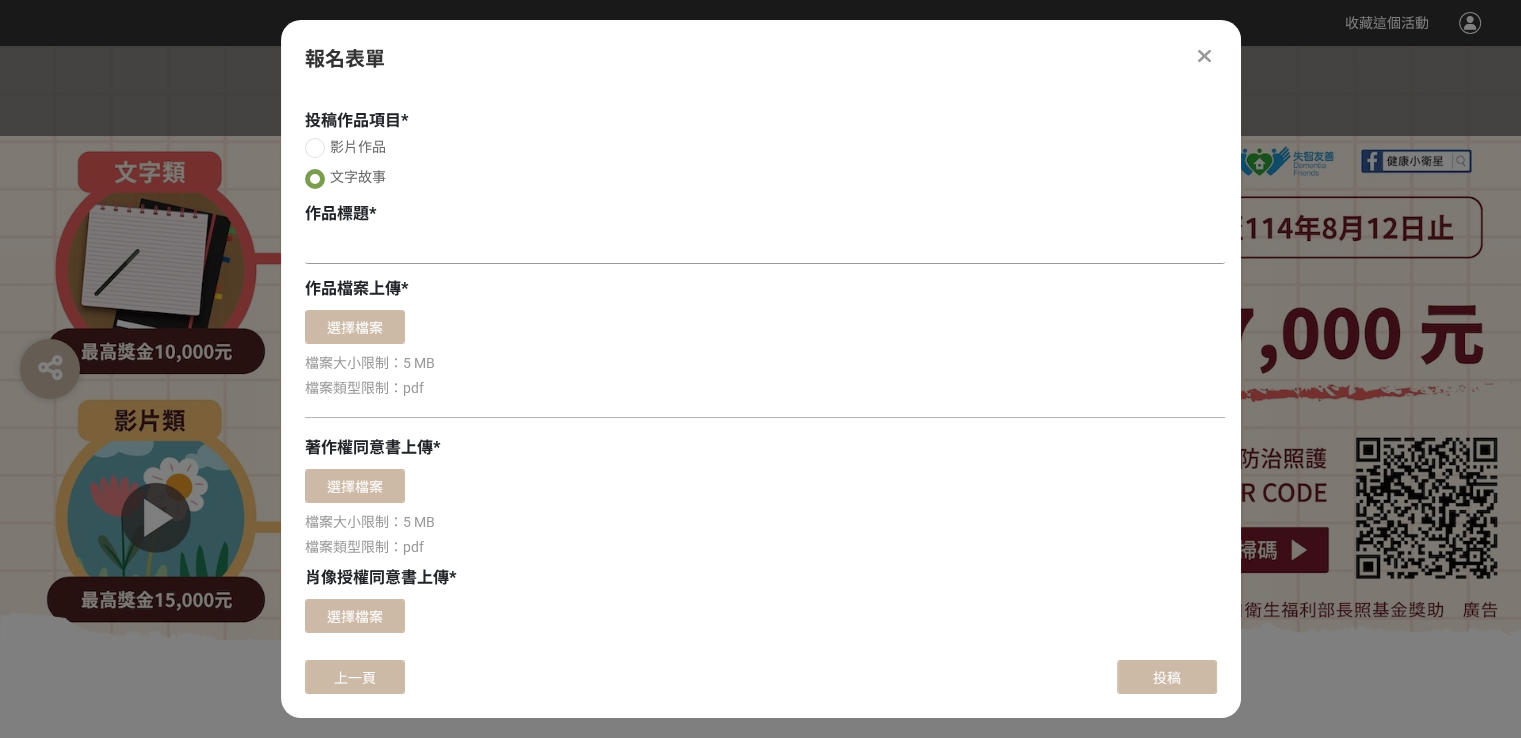 click at bounding box center (765, 247) 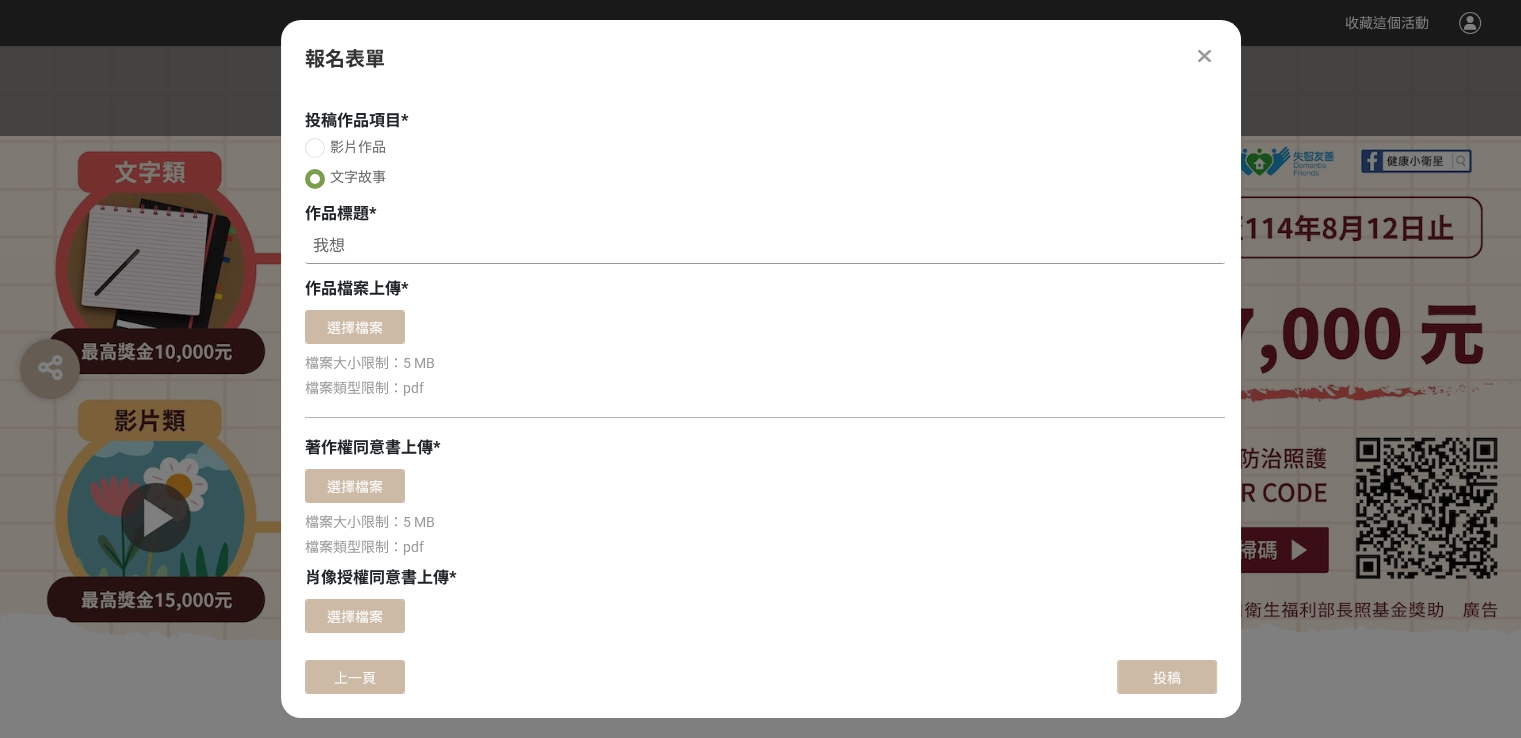 type on "我" 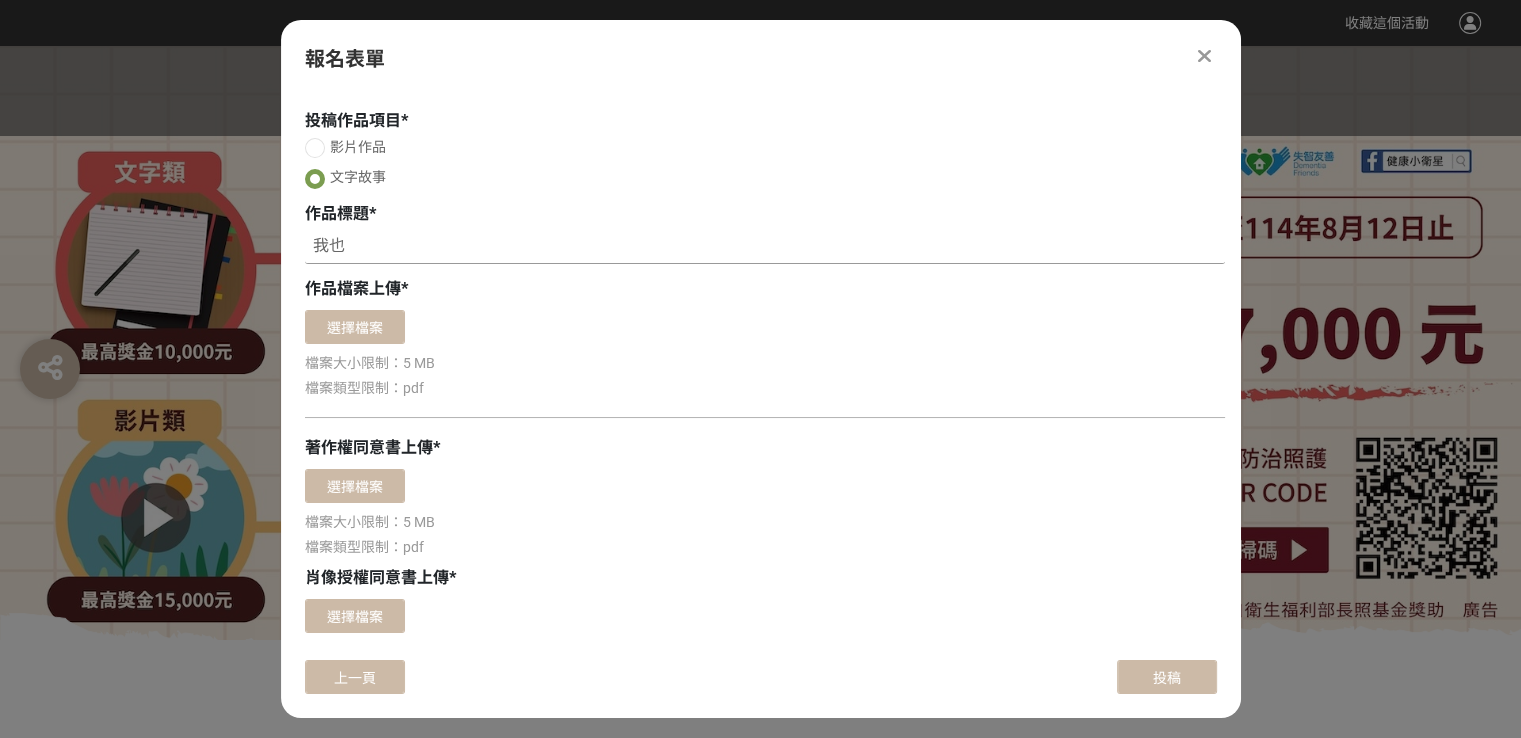 type on "我" 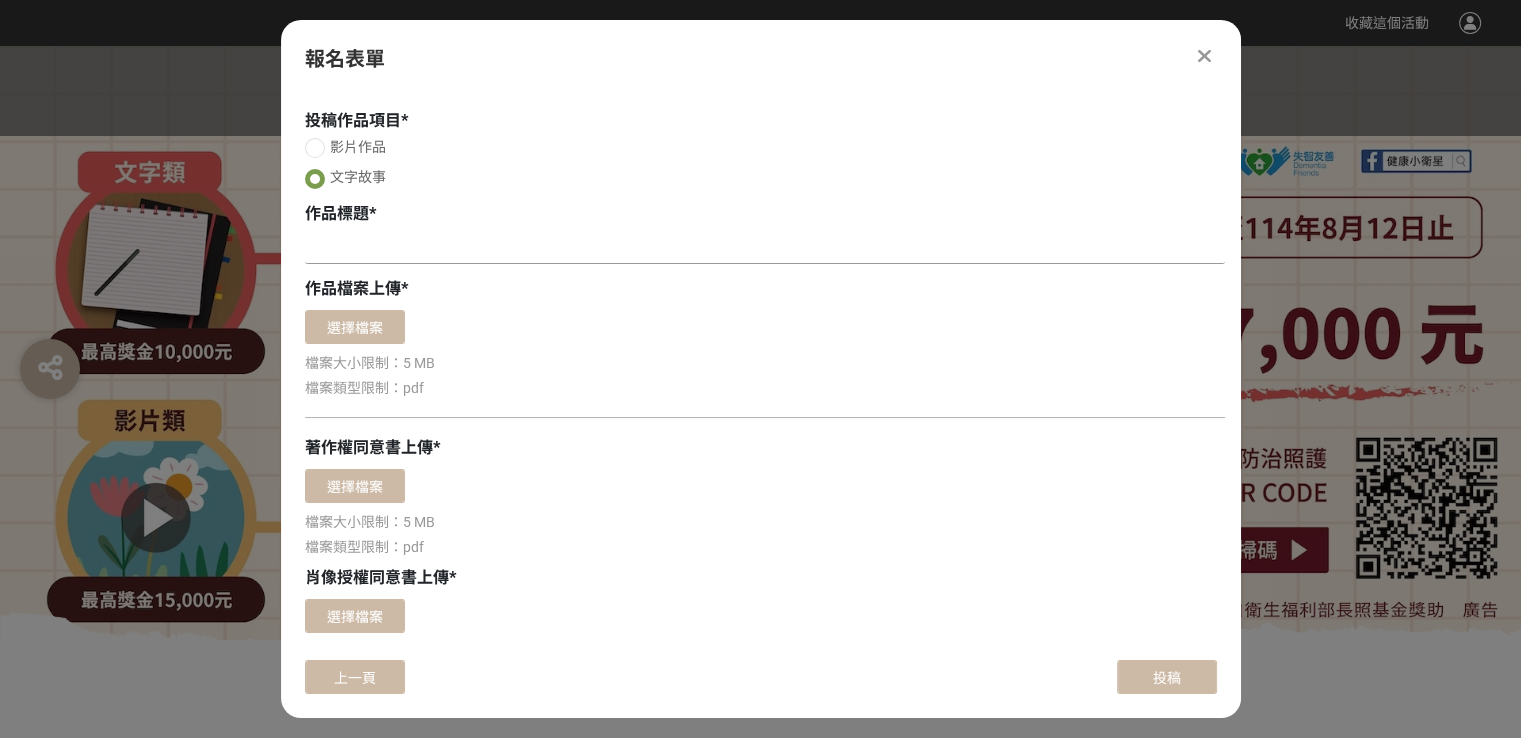 paste on "點亮光彩的髮型師" 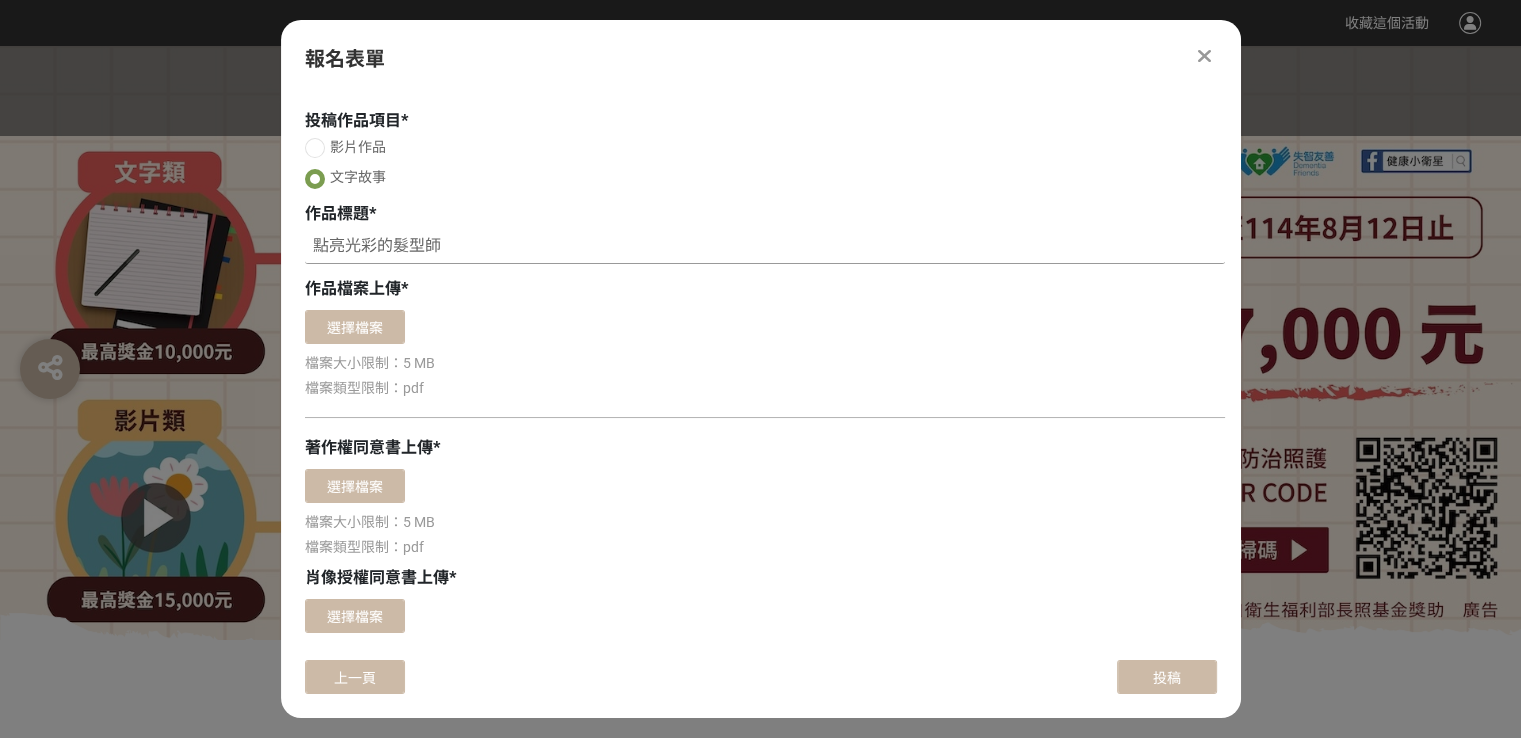 drag, startPoint x: 455, startPoint y: 245, endPoint x: 400, endPoint y: 253, distance: 55.578773 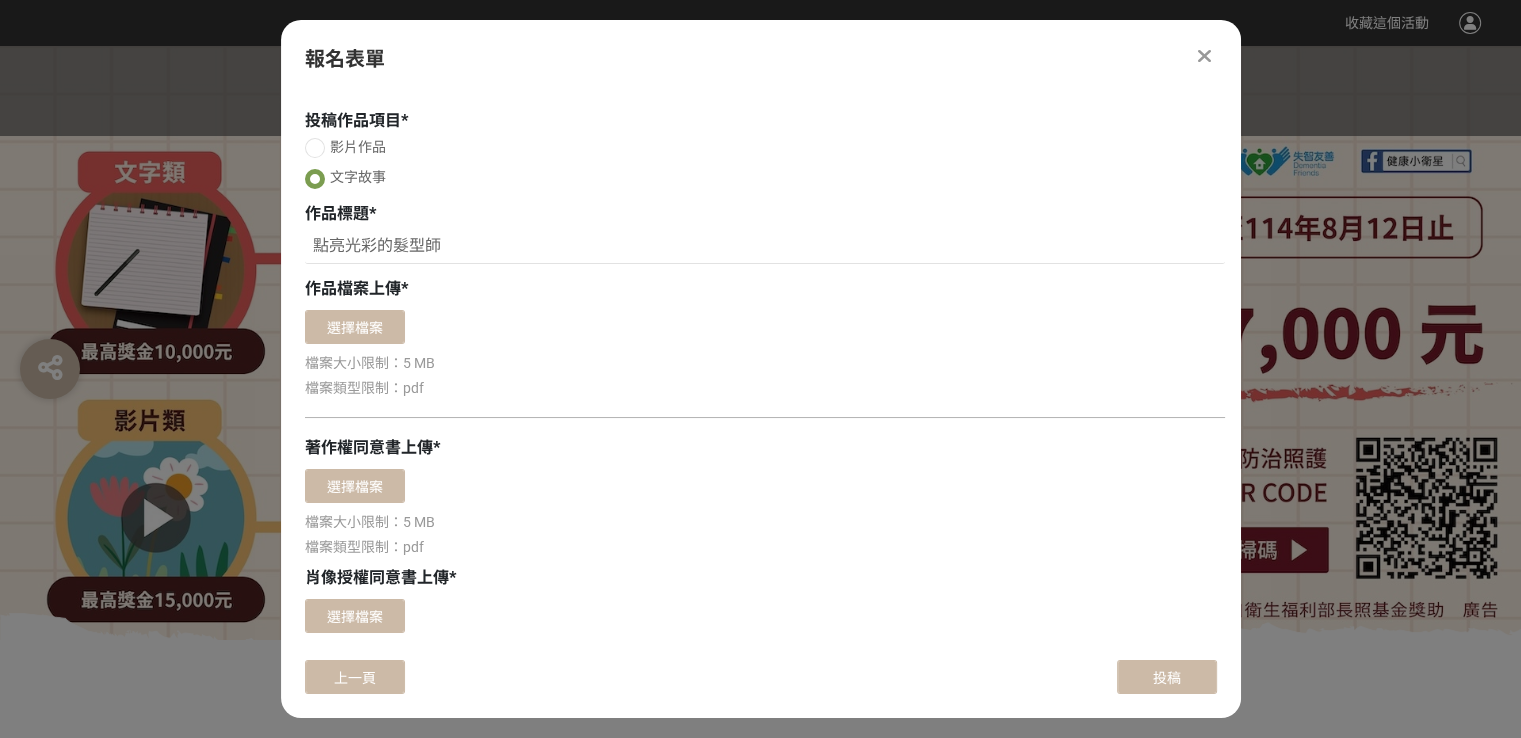 drag, startPoint x: 1110, startPoint y: 281, endPoint x: 1092, endPoint y: 334, distance: 55.97321 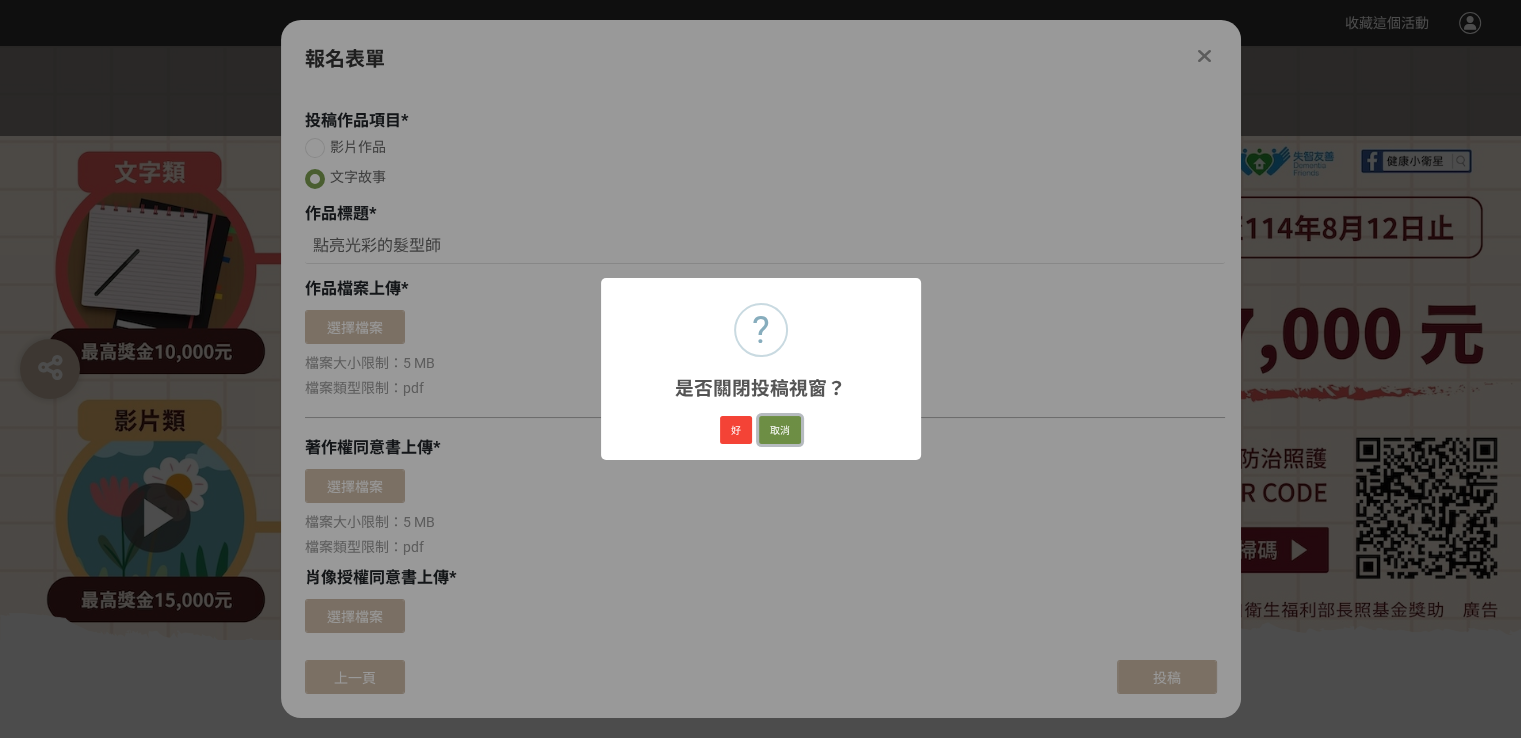 click on "取消" at bounding box center (780, 430) 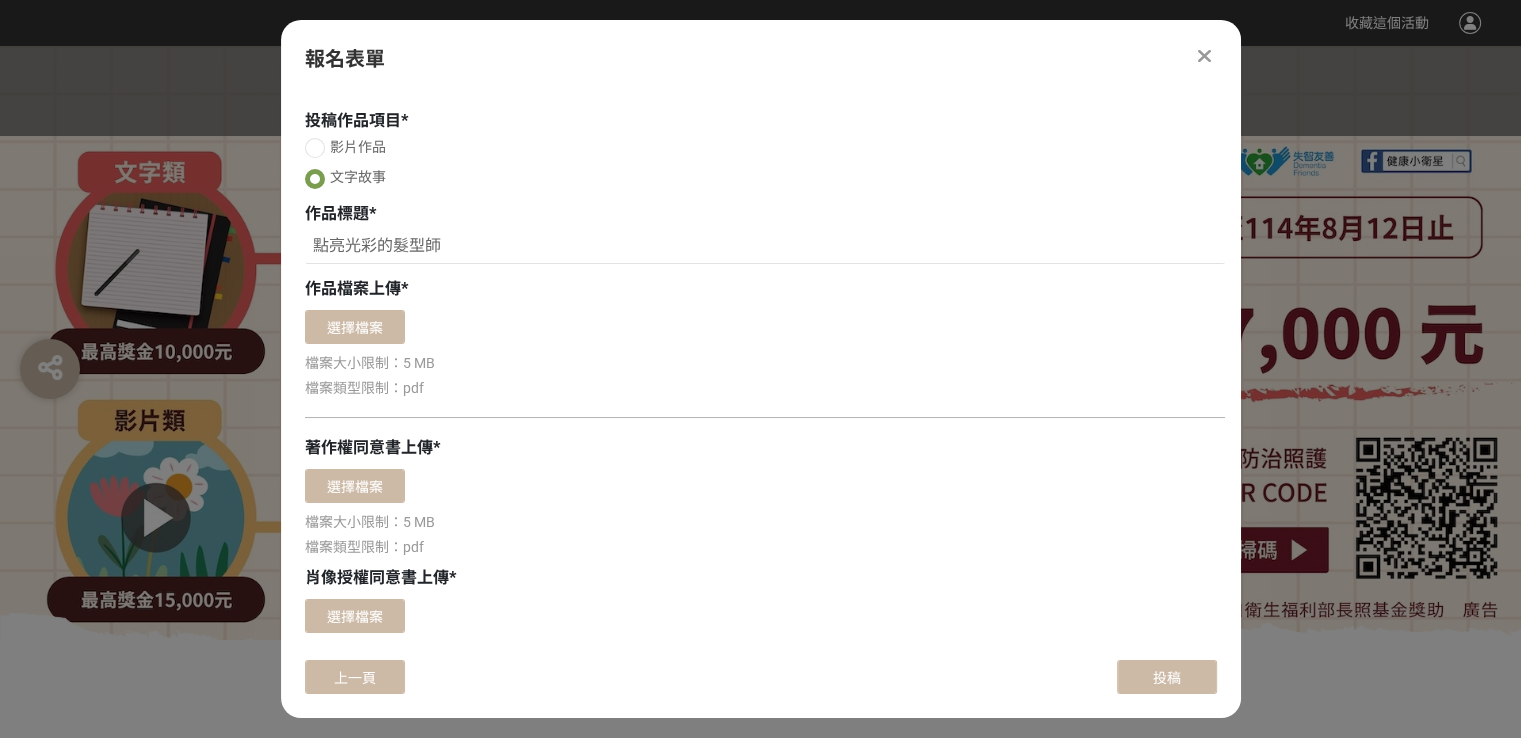 click on "檔案類型限制：pdf" at bounding box center (765, 388) 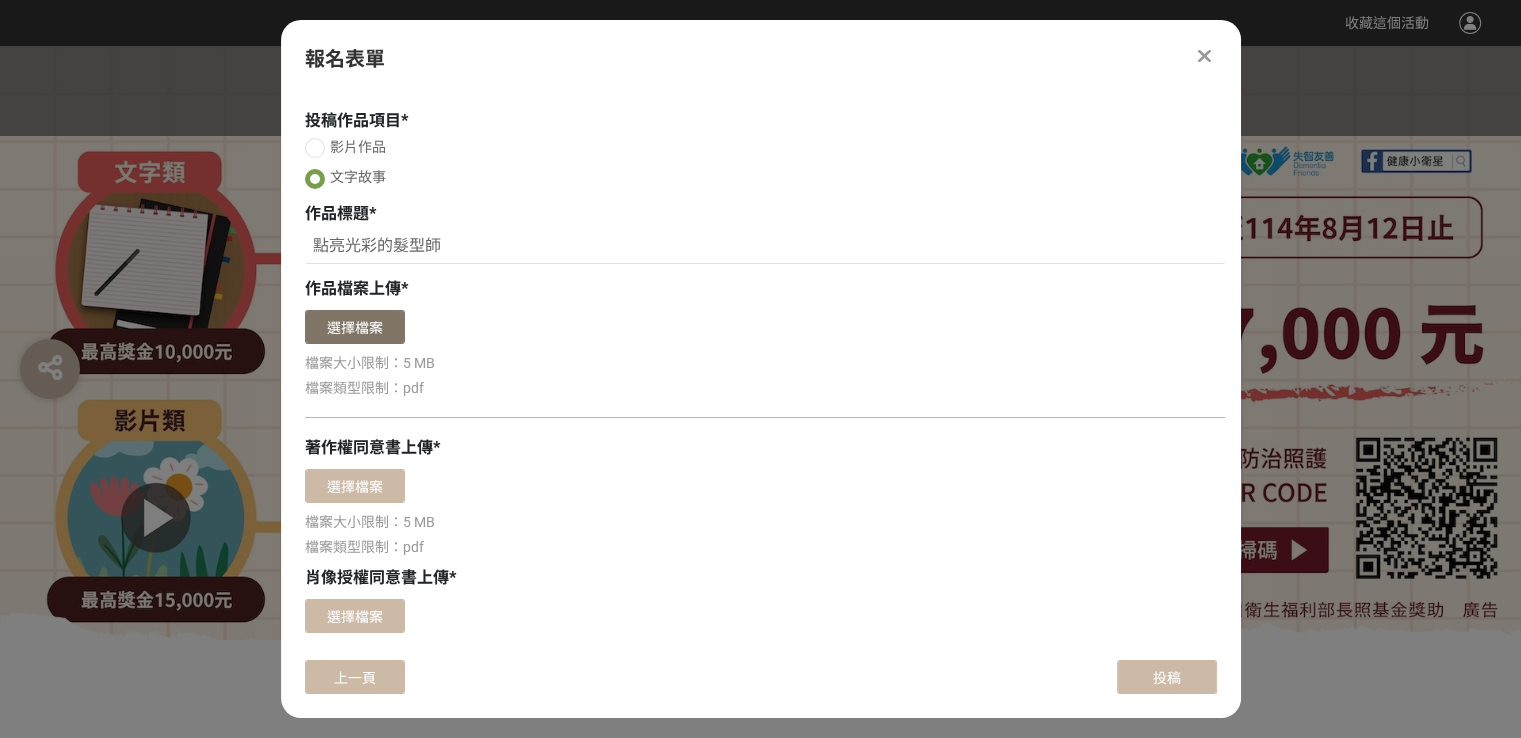 click on "選擇檔案" at bounding box center (355, 327) 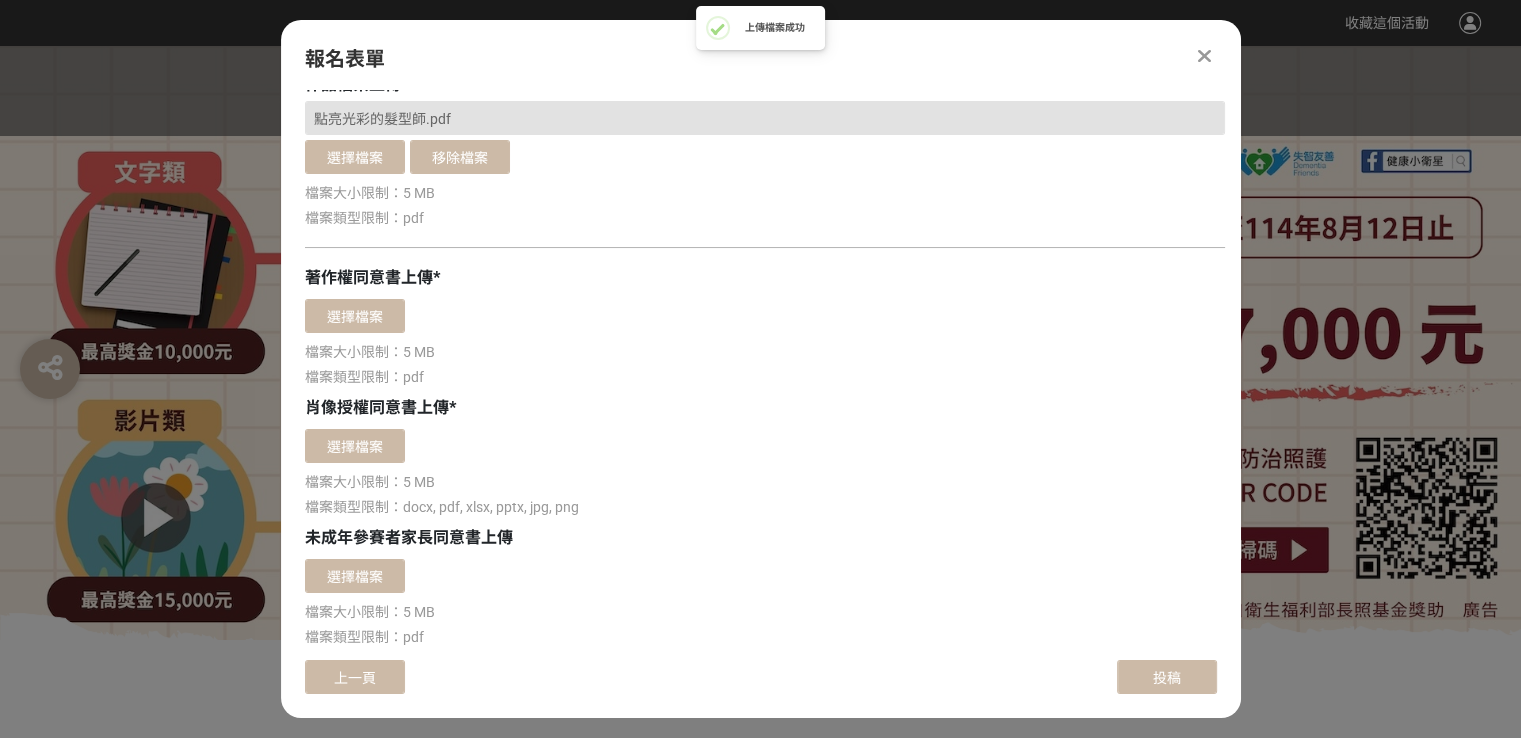 scroll, scrollTop: 258, scrollLeft: 0, axis: vertical 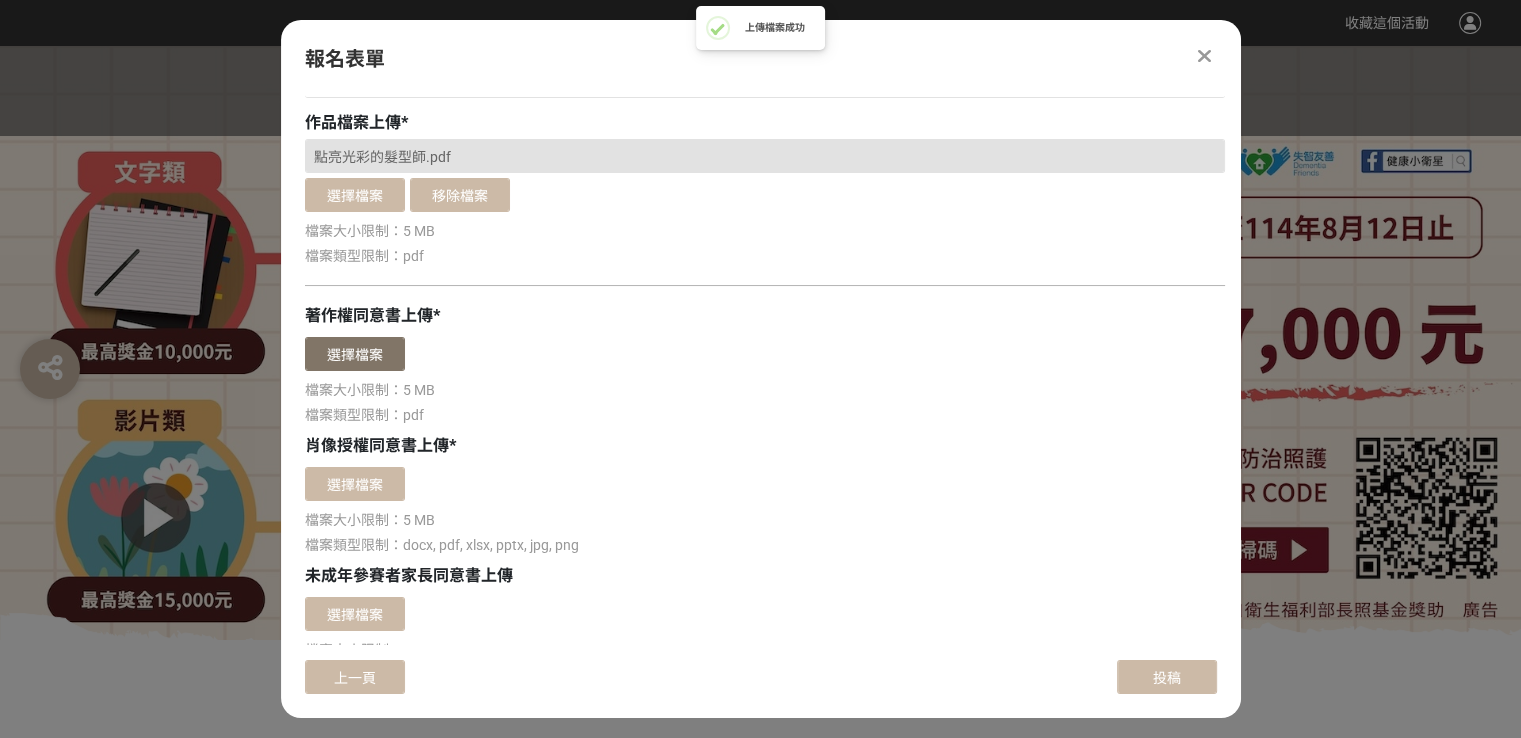 click on "選擇檔案" at bounding box center (355, 354) 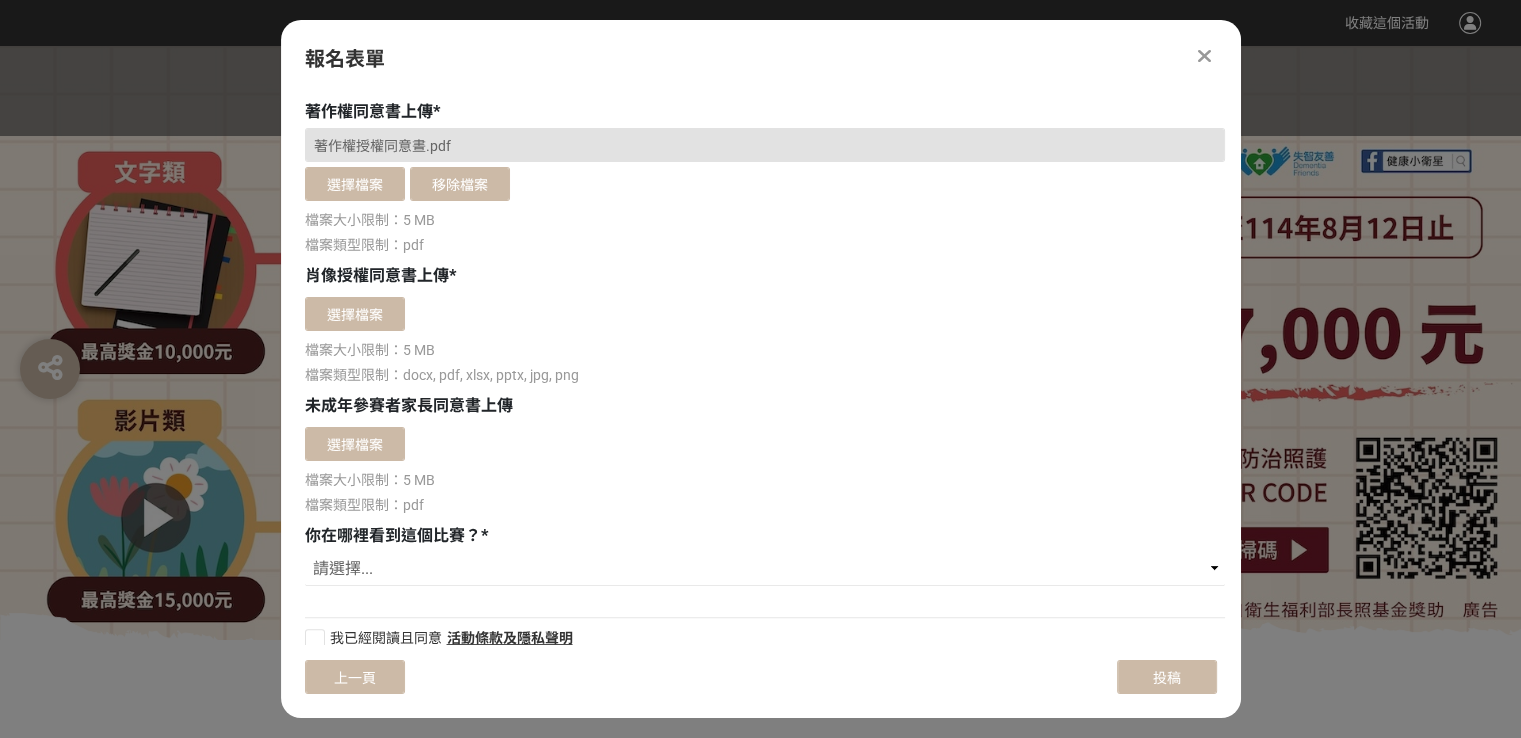 scroll, scrollTop: 482, scrollLeft: 0, axis: vertical 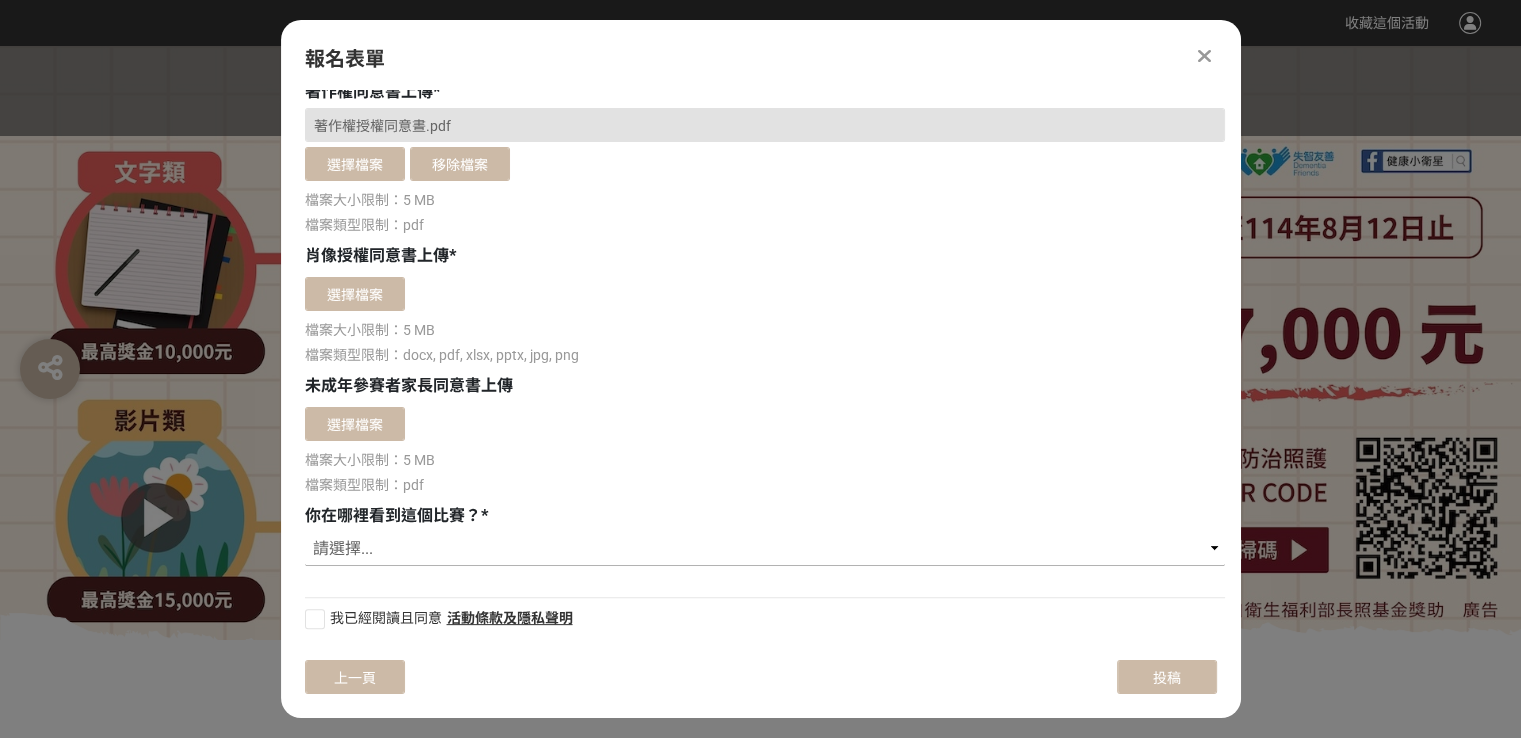 click on "請選擇... 獎金獵人網站 Facebook / Instagram 校園講座 / 老師系上推薦 電子郵件 海報 其他" at bounding box center [765, 549] 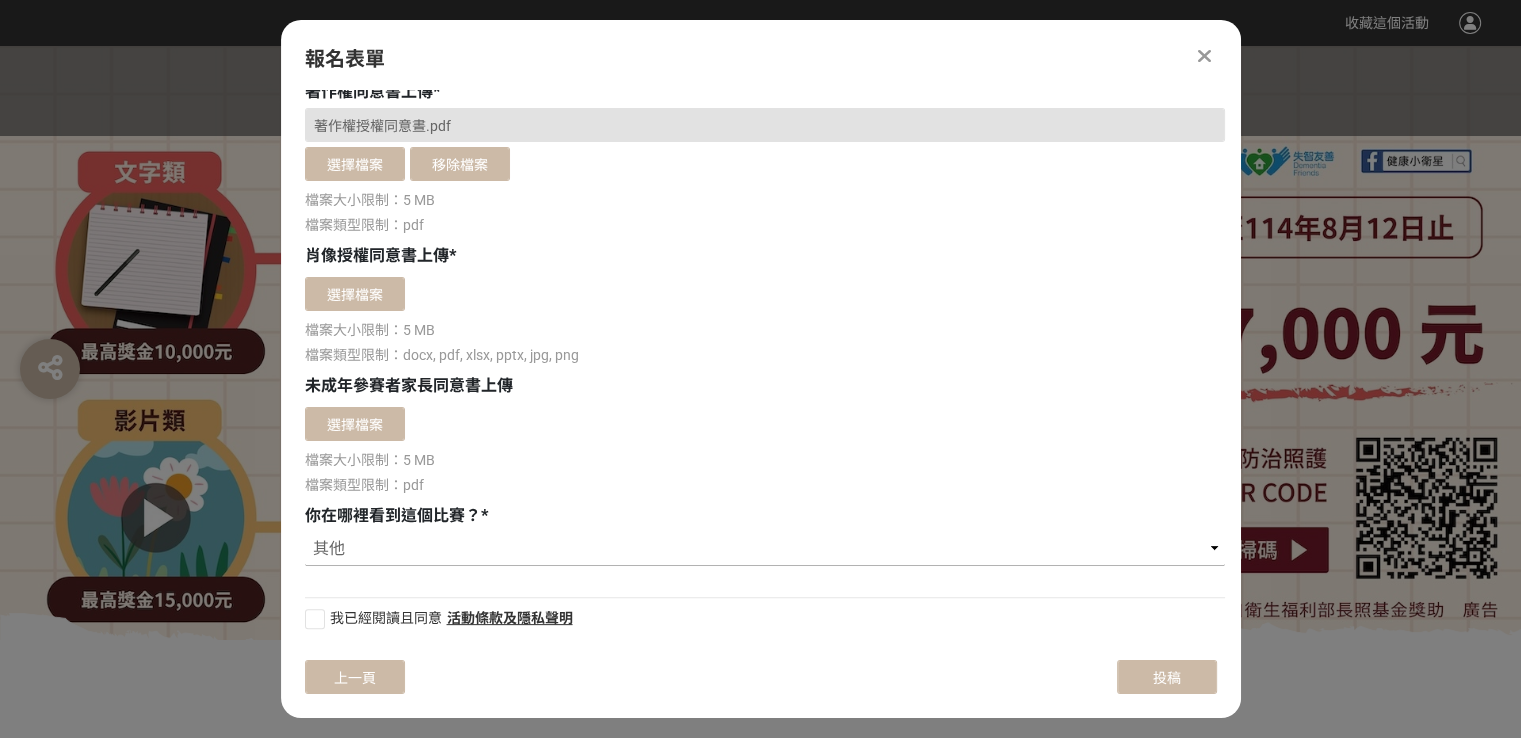 click on "請選擇... 獎金獵人網站 Facebook / Instagram 校園講座 / 老師系上推薦 電子郵件 海報 其他" at bounding box center [765, 549] 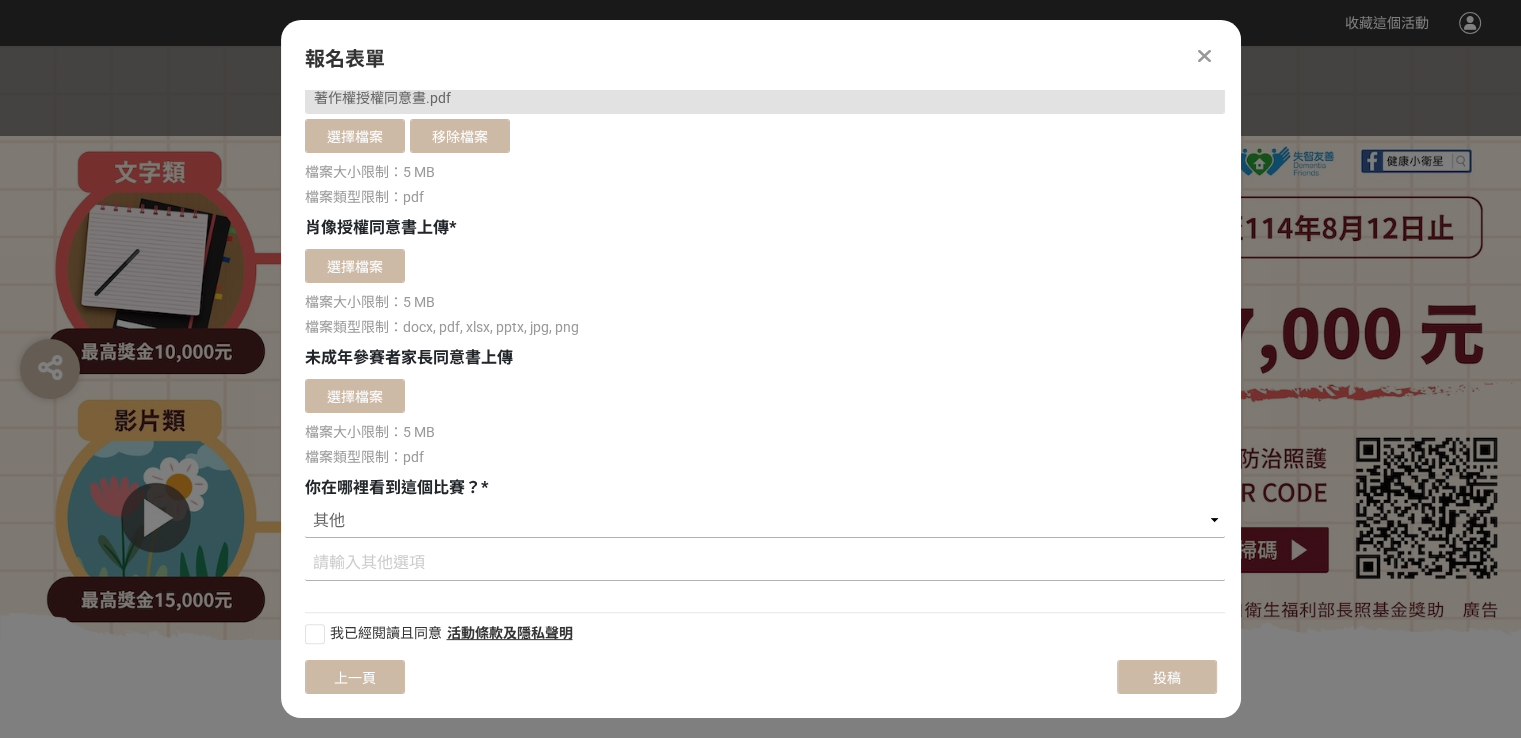 scroll, scrollTop: 525, scrollLeft: 0, axis: vertical 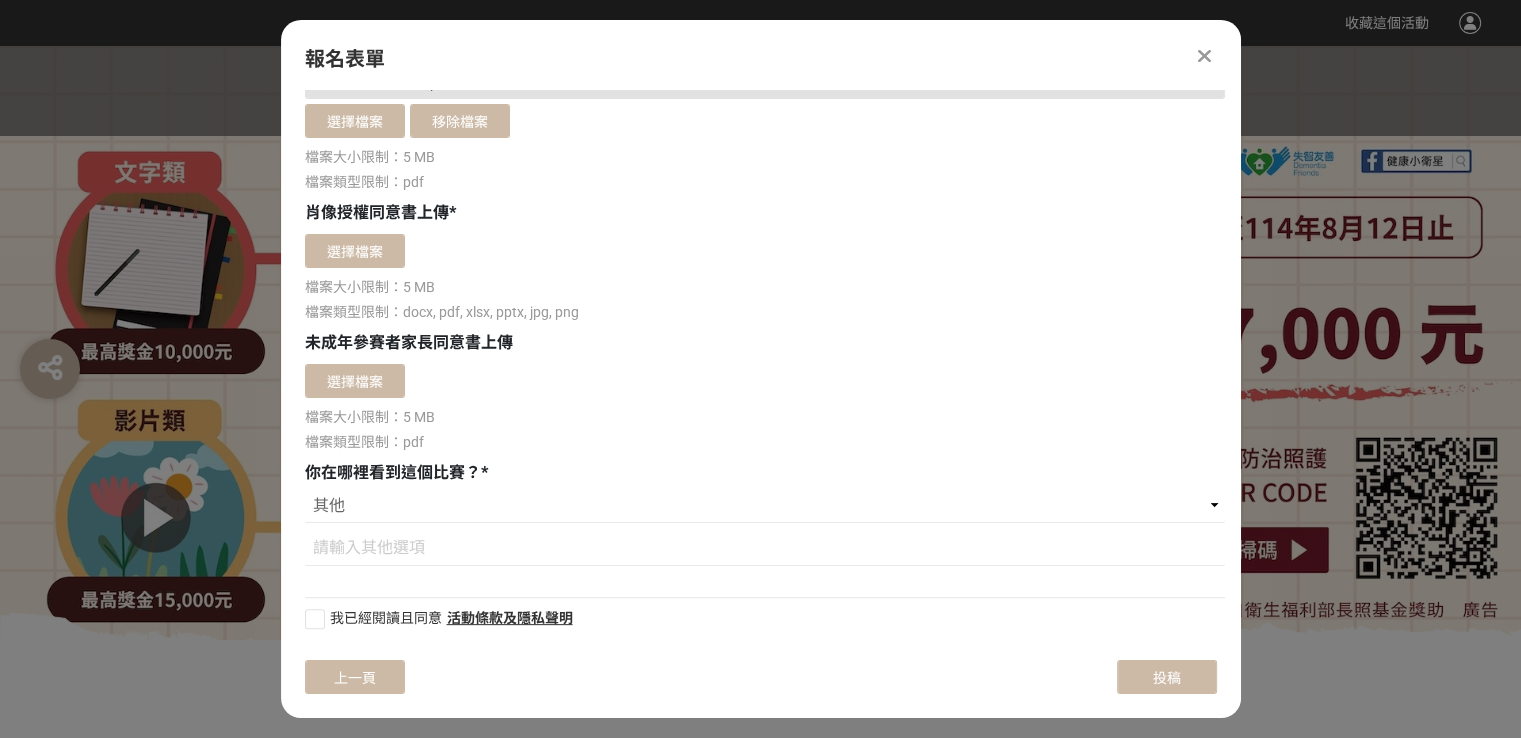click at bounding box center (315, 619) 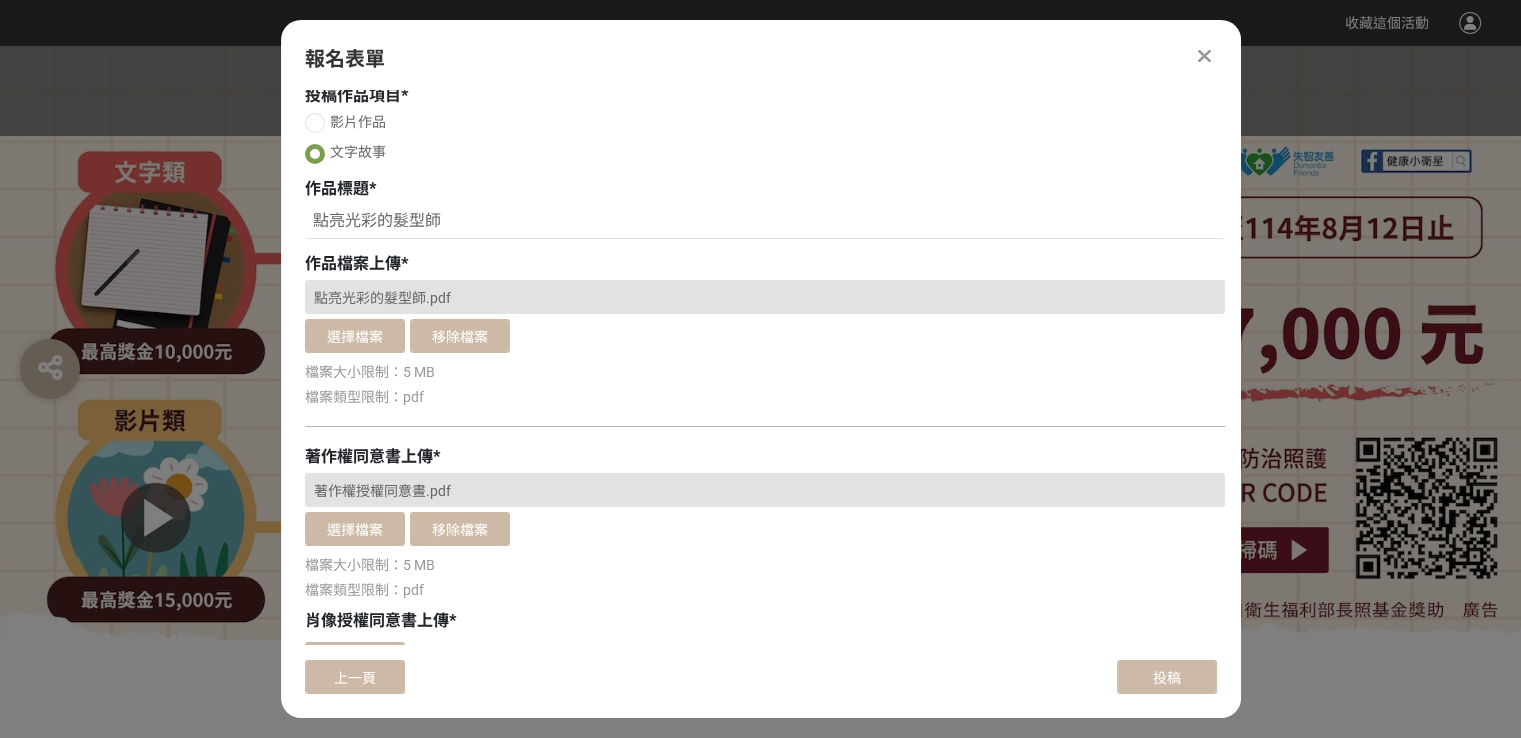scroll, scrollTop: 0, scrollLeft: 0, axis: both 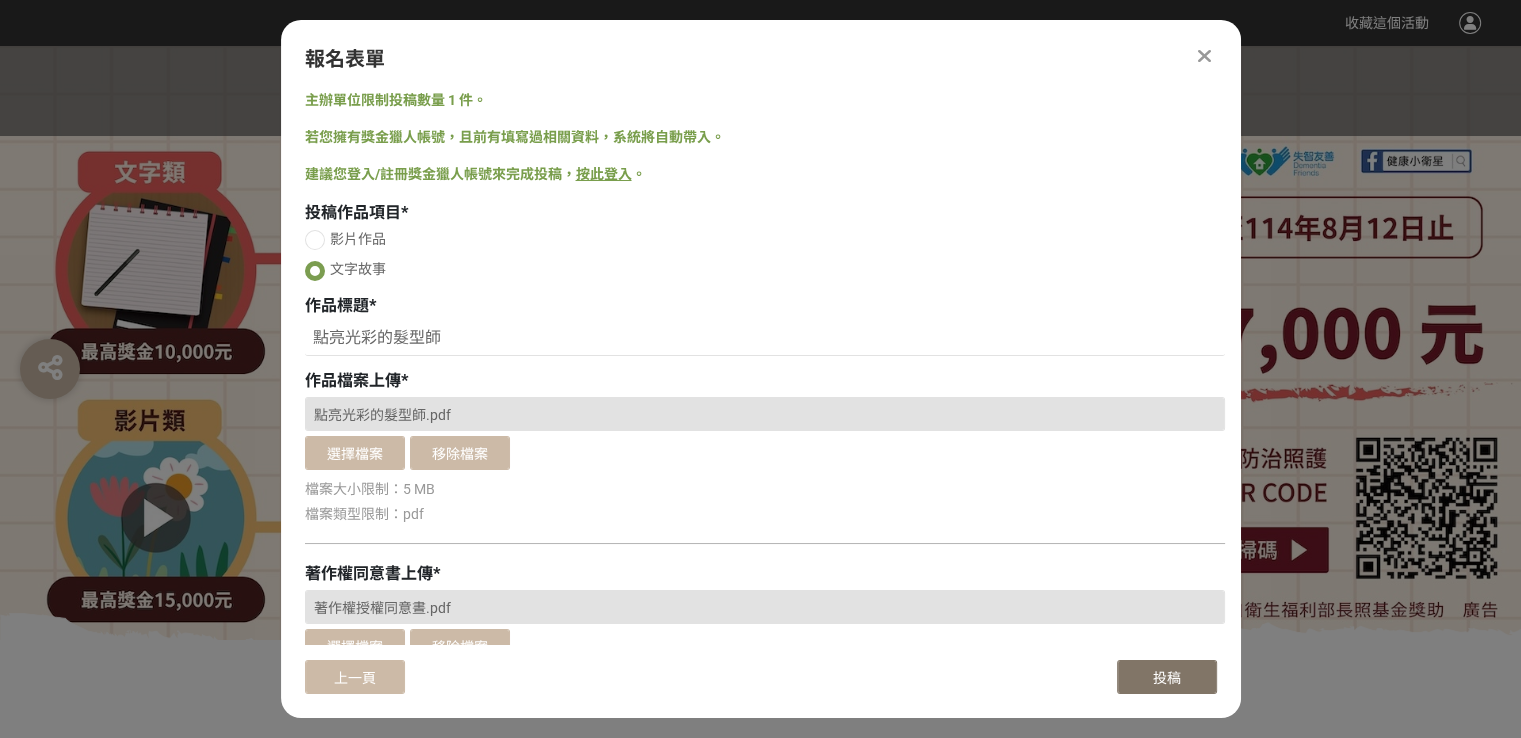 click on "投稿" at bounding box center [1167, 677] 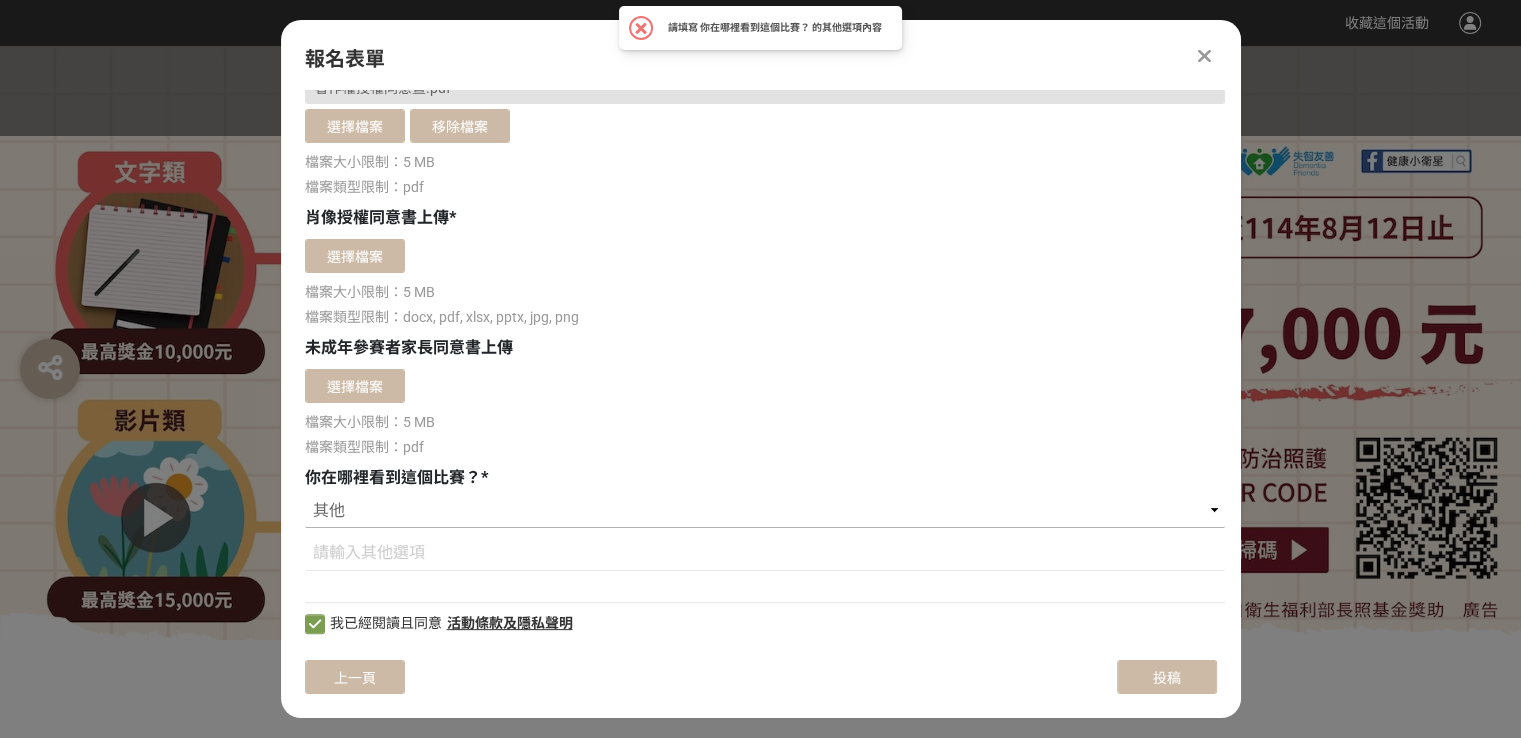 scroll, scrollTop: 525, scrollLeft: 0, axis: vertical 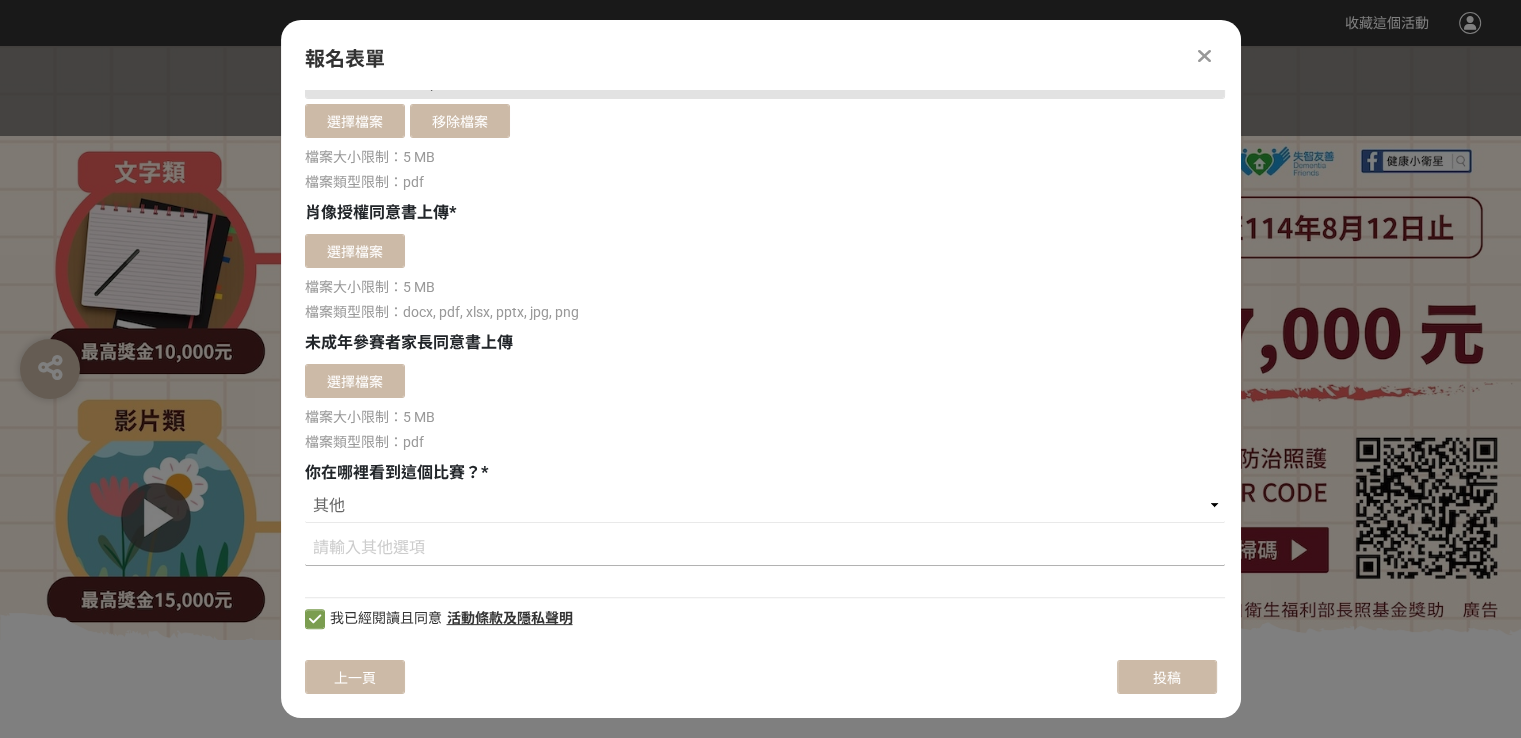 click at bounding box center (765, 549) 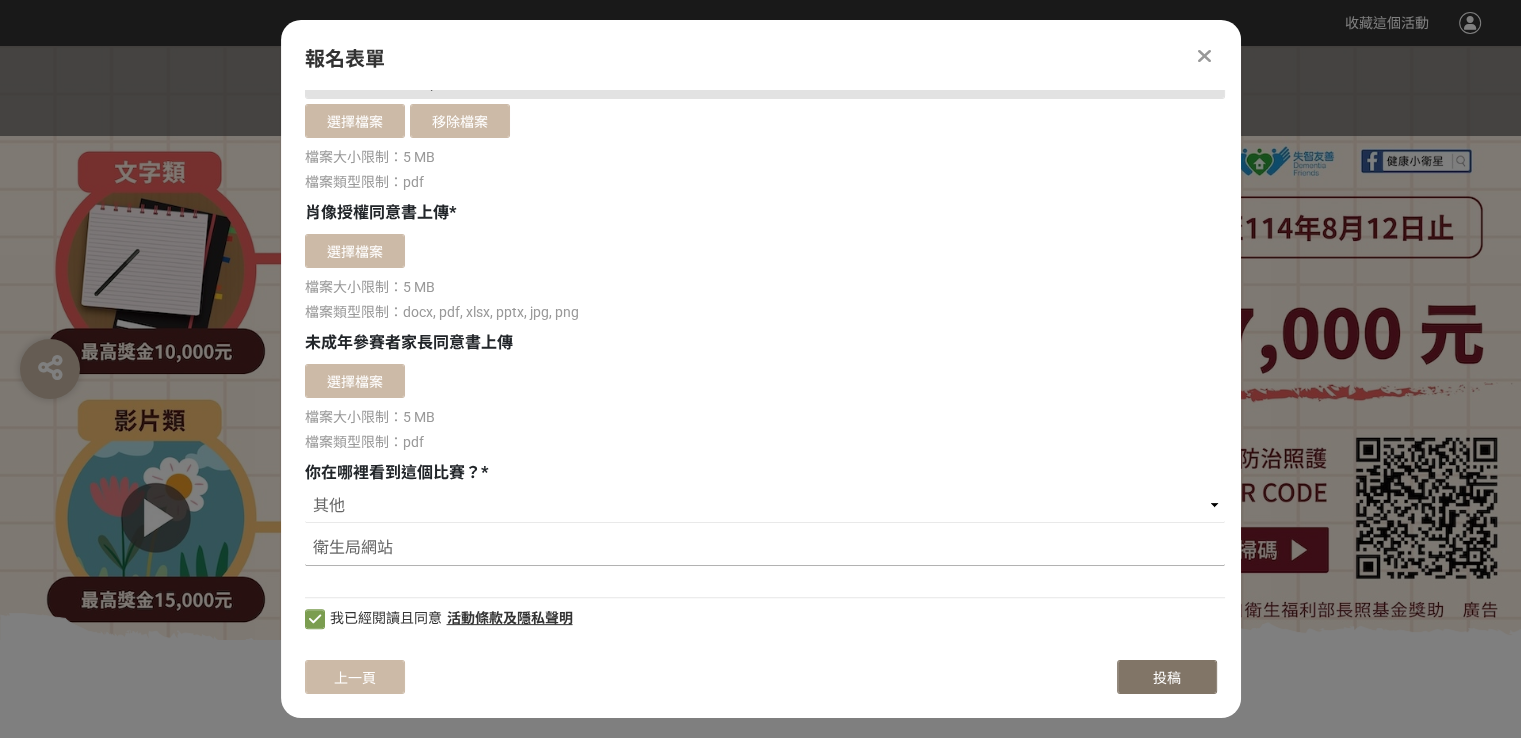 type on "衛生局網站" 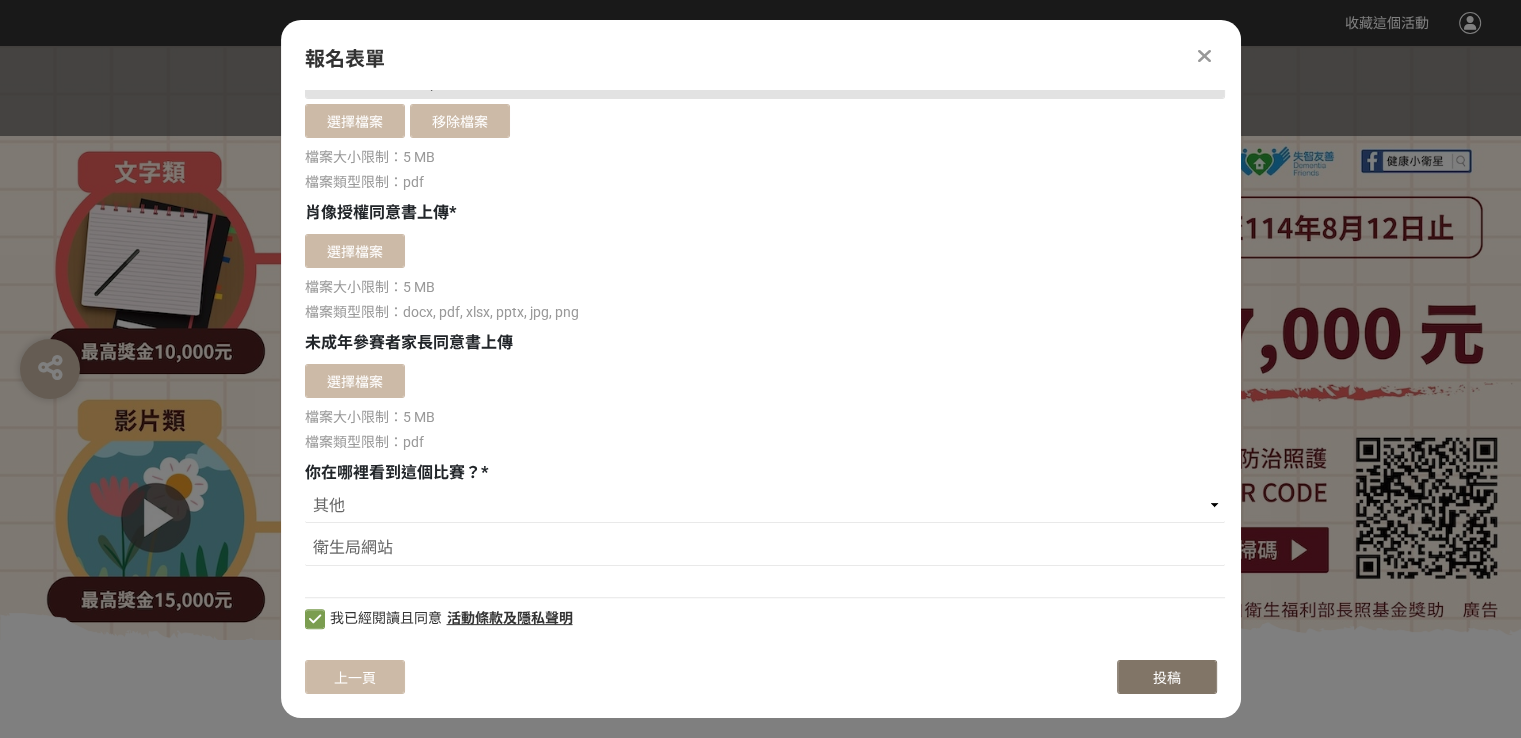 click on "投稿" at bounding box center [1167, 677] 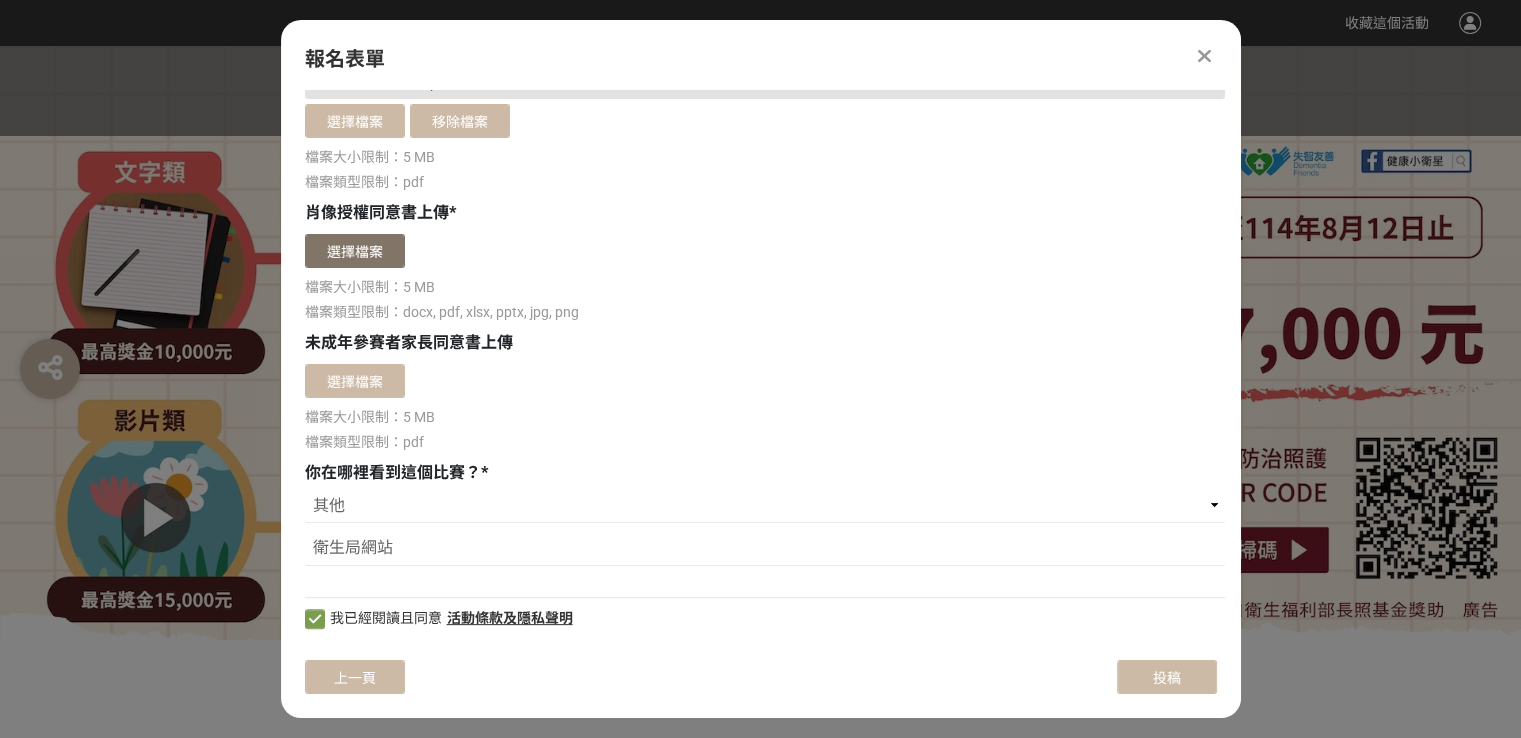 click on "選擇檔案" at bounding box center [355, 251] 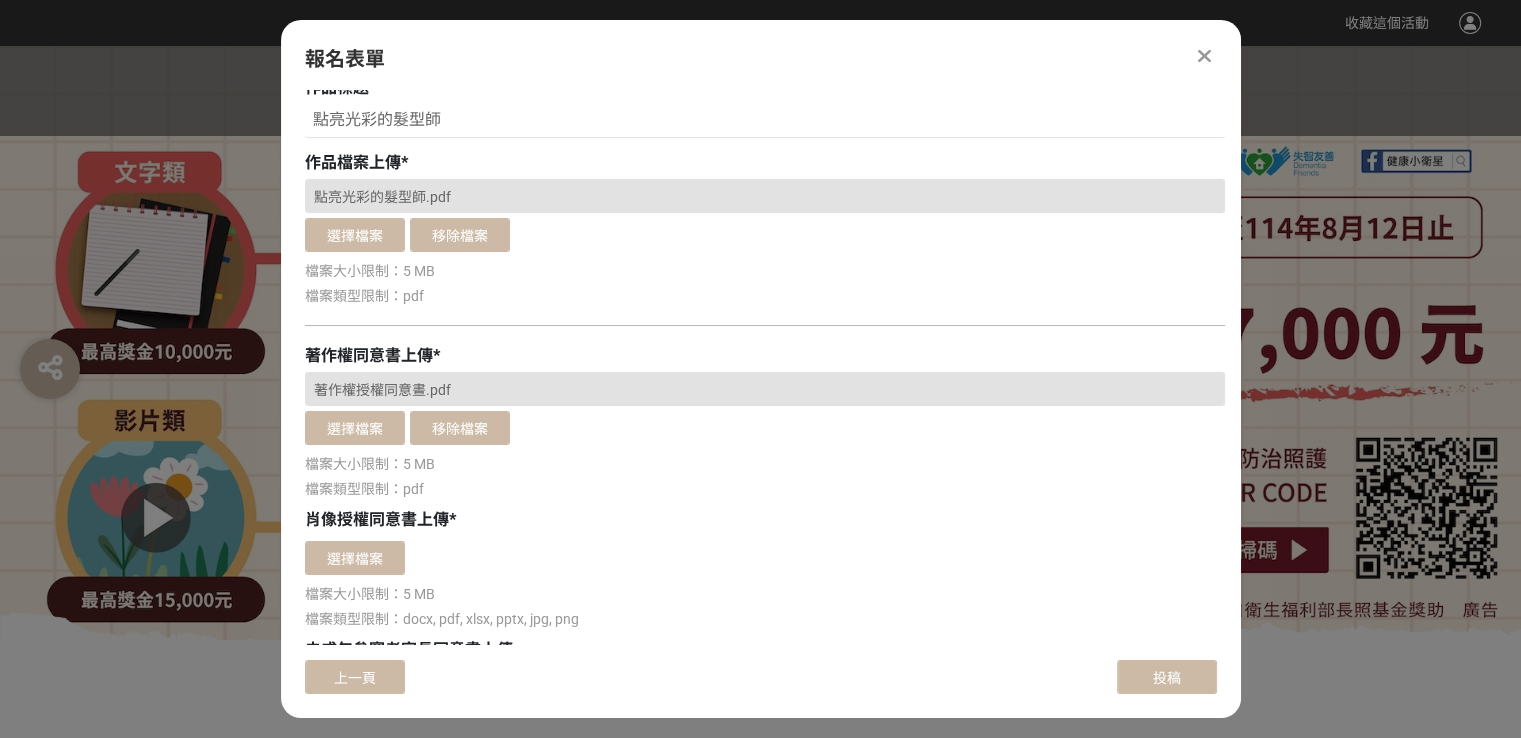 scroll, scrollTop: 333, scrollLeft: 0, axis: vertical 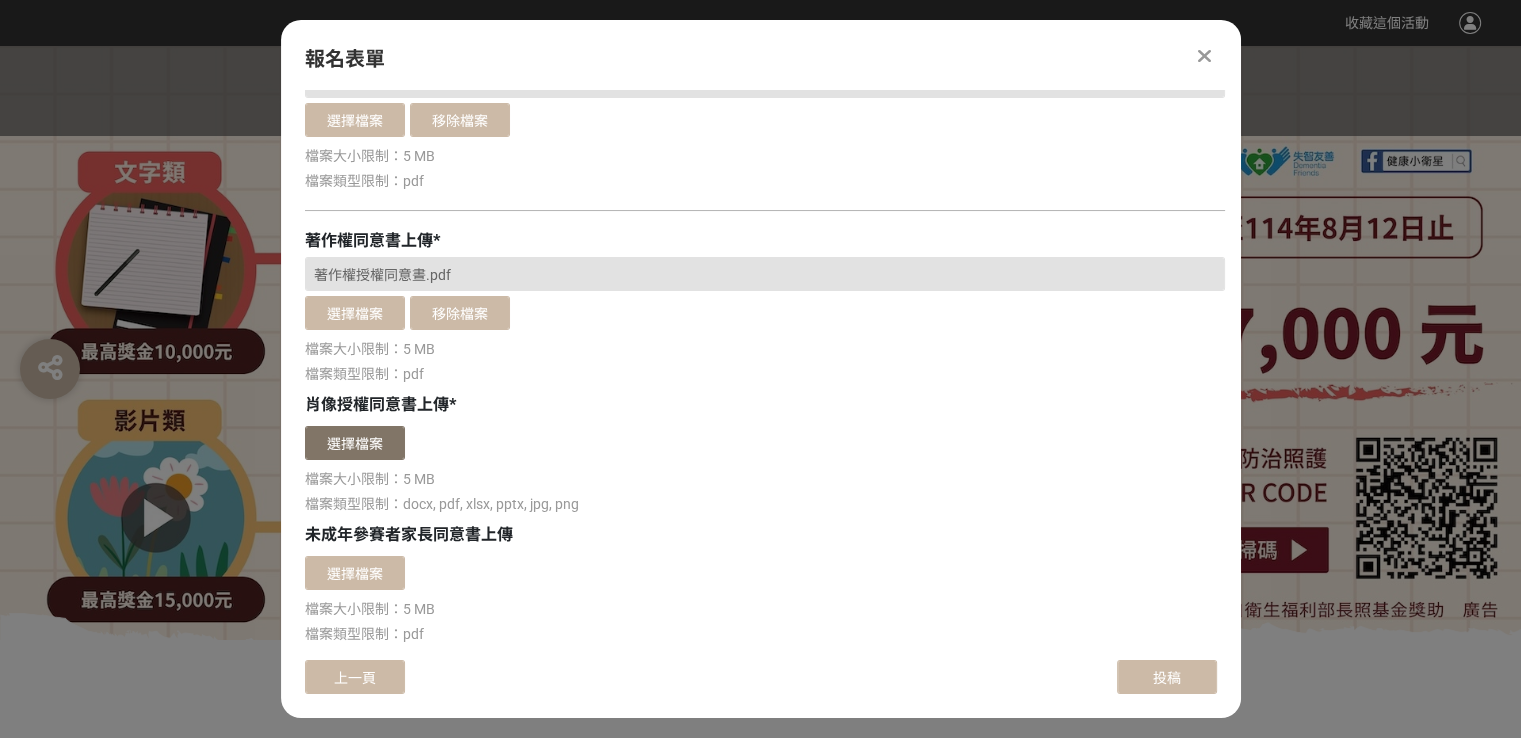 click on "選擇檔案" at bounding box center [355, 443] 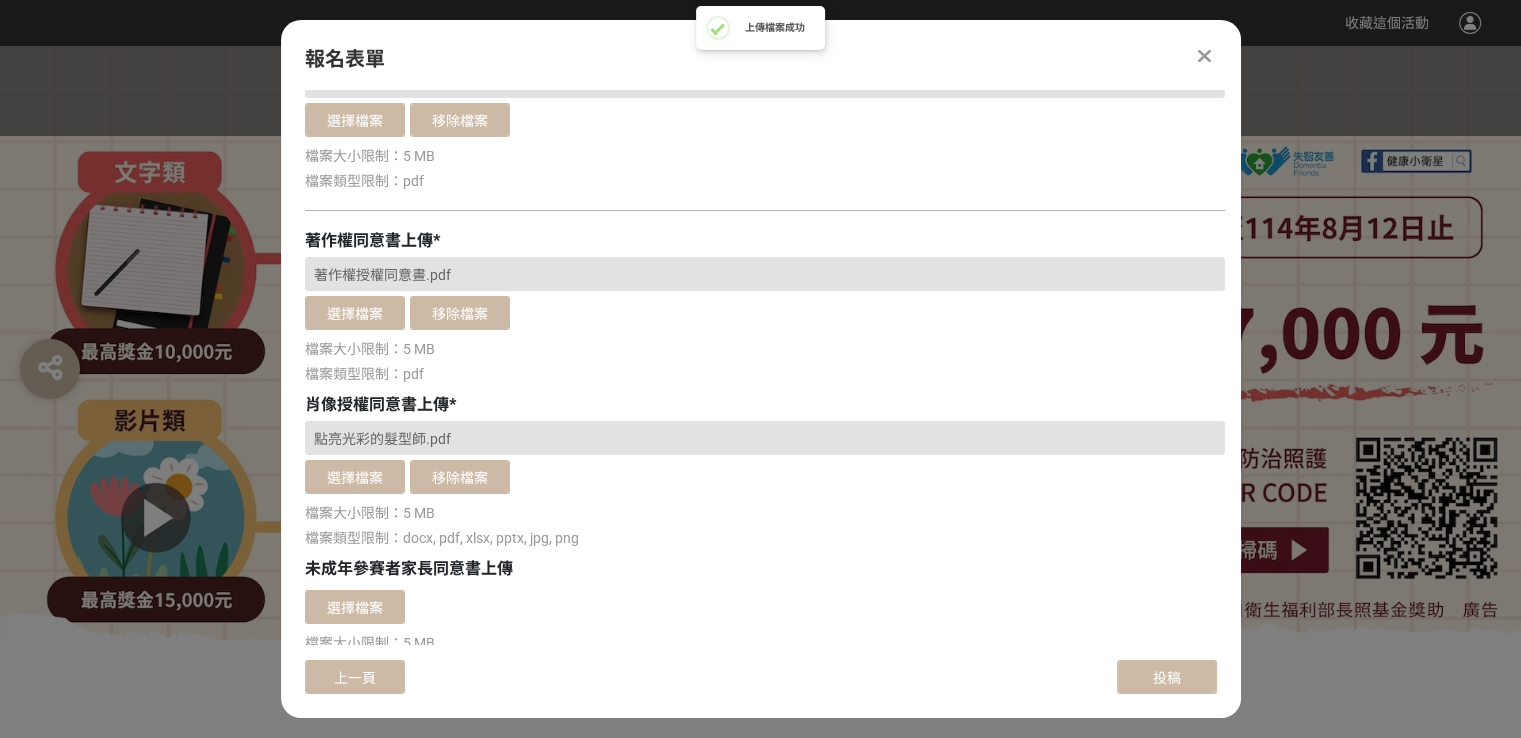 scroll, scrollTop: 559, scrollLeft: 0, axis: vertical 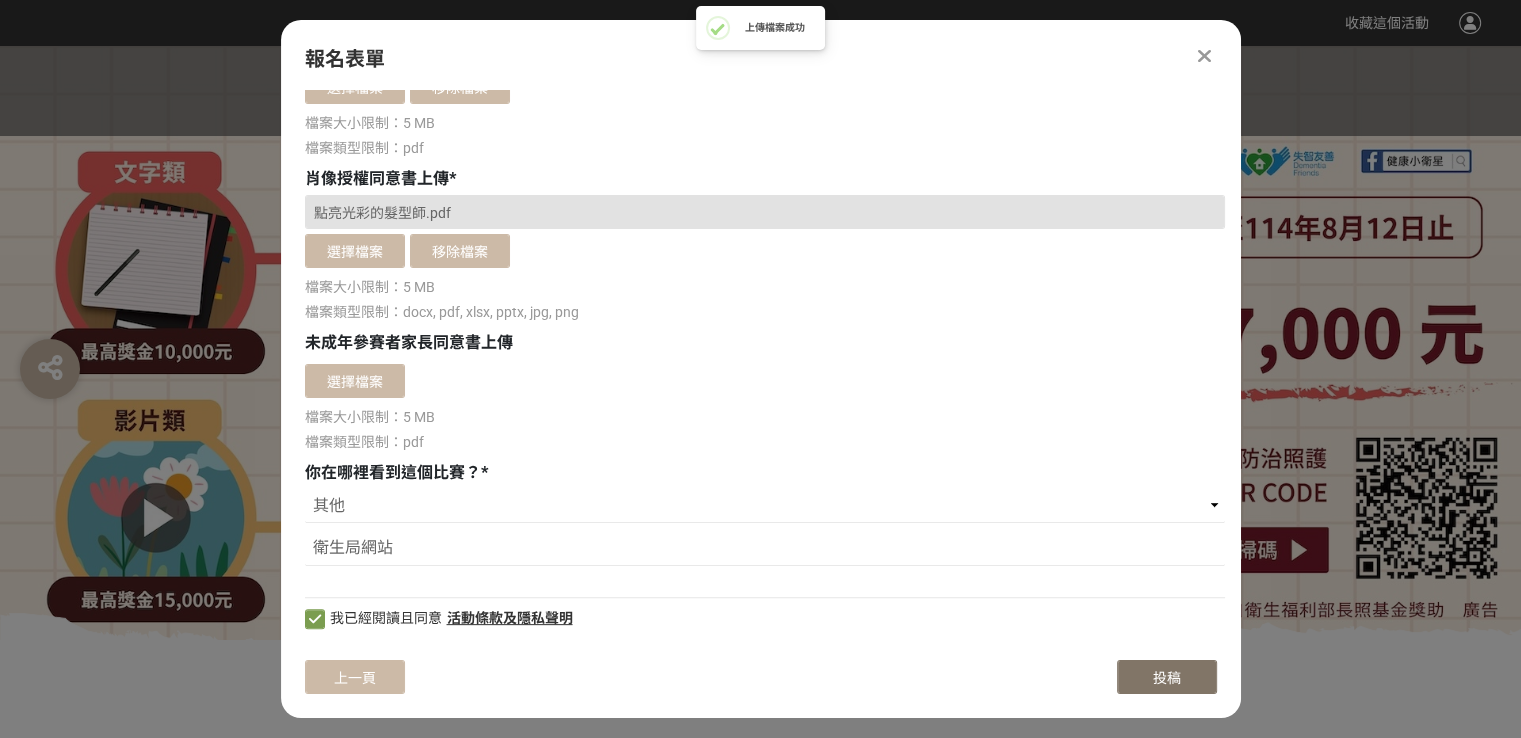 click on "投稿" at bounding box center (1167, 678) 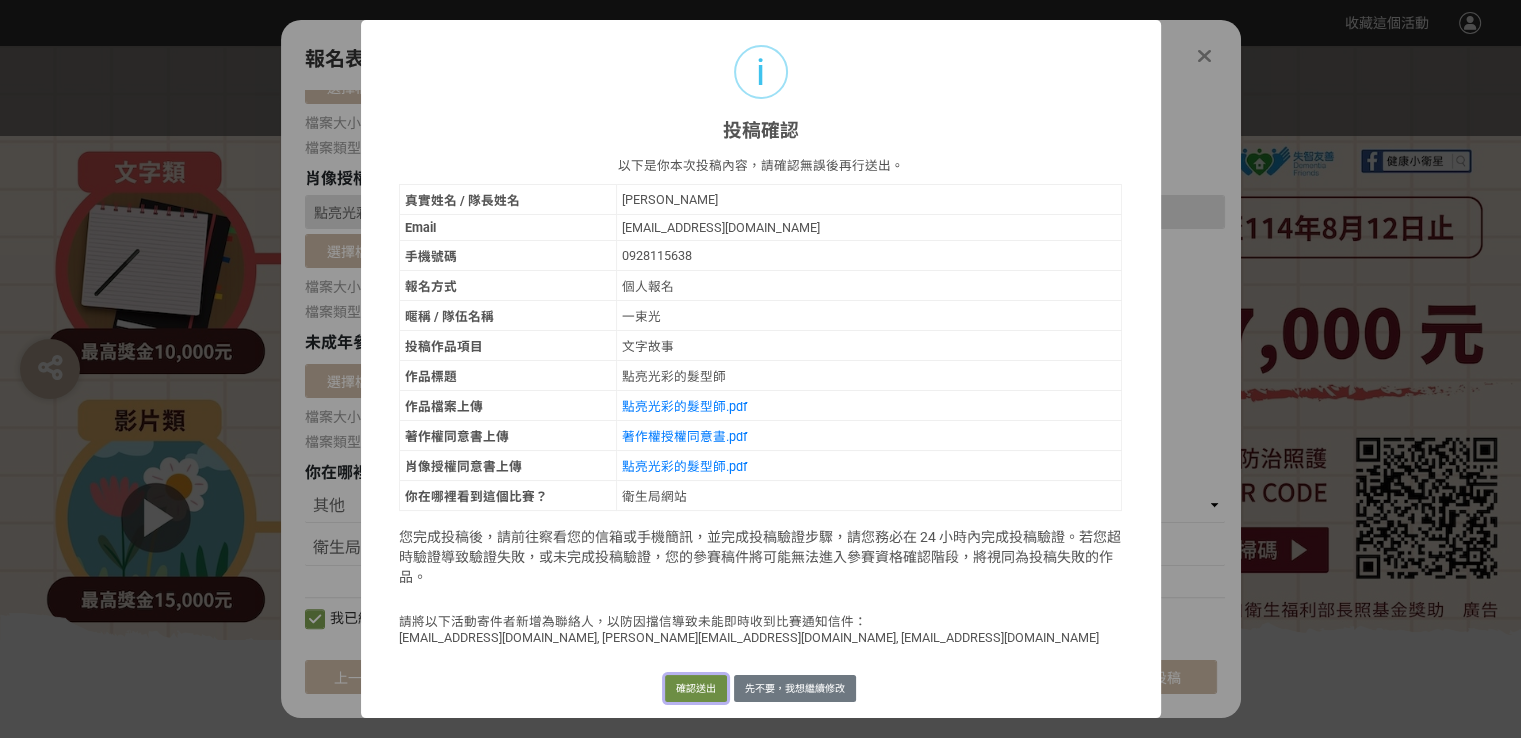 click on "確認送出" at bounding box center [696, 689] 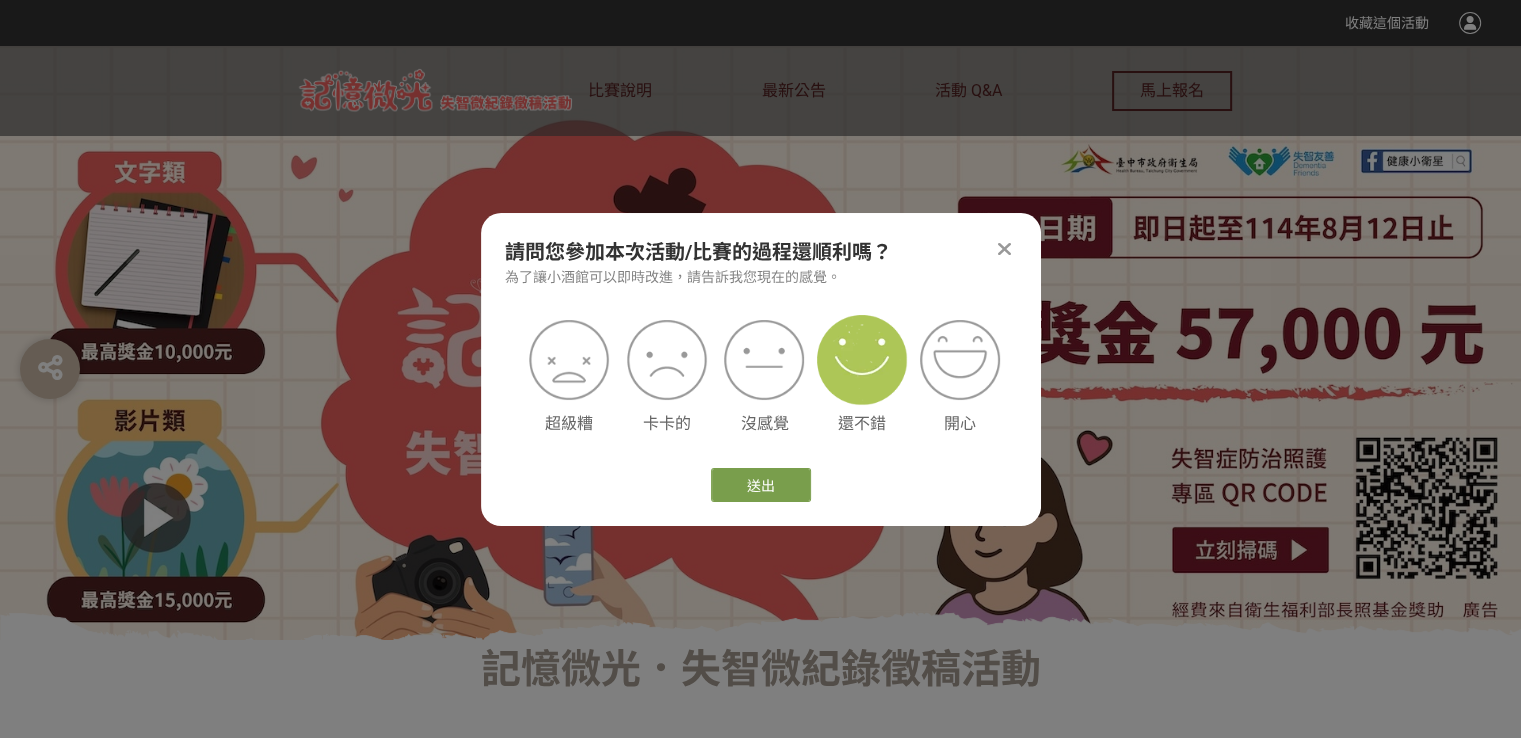click at bounding box center [862, 360] 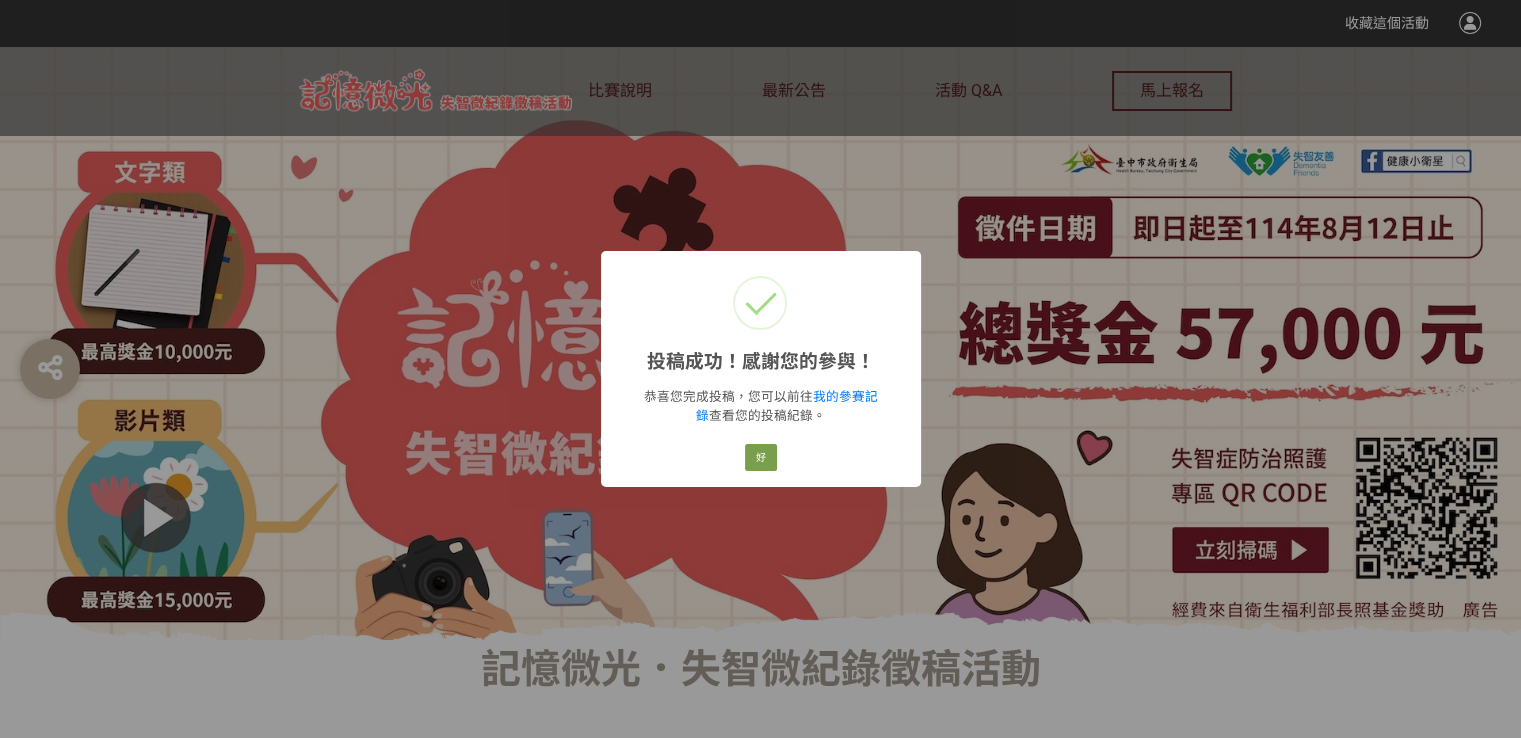 click on "好 Cancel" at bounding box center (760, 458) 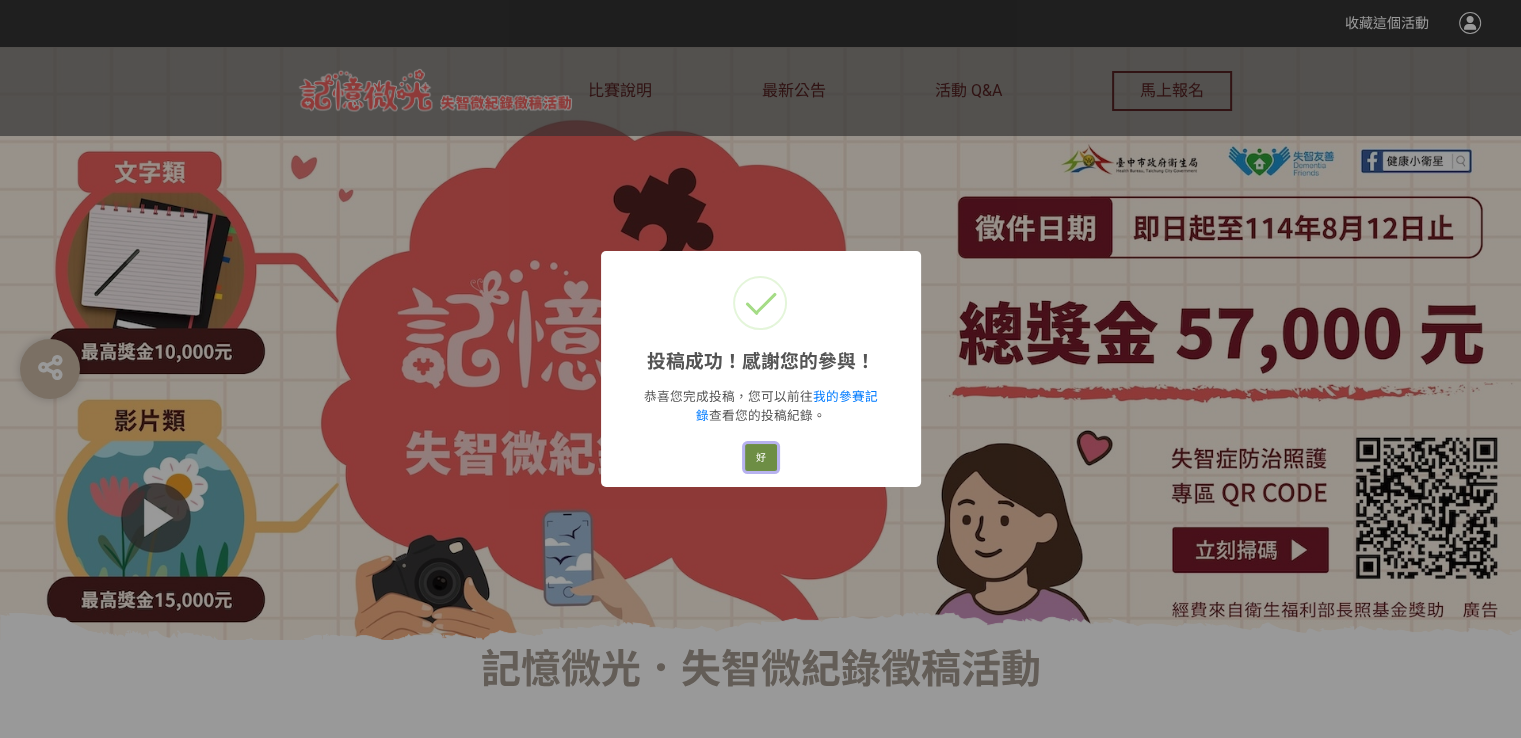 click on "好" at bounding box center (761, 458) 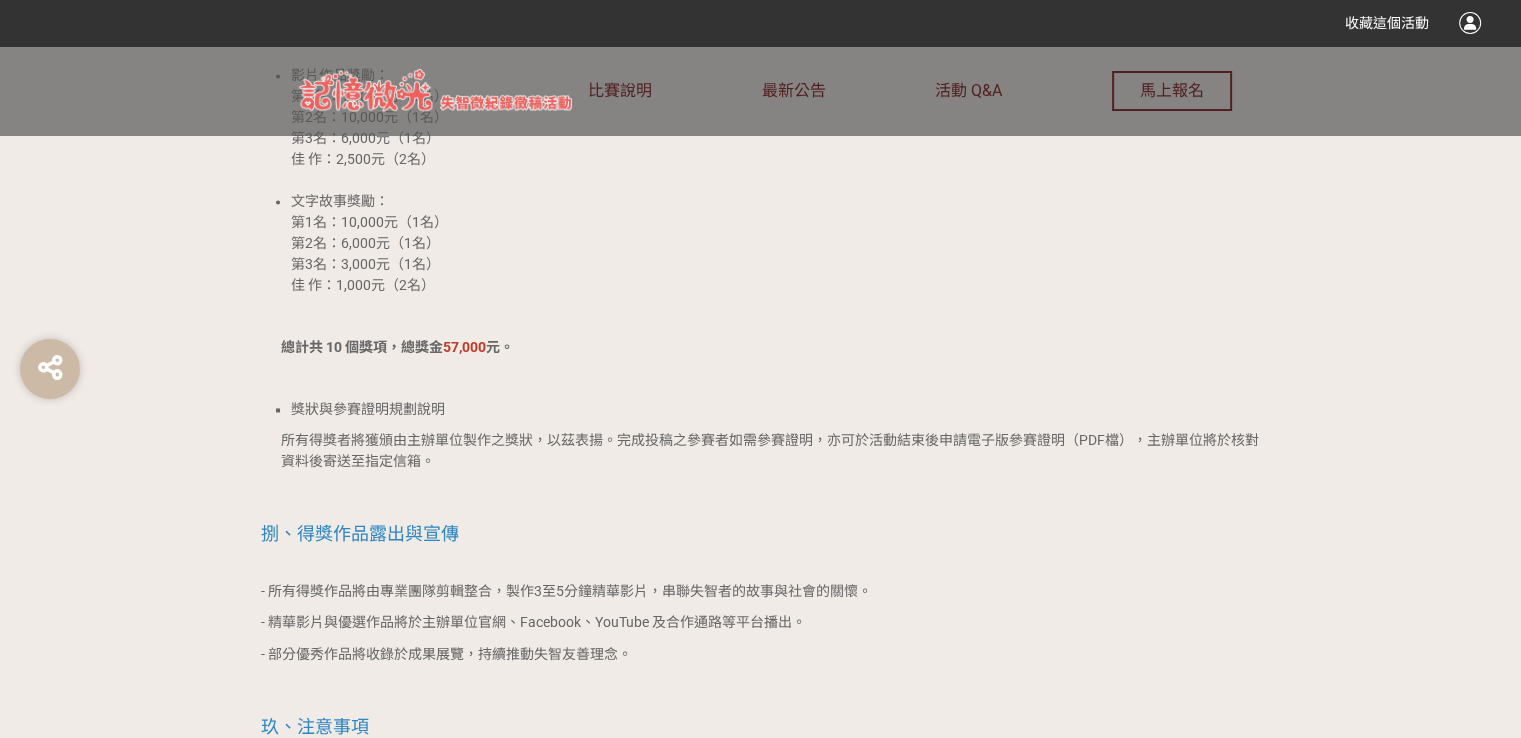 scroll, scrollTop: 4500, scrollLeft: 0, axis: vertical 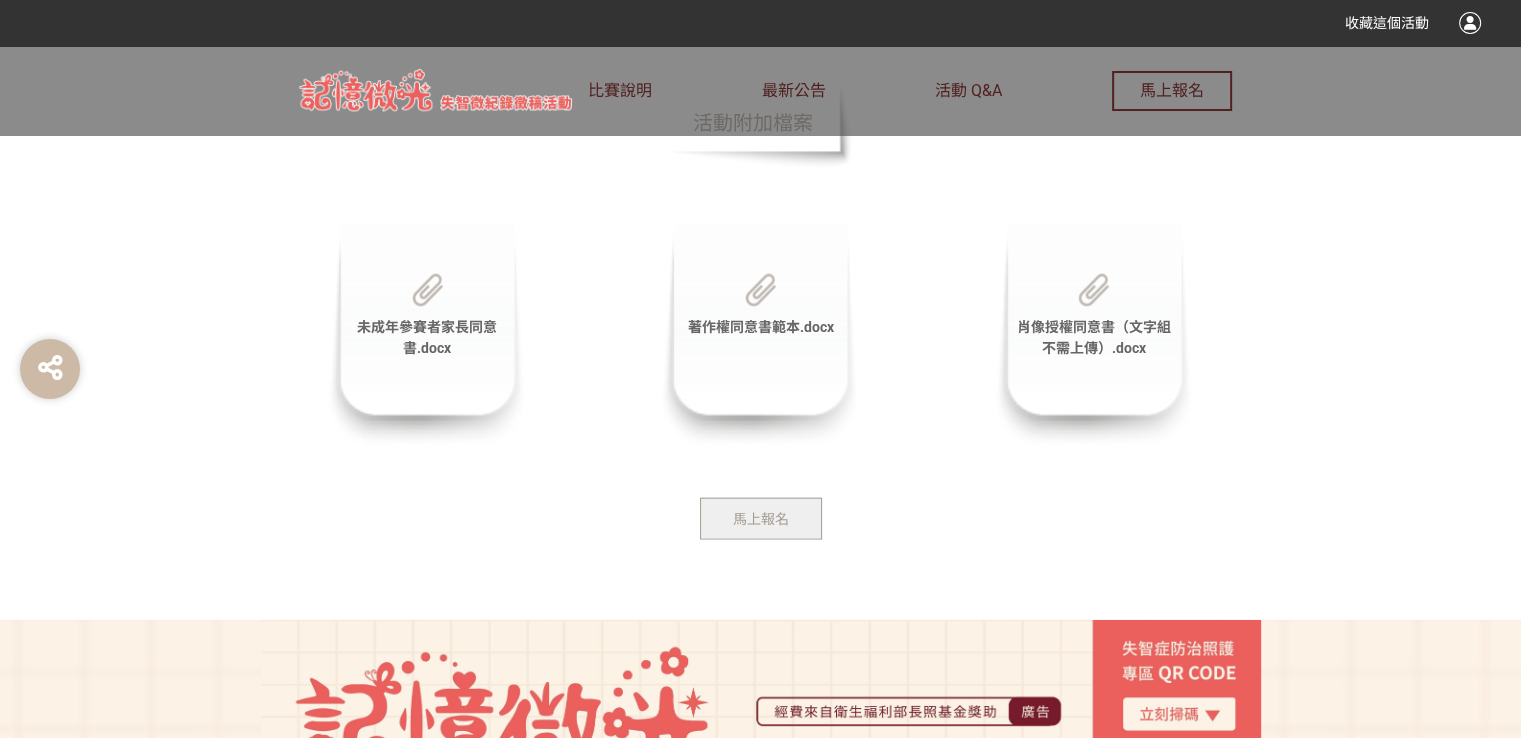 click on "活動附加檔案 未成年參賽者家長同意書.docx 著作權同意書範本.docx 肖像授權同意書（文字組不需上傳）.docx 馬上報名" at bounding box center (760, 312) 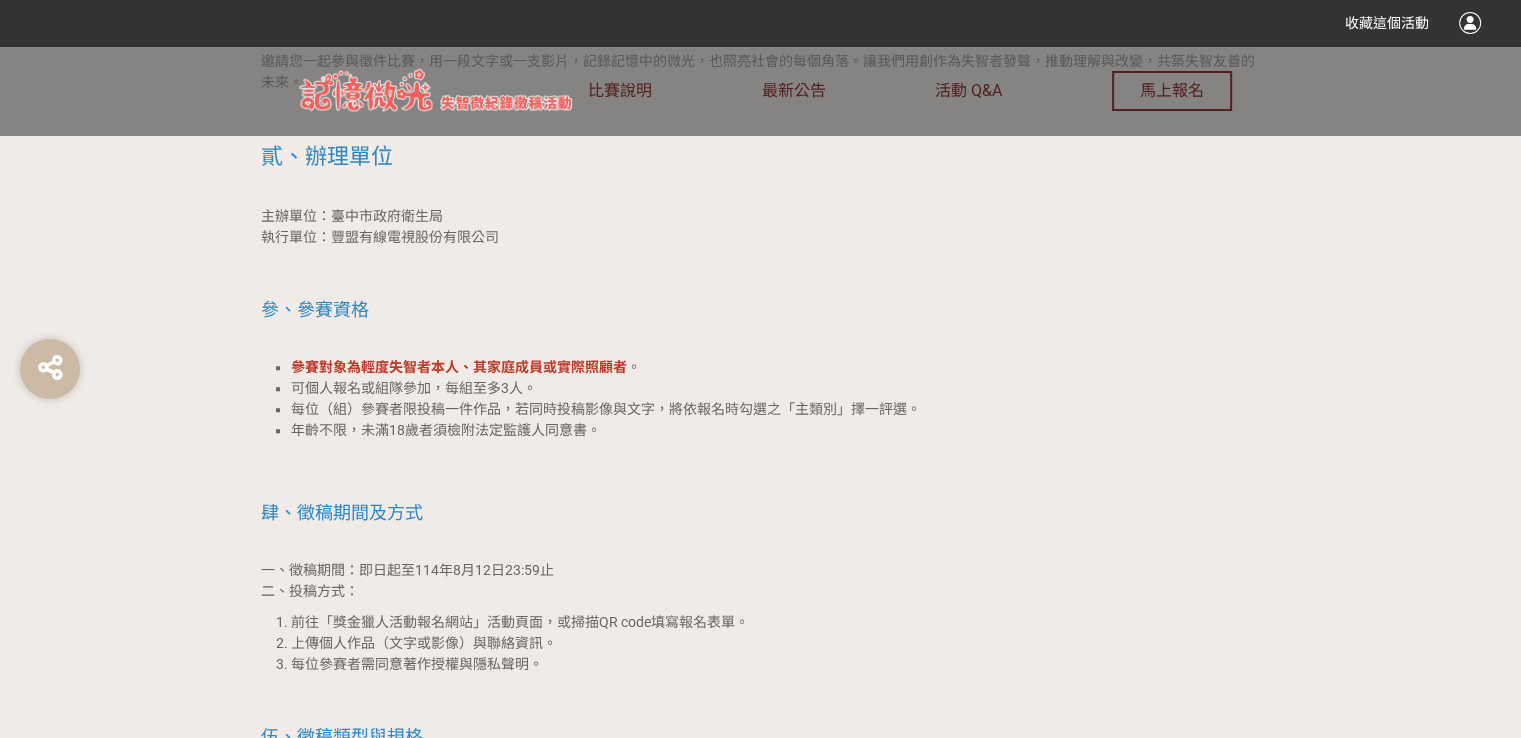 scroll, scrollTop: 1333, scrollLeft: 0, axis: vertical 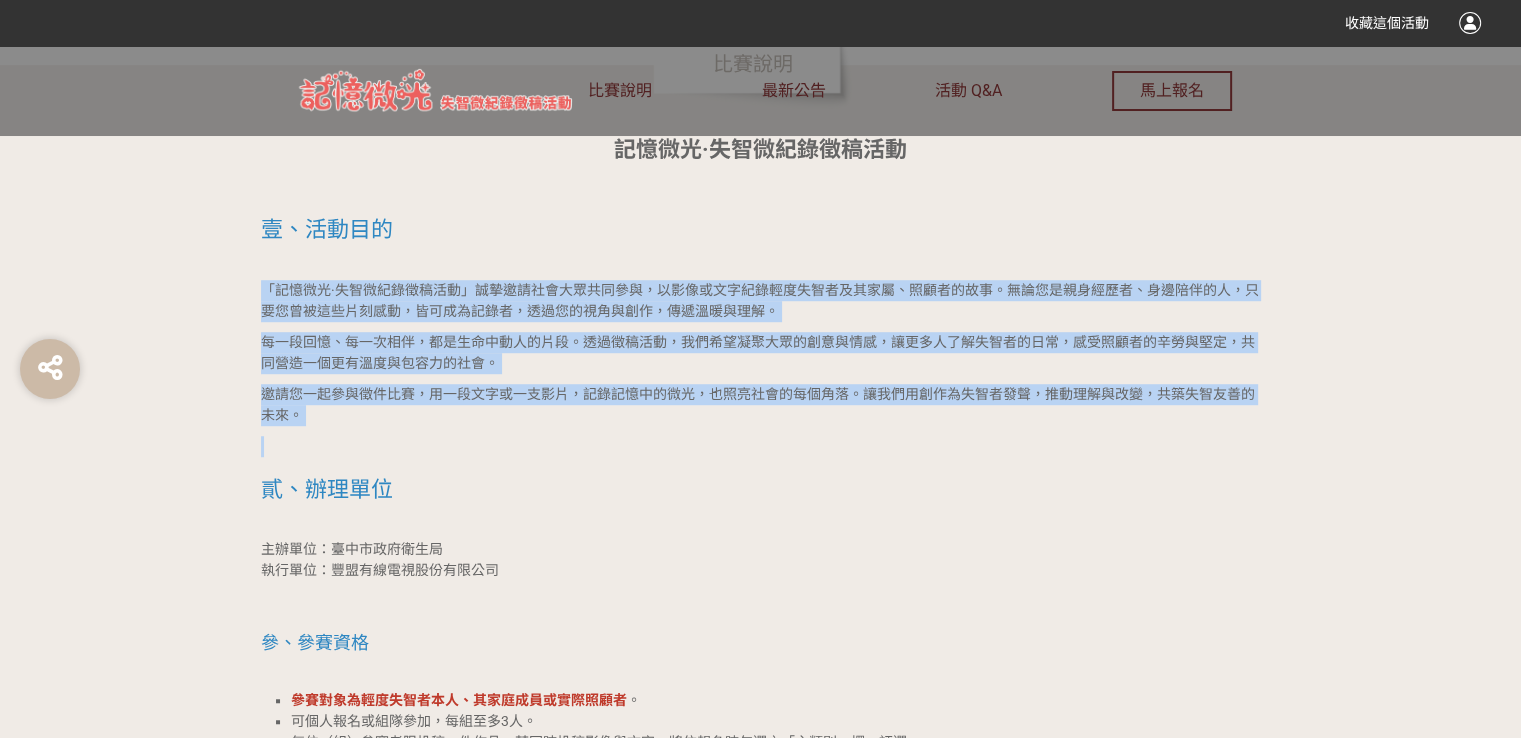 drag, startPoint x: 576, startPoint y: 435, endPoint x: 258, endPoint y: 289, distance: 349.91428 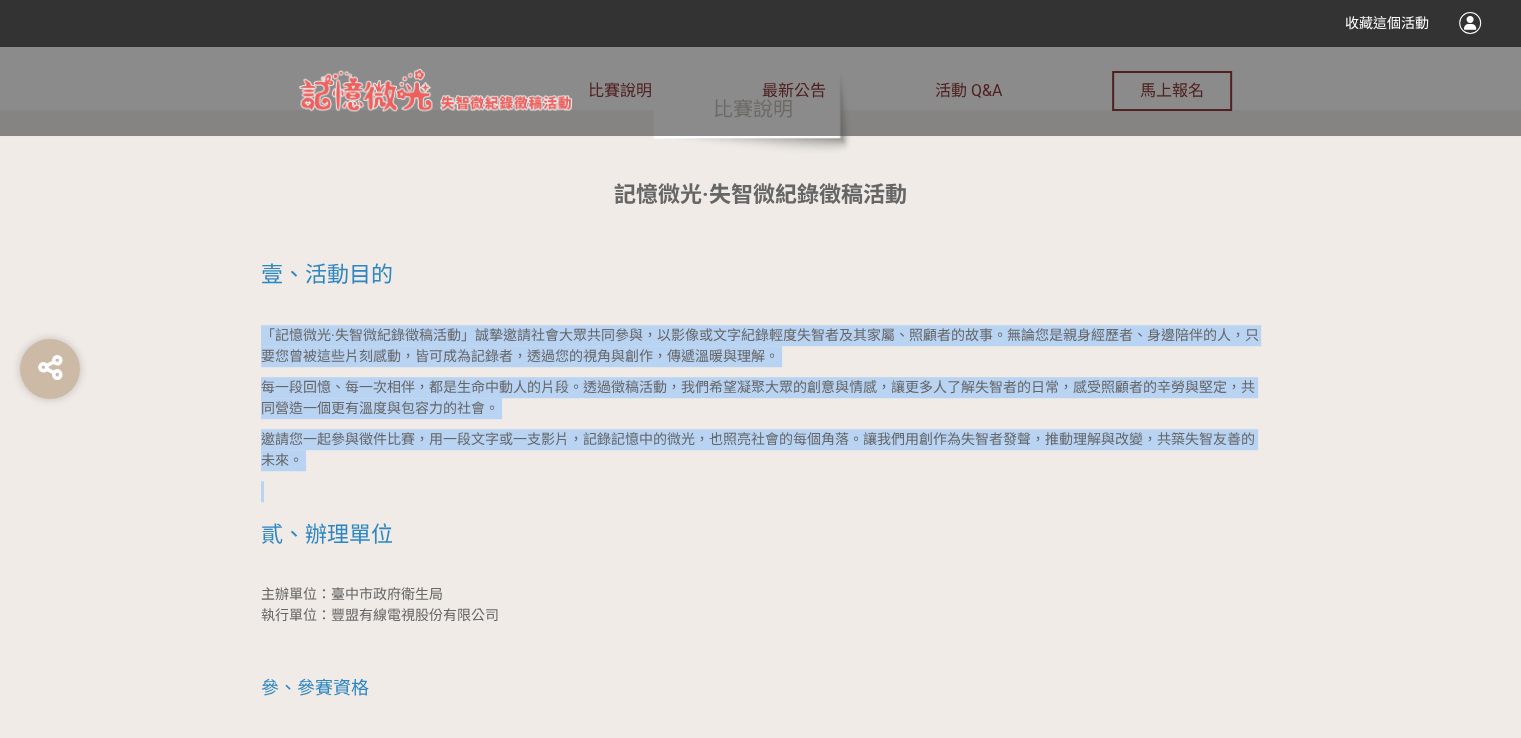scroll, scrollTop: 1666, scrollLeft: 0, axis: vertical 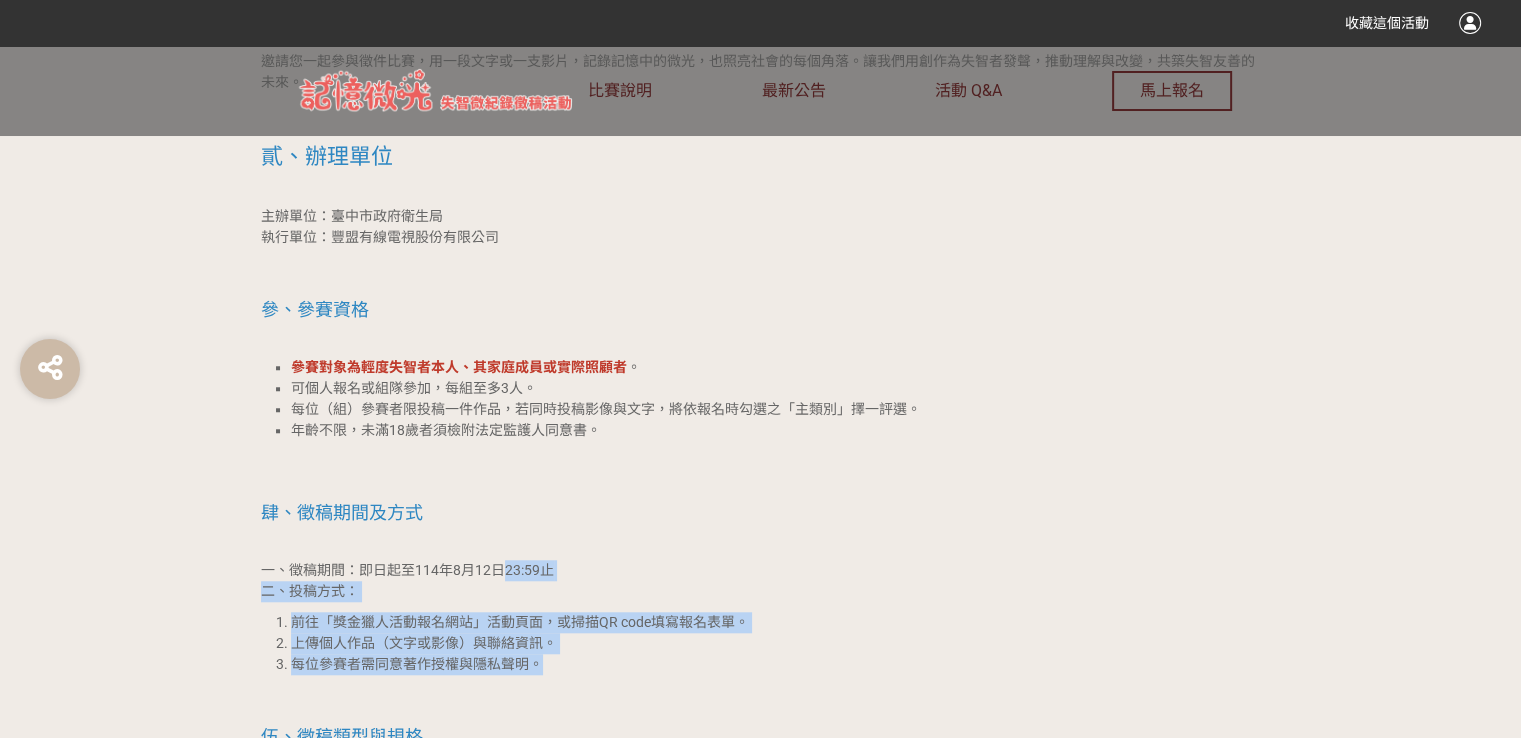 drag, startPoint x: 499, startPoint y: 561, endPoint x: 603, endPoint y: 660, distance: 143.58621 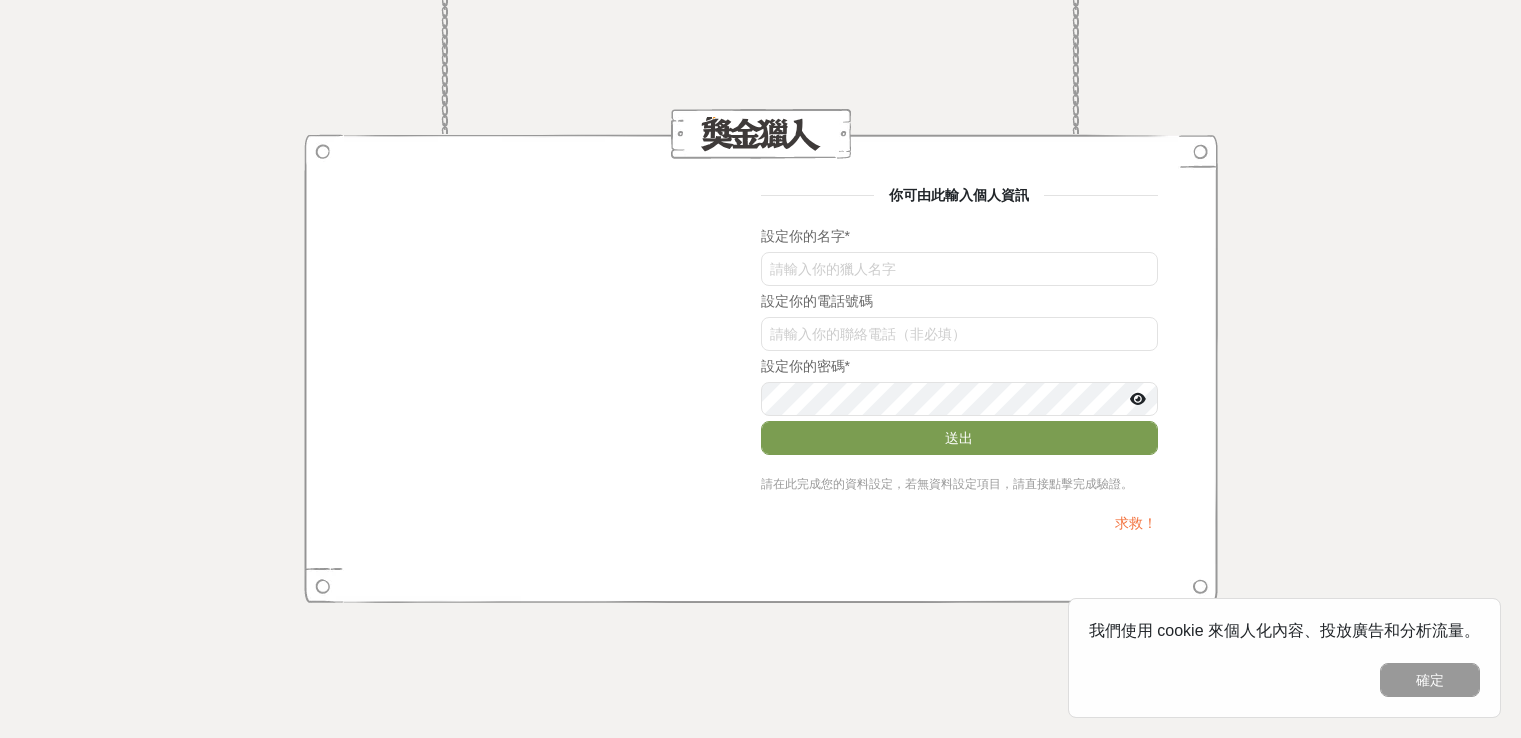 click at bounding box center (959, 269) 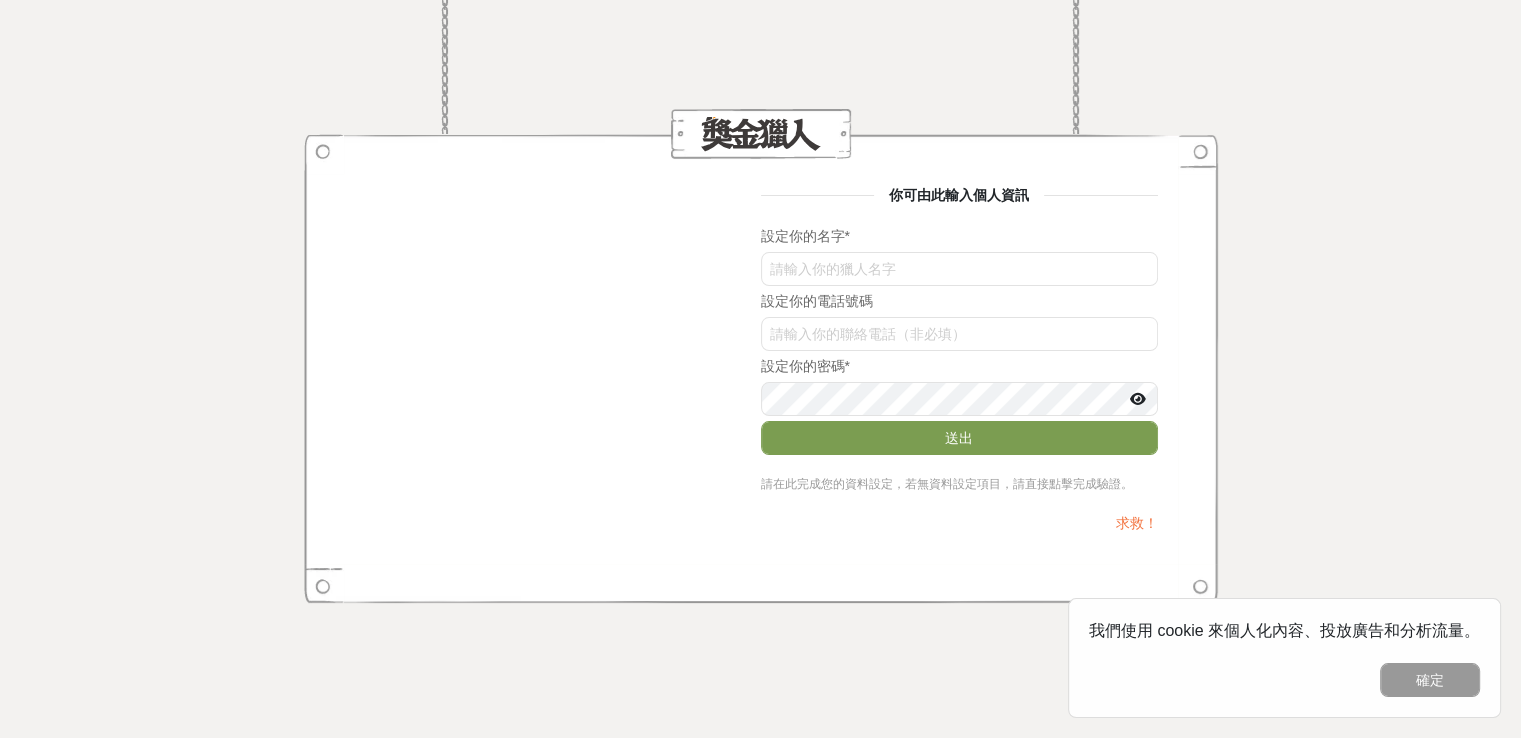 scroll, scrollTop: 0, scrollLeft: 0, axis: both 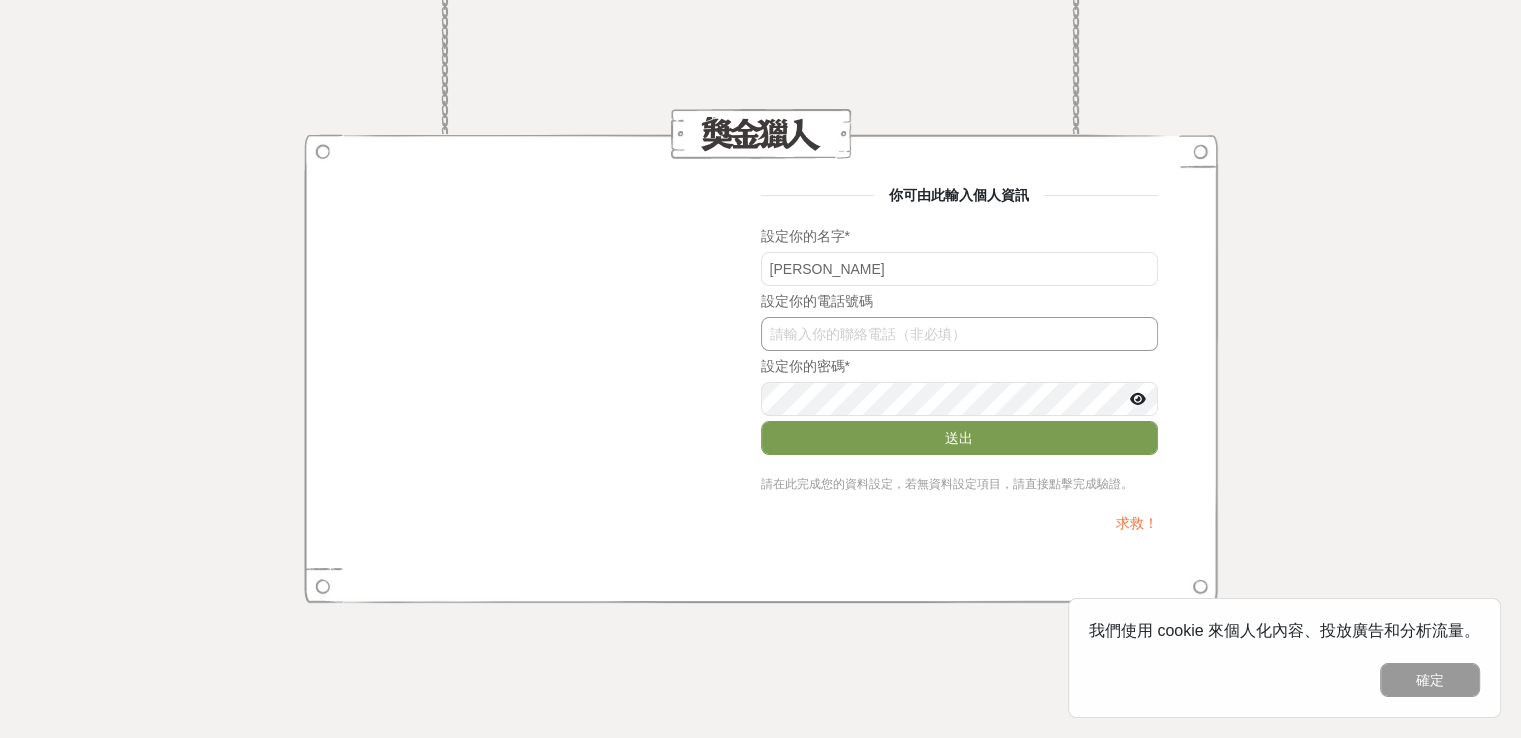type on "[PERSON_NAME]" 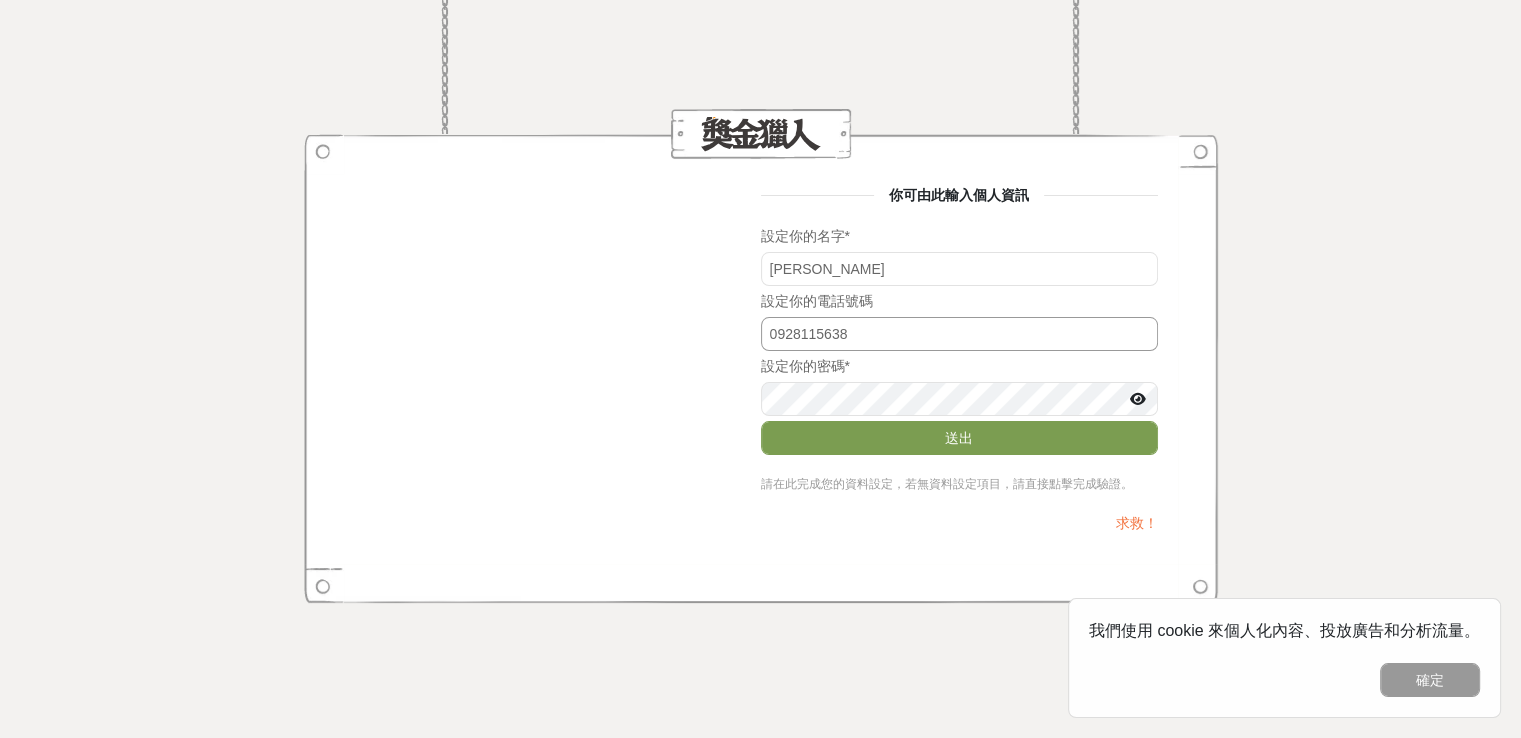 type on "0928115638" 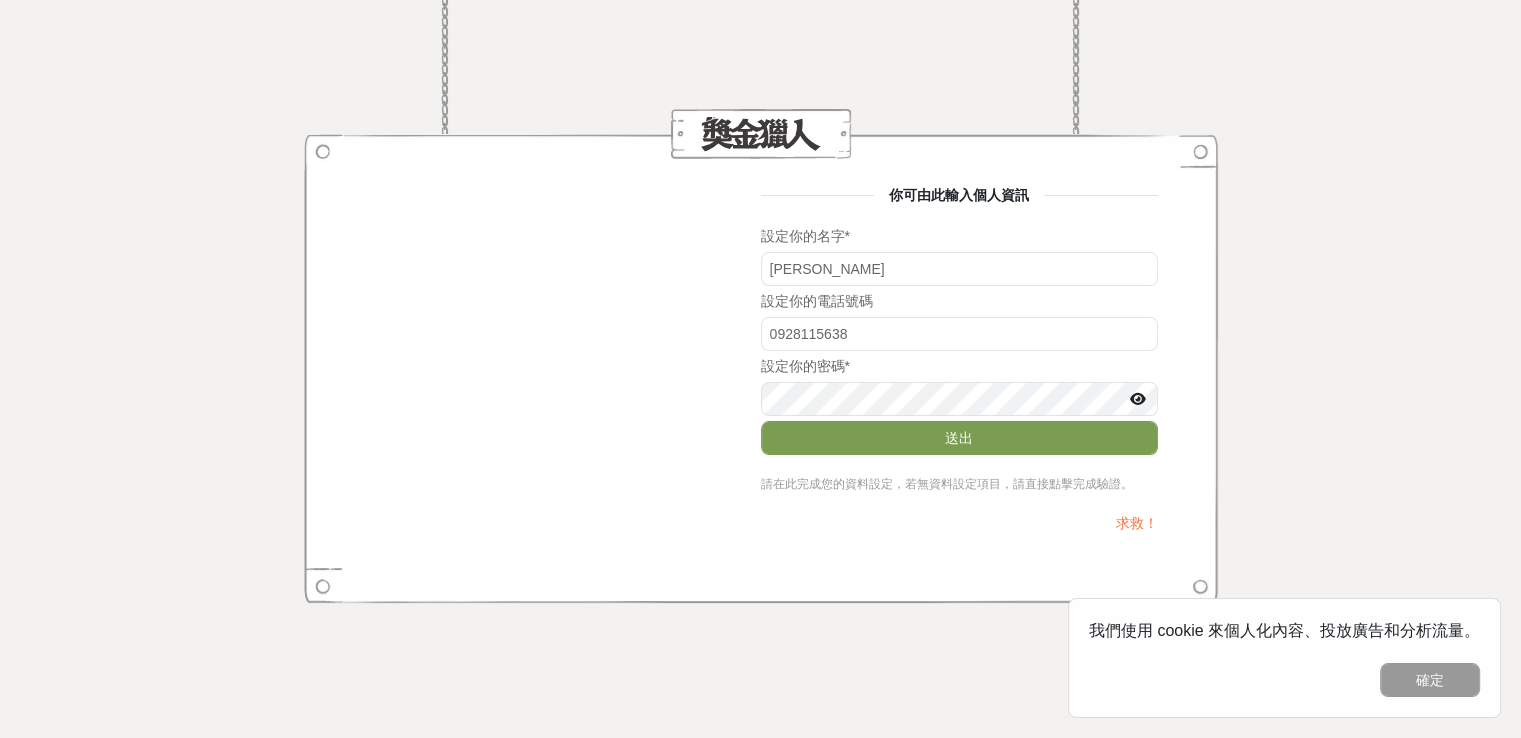 click at bounding box center [1138, 399] 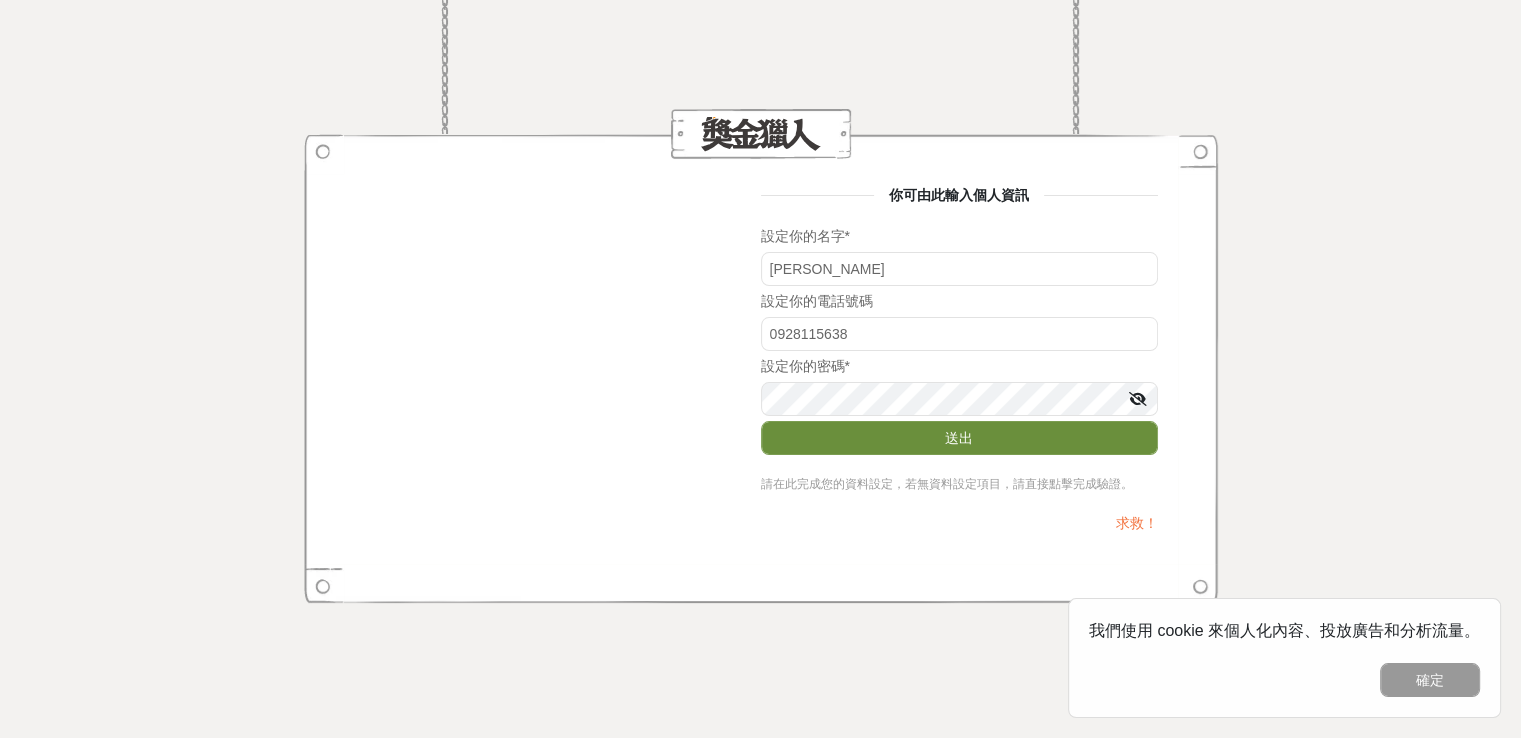 click on "送出" at bounding box center (959, 438) 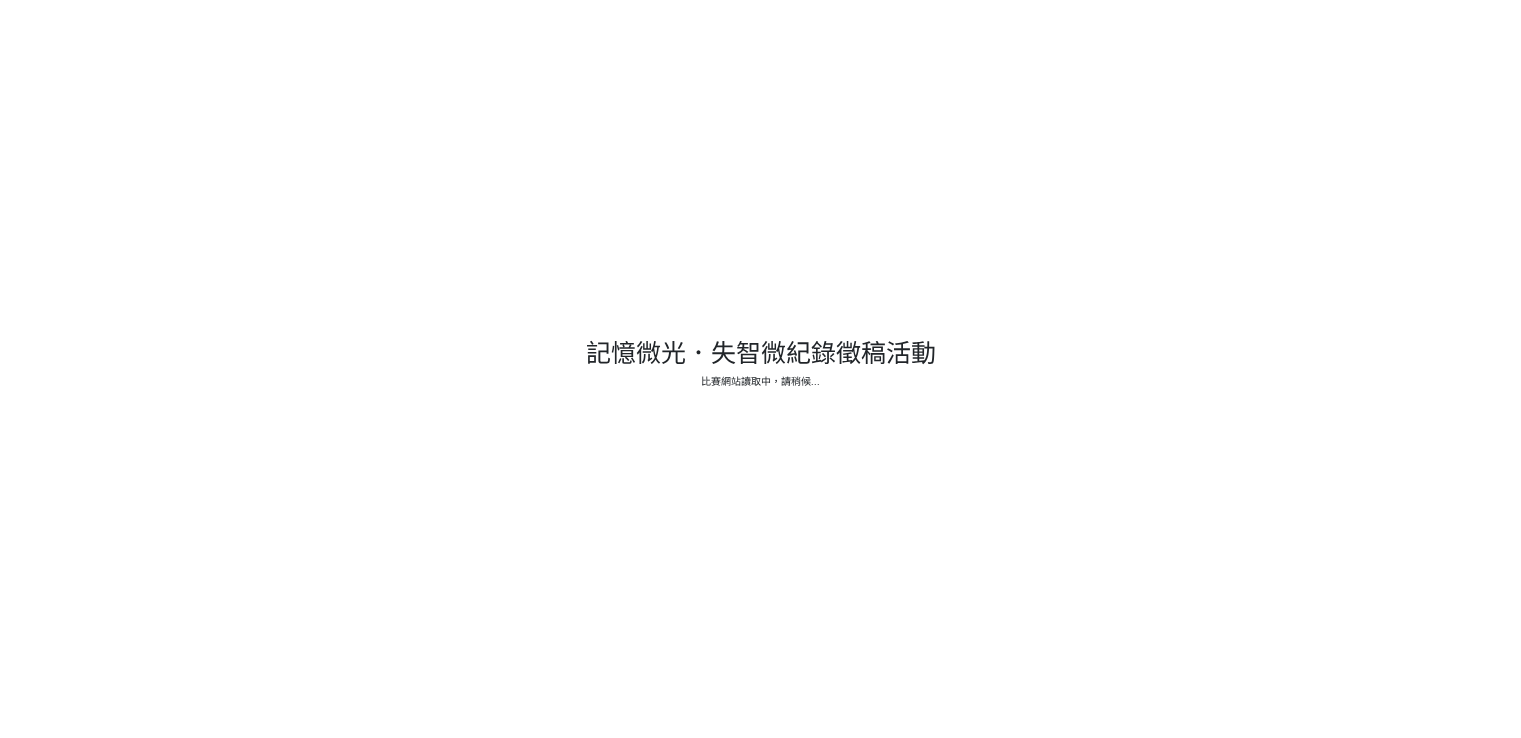 scroll, scrollTop: 0, scrollLeft: 0, axis: both 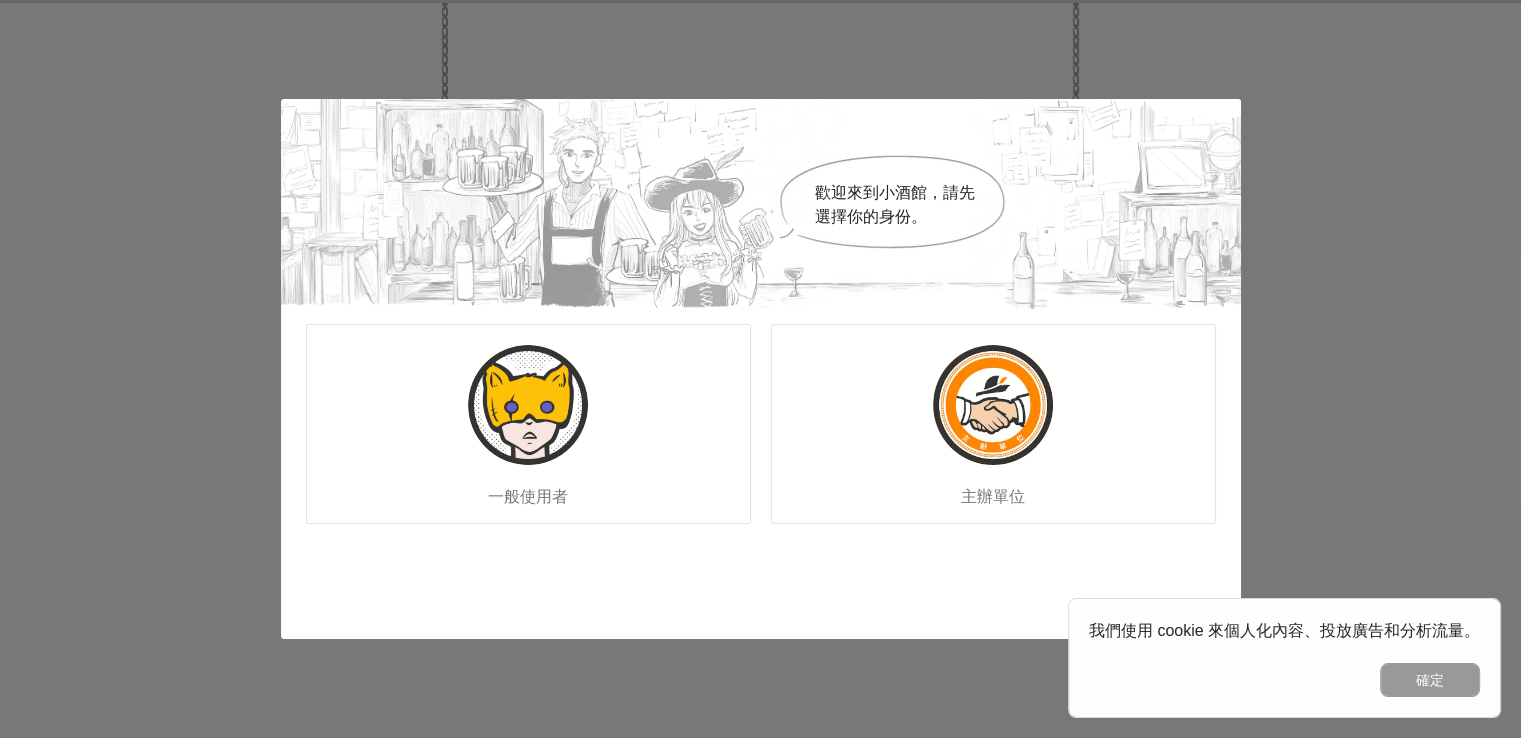 click on "歡迎來到小酒館，請先選擇你的身份。" at bounding box center (761, 204) 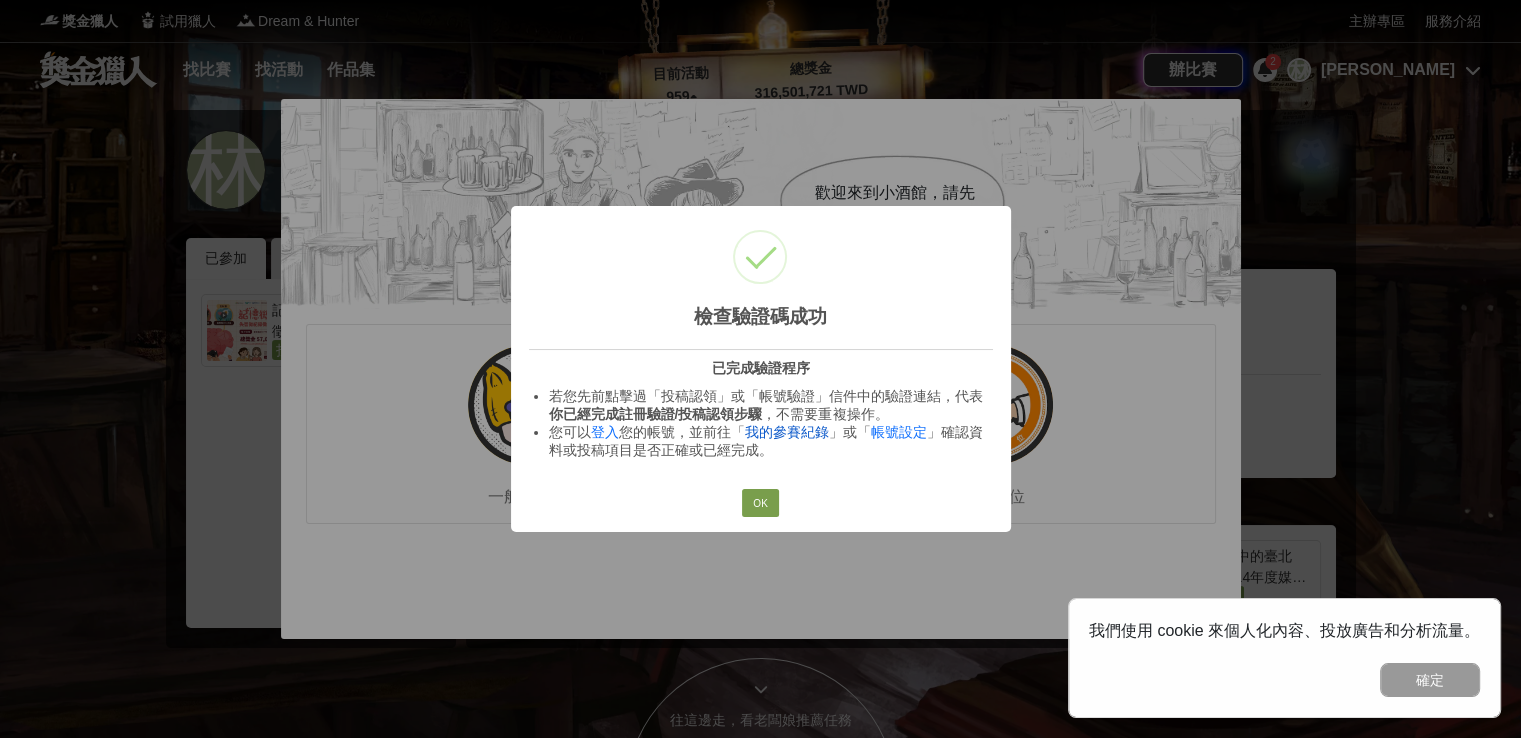 click on "我的參賽紀錄" at bounding box center [787, 432] 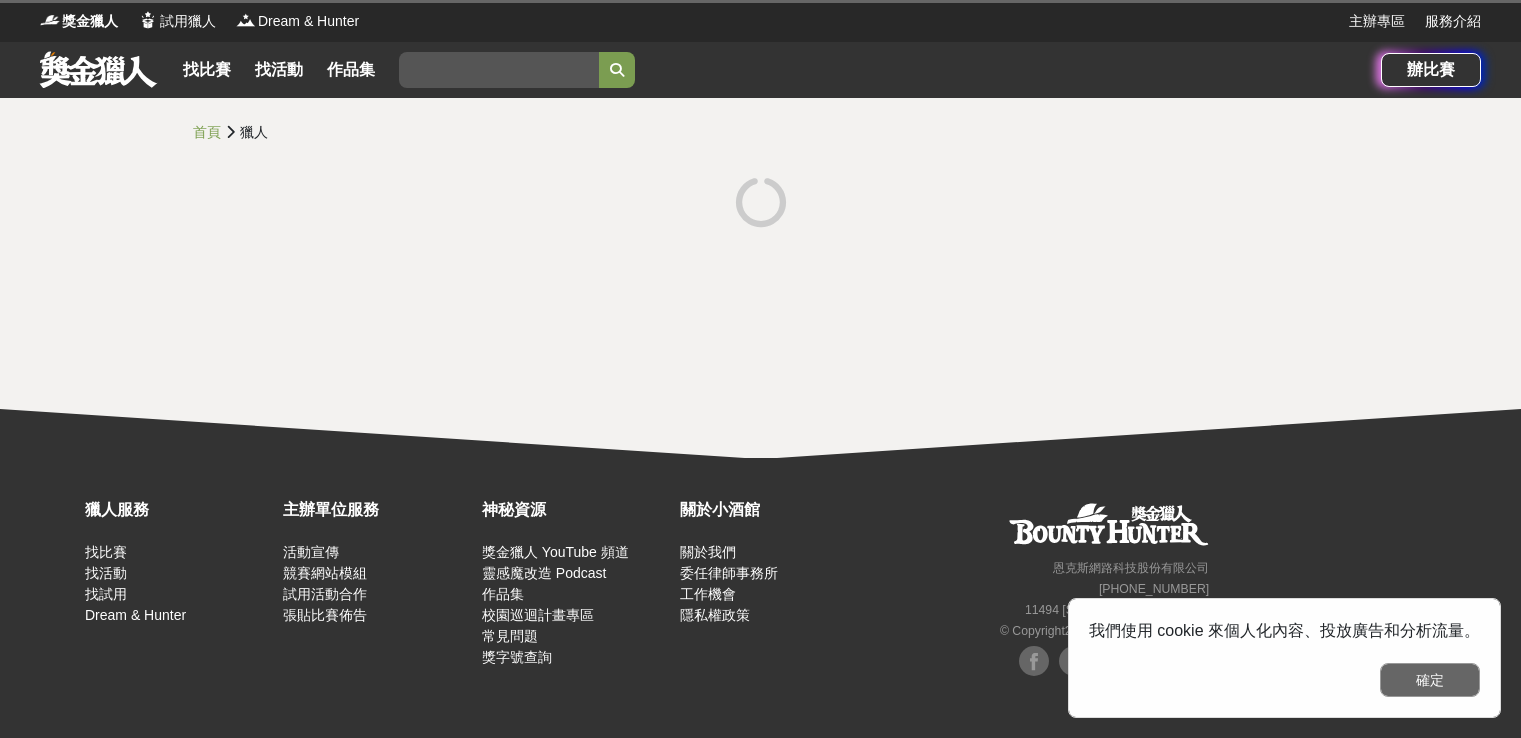 scroll, scrollTop: 0, scrollLeft: 0, axis: both 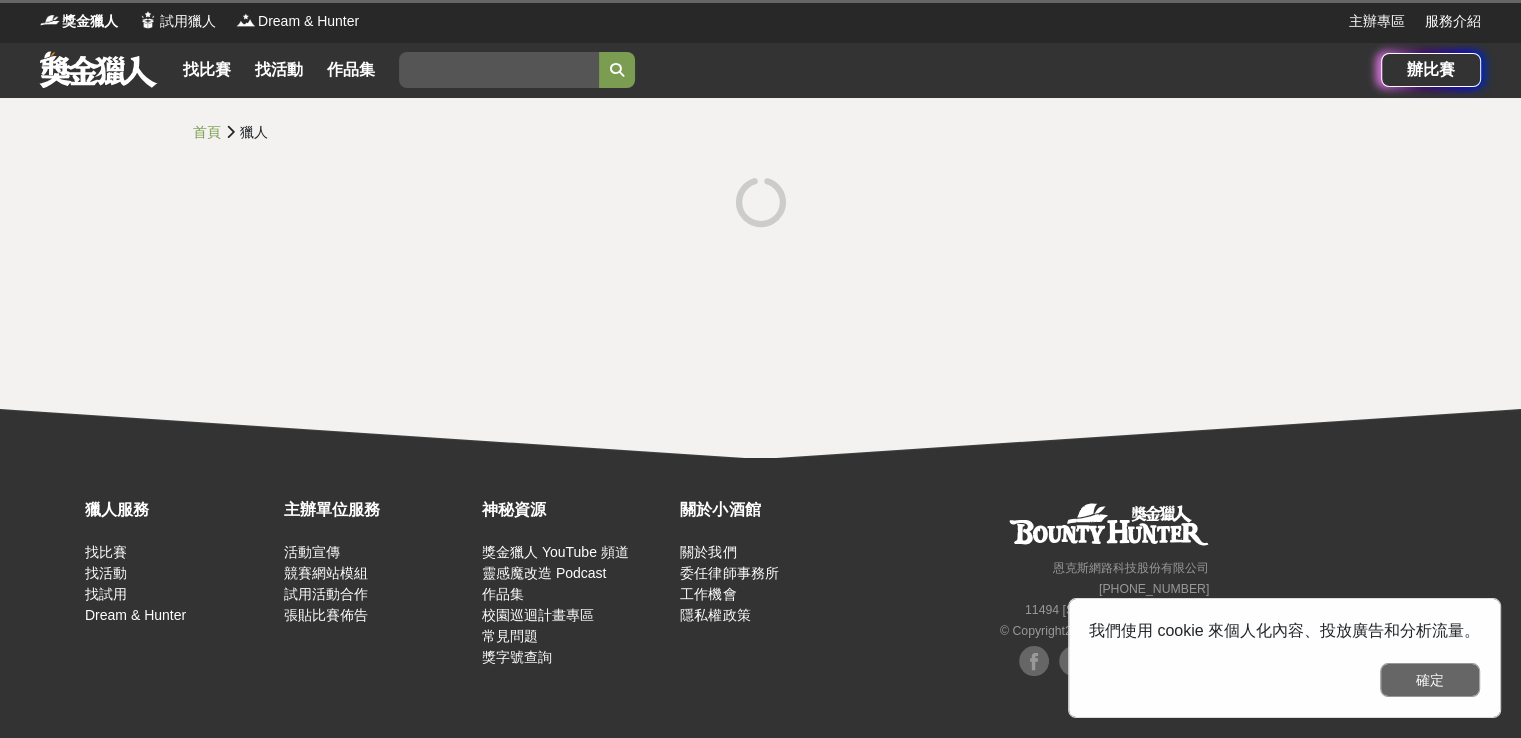 click on "確定" at bounding box center [1430, 680] 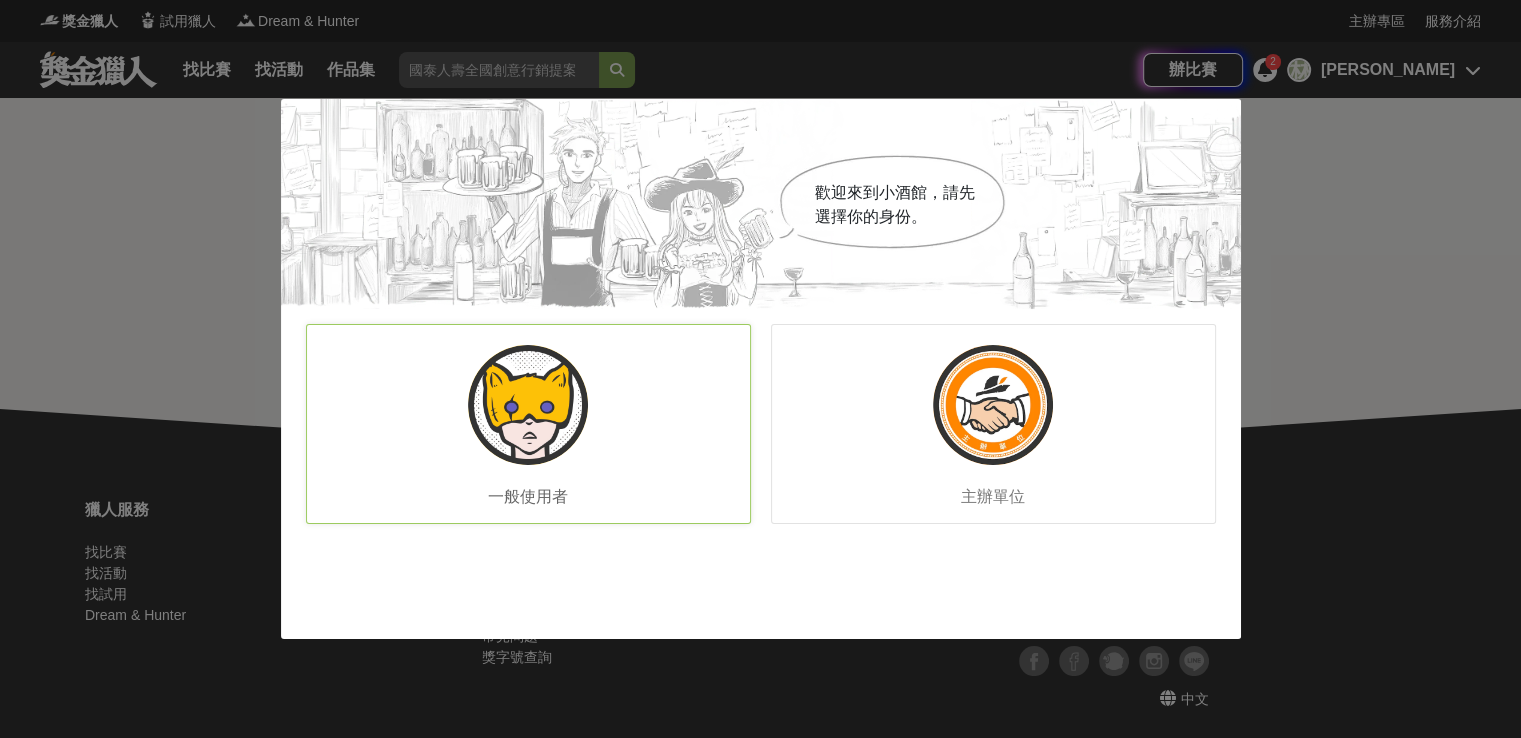 click on "一般使用者" at bounding box center [528, 424] 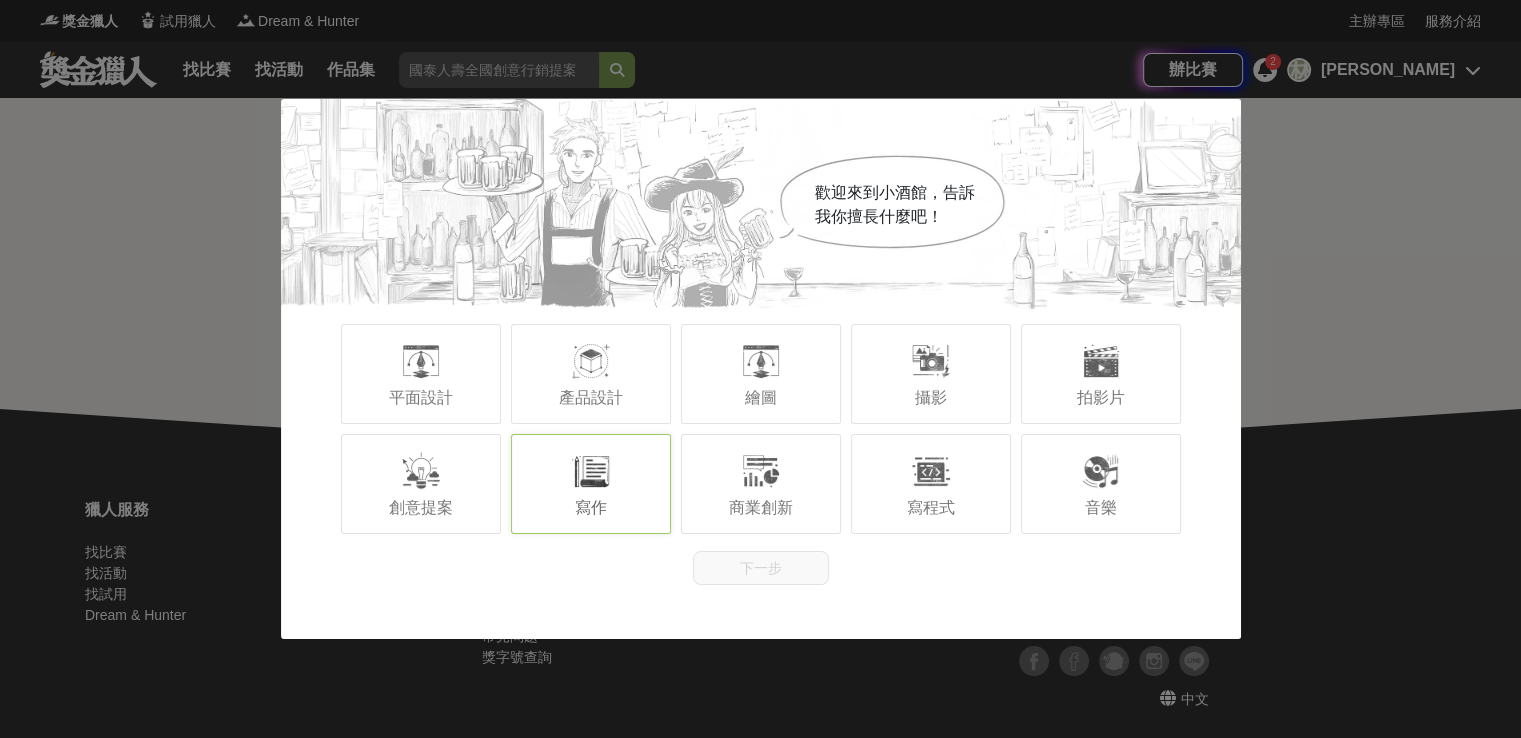 click on "寫作" at bounding box center [591, 484] 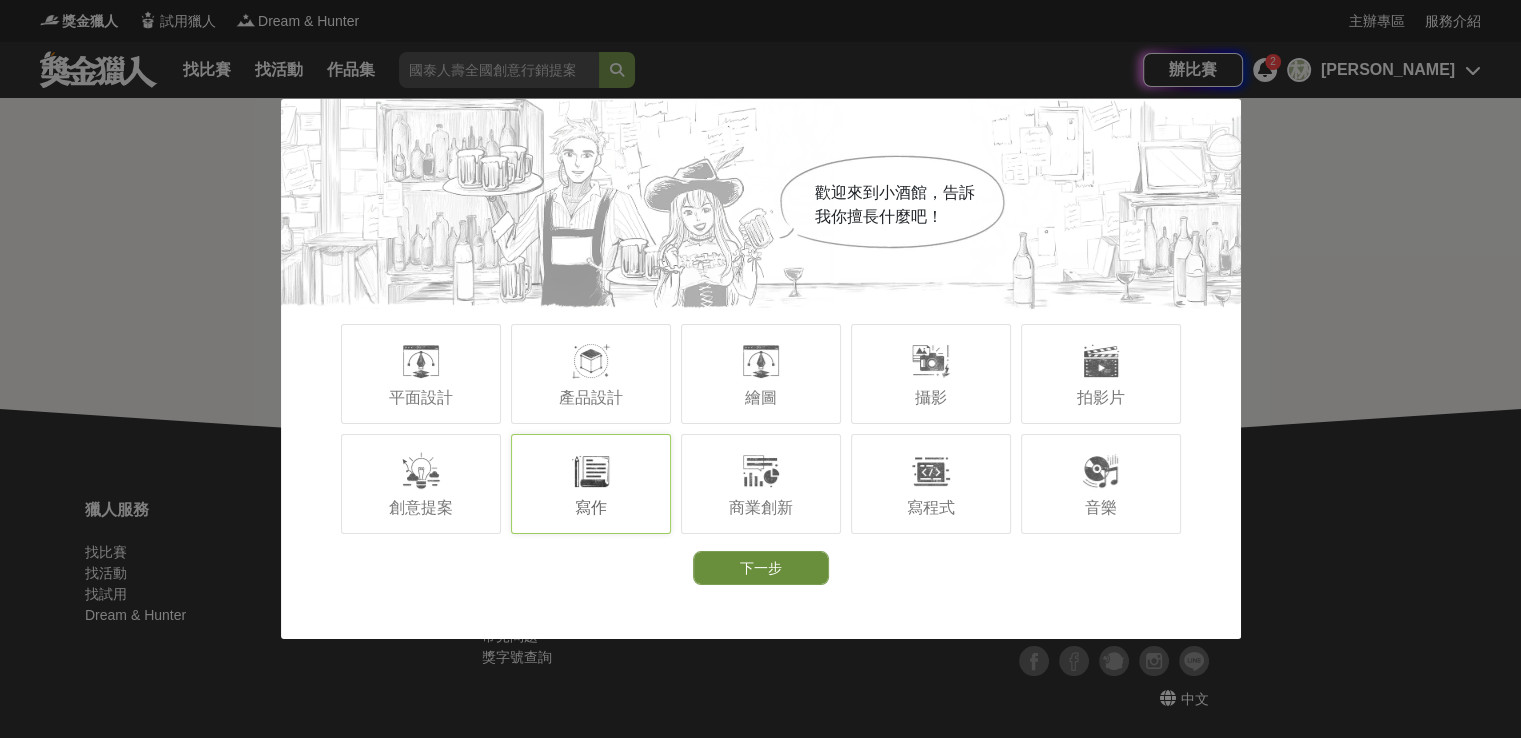 click on "下一步" at bounding box center (761, 568) 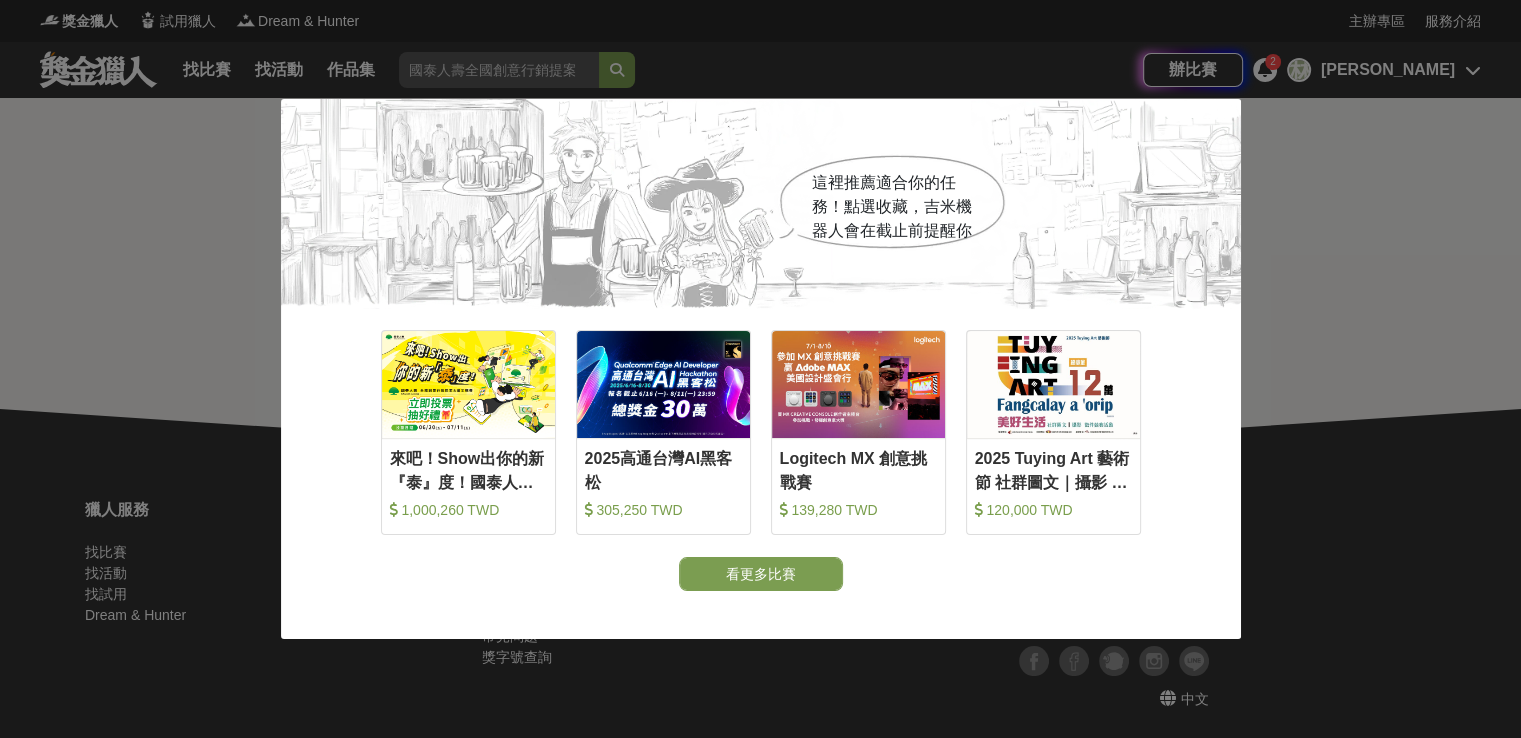 click on "這裡推薦適合你的任務！點選收藏，吉米機器人會在截止前提醒你   收藏 來吧！Show出你的新『泰』度！國泰人壽全國創意行銷提案&圖文競賽   1,000,260 TWD   收藏 2025高通台灣AI黑客松   305,250 TWD   收藏 Logitech MX 創意挑戰賽   139,280 TWD   收藏 2025 Tuying Art 藝術節 社群圖文｜攝影 徵件競賽活動   120,000 TWD 看更多比賽" at bounding box center (760, 369) 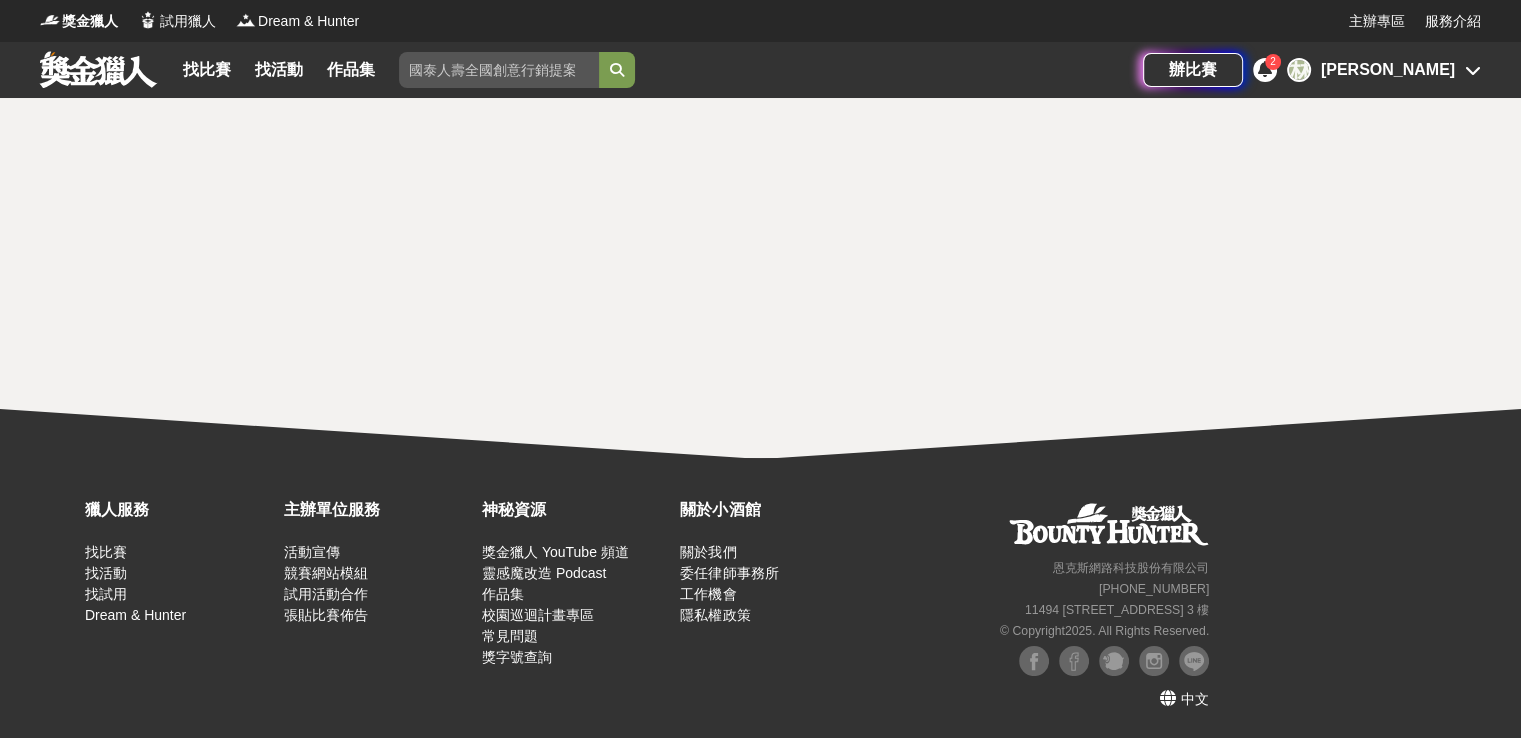 click on "[PERSON_NAME]" at bounding box center (1388, 70) 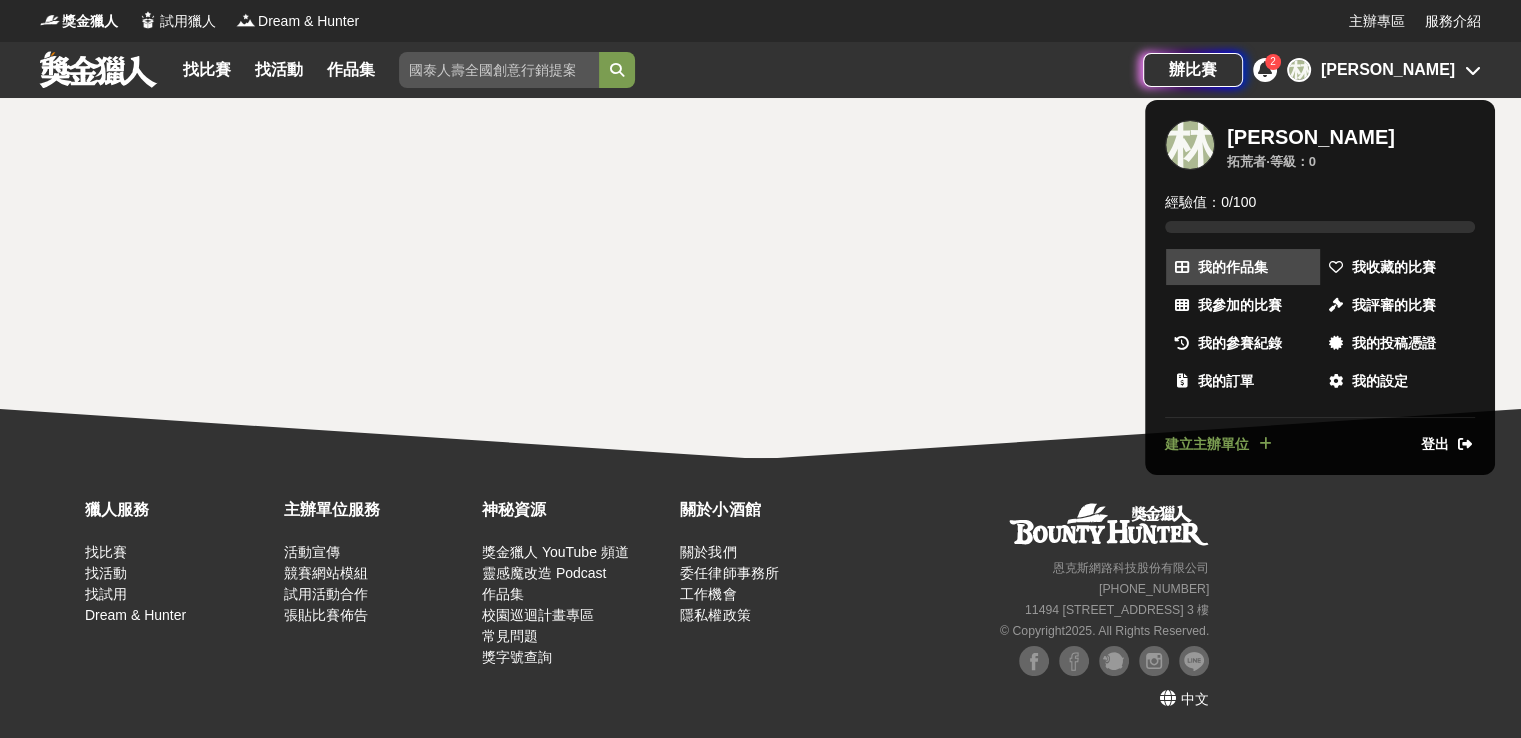 click on "我的作品集" at bounding box center (1243, 267) 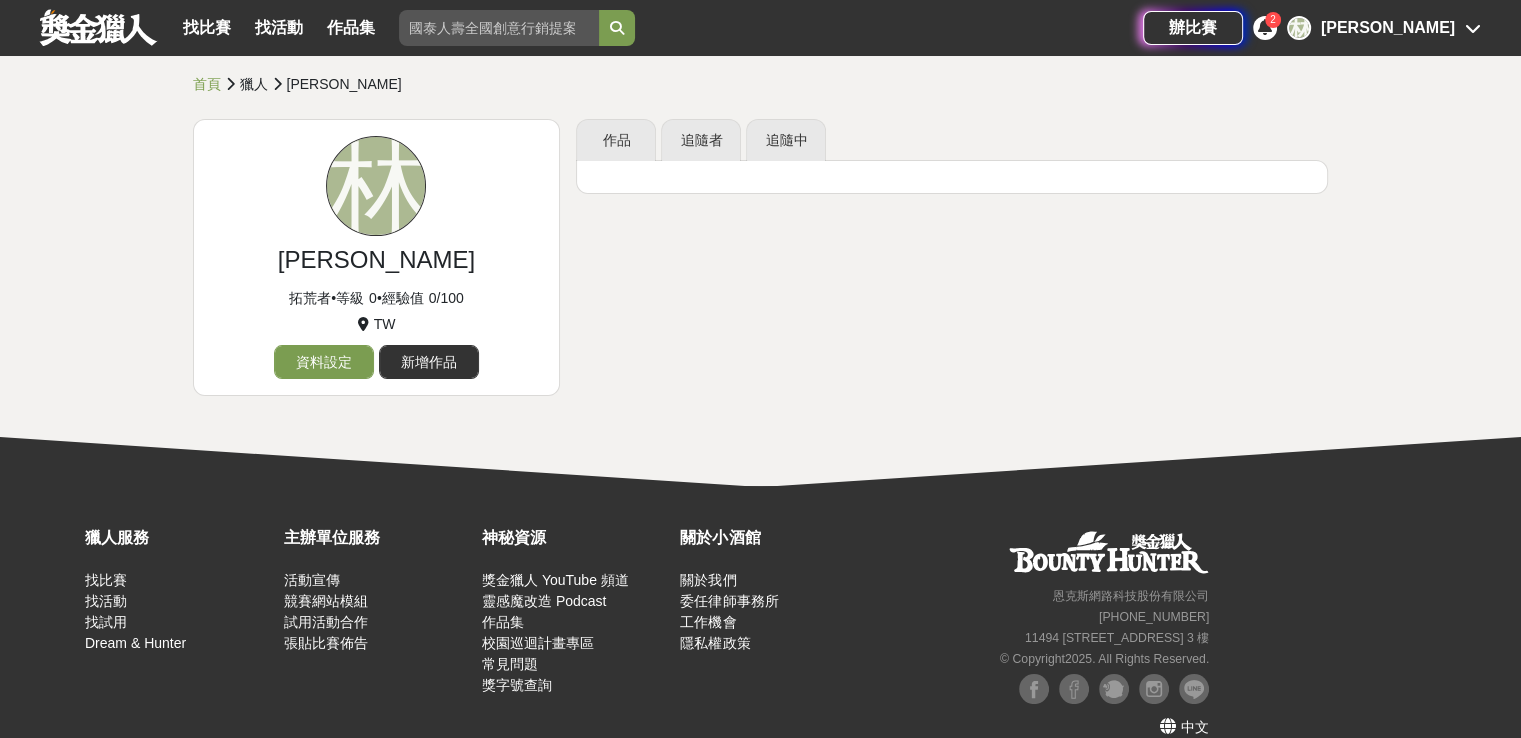 scroll, scrollTop: 0, scrollLeft: 0, axis: both 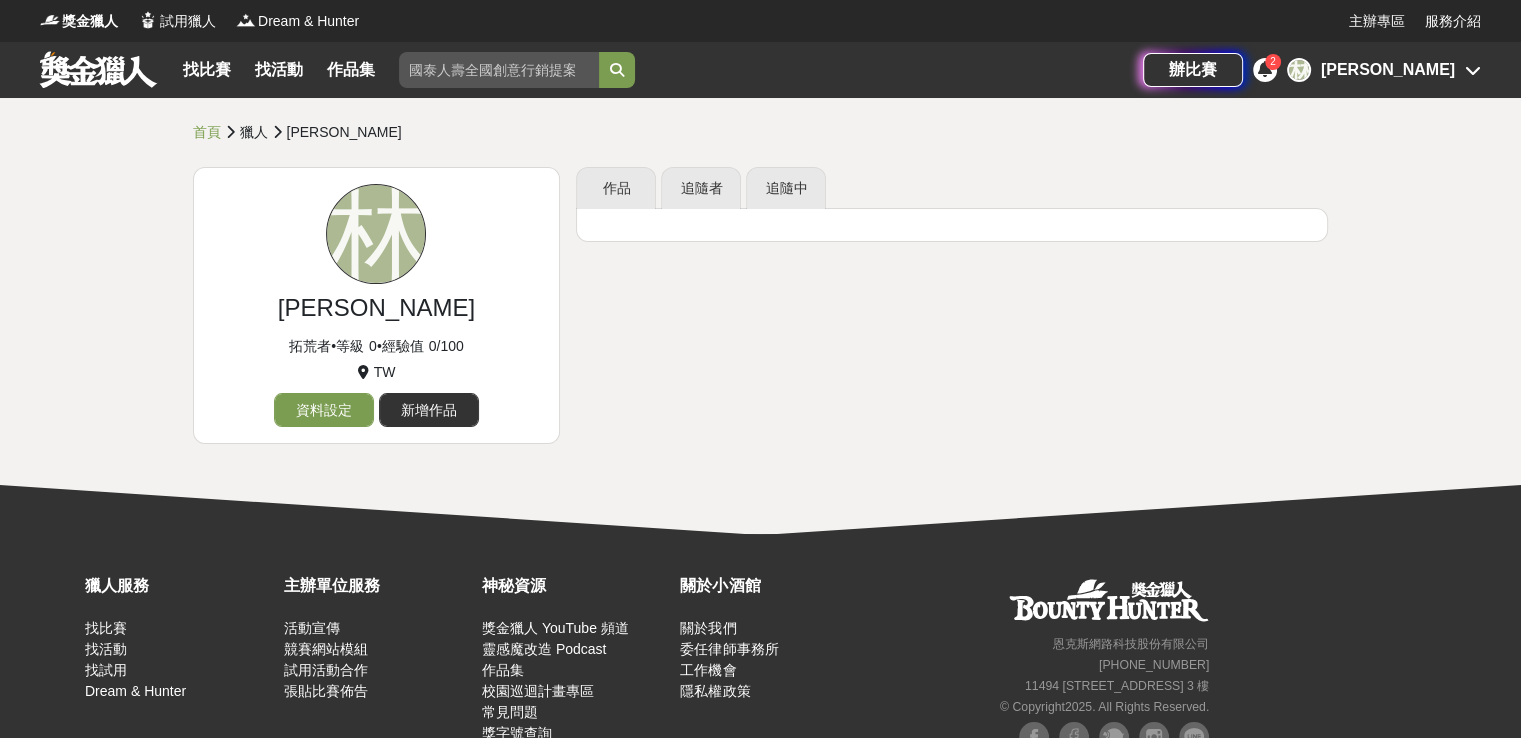 click on "[PERSON_NAME]" at bounding box center (1388, 70) 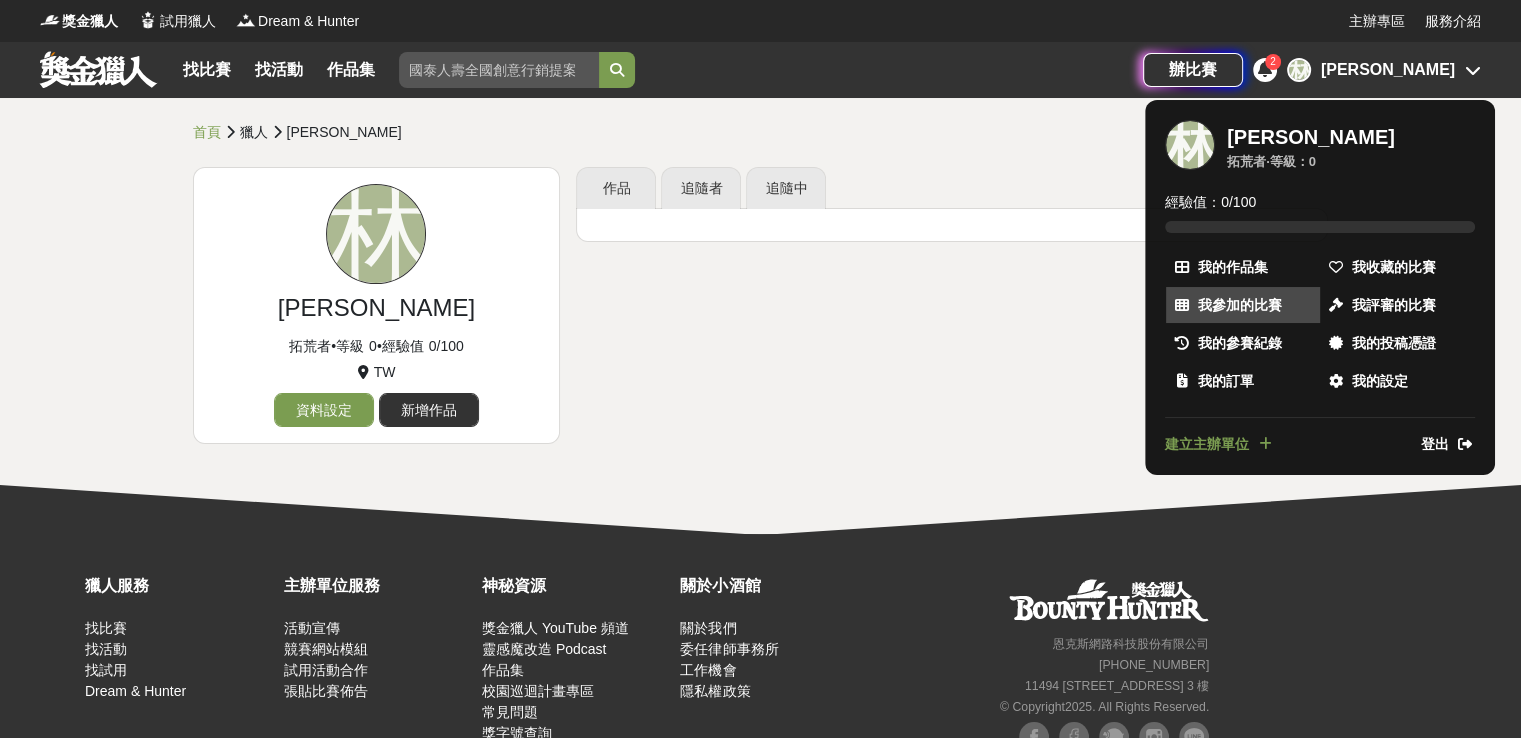 click on "我參加的比賽" at bounding box center [1243, 305] 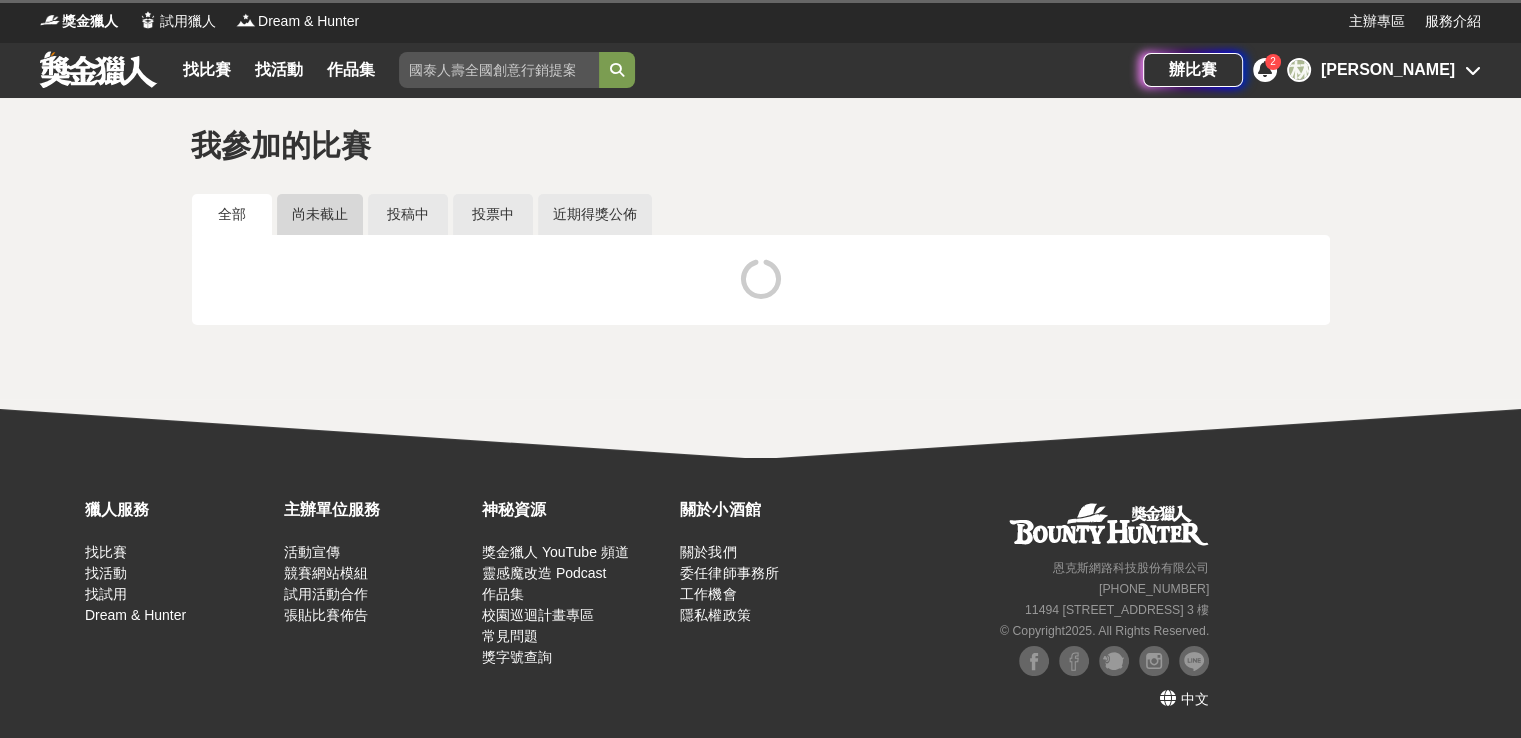 click on "尚未截止" at bounding box center [320, 214] 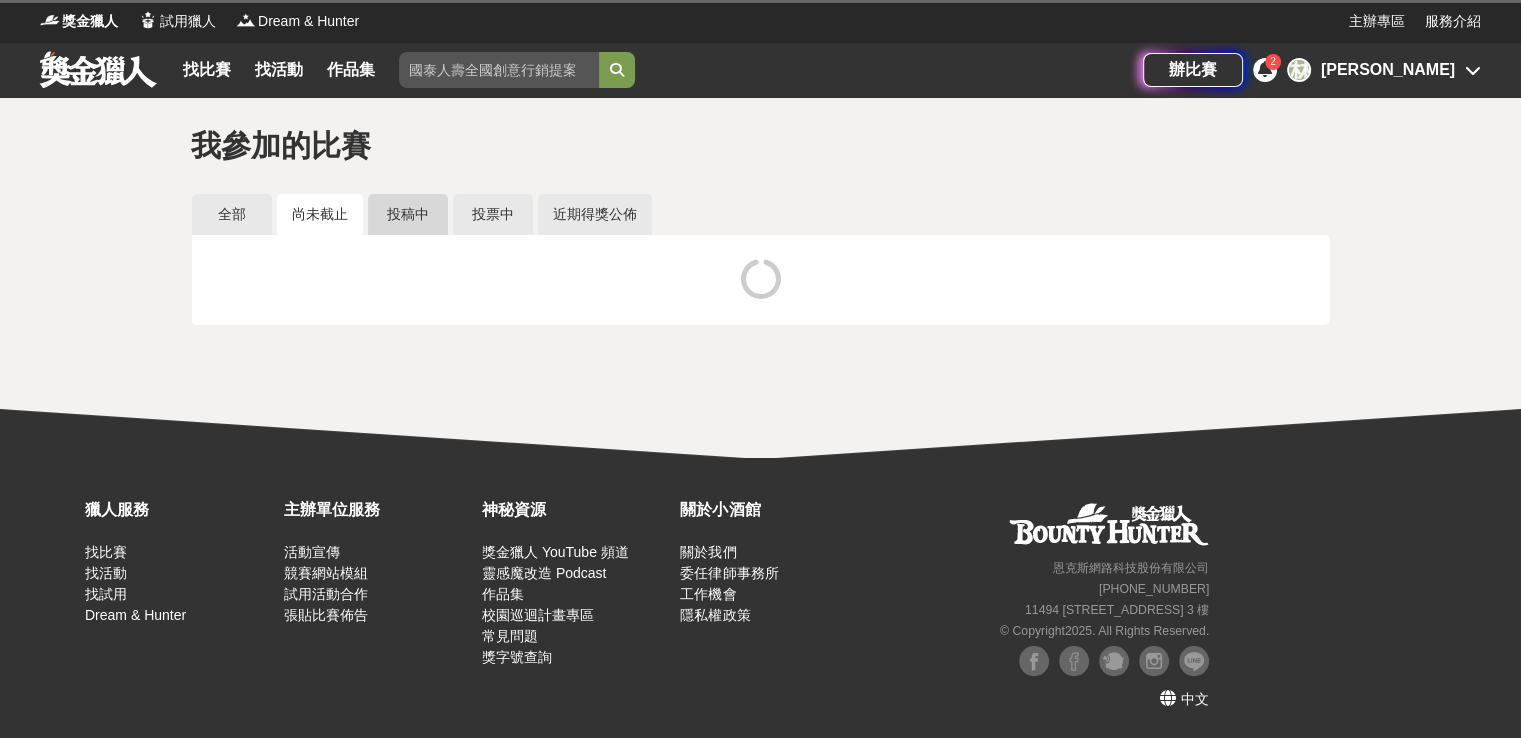 click on "投稿中" at bounding box center [408, 214] 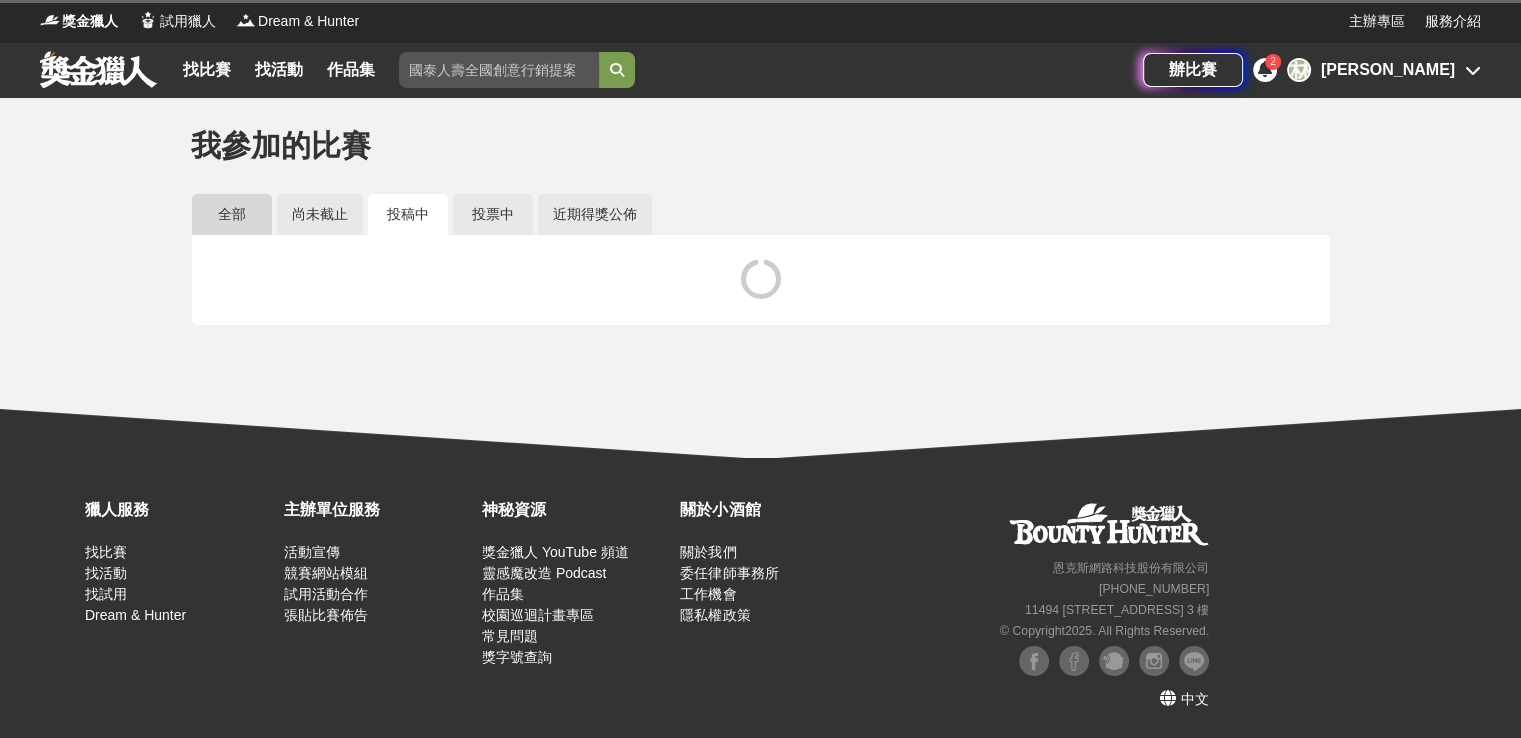 click on "全部" at bounding box center (232, 214) 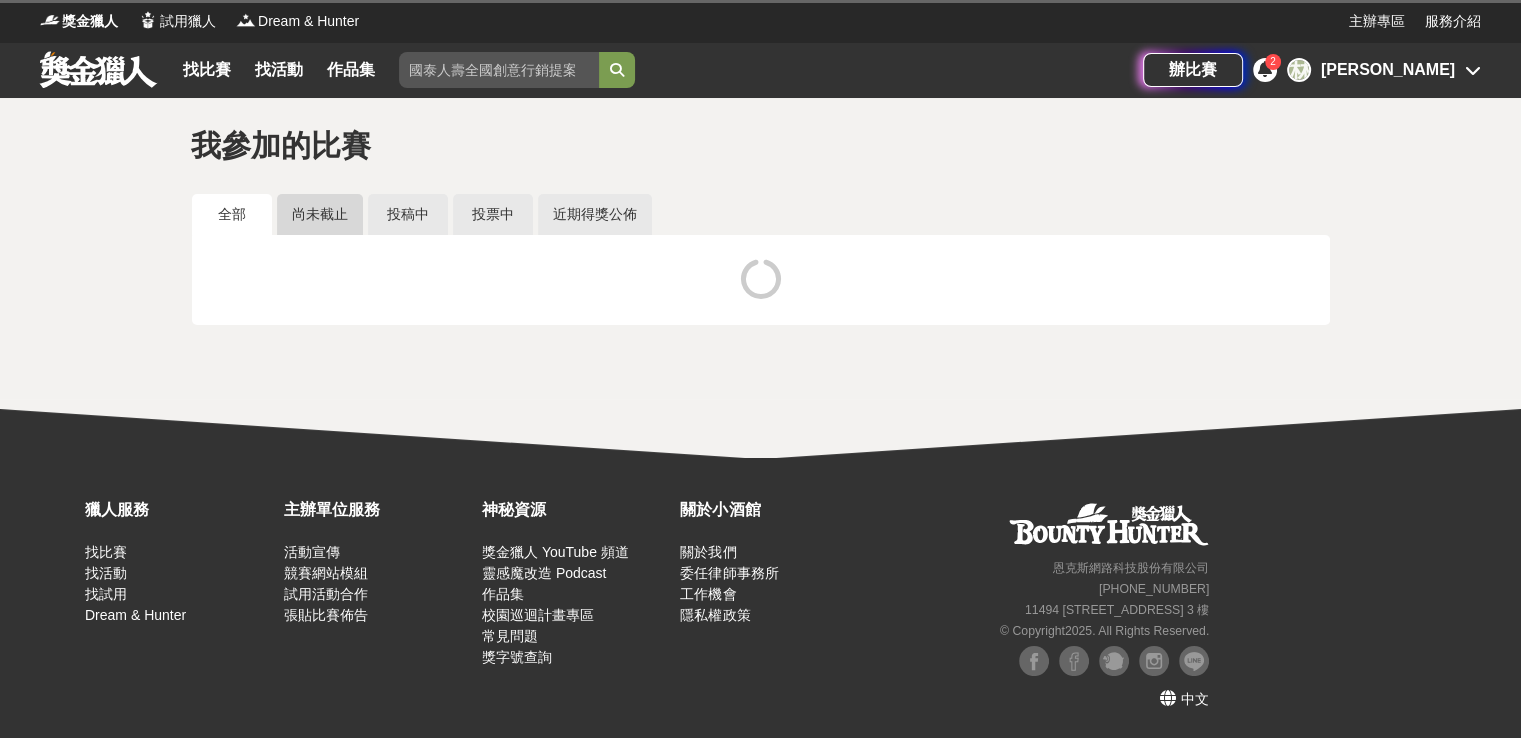 click on "尚未截止" at bounding box center (320, 214) 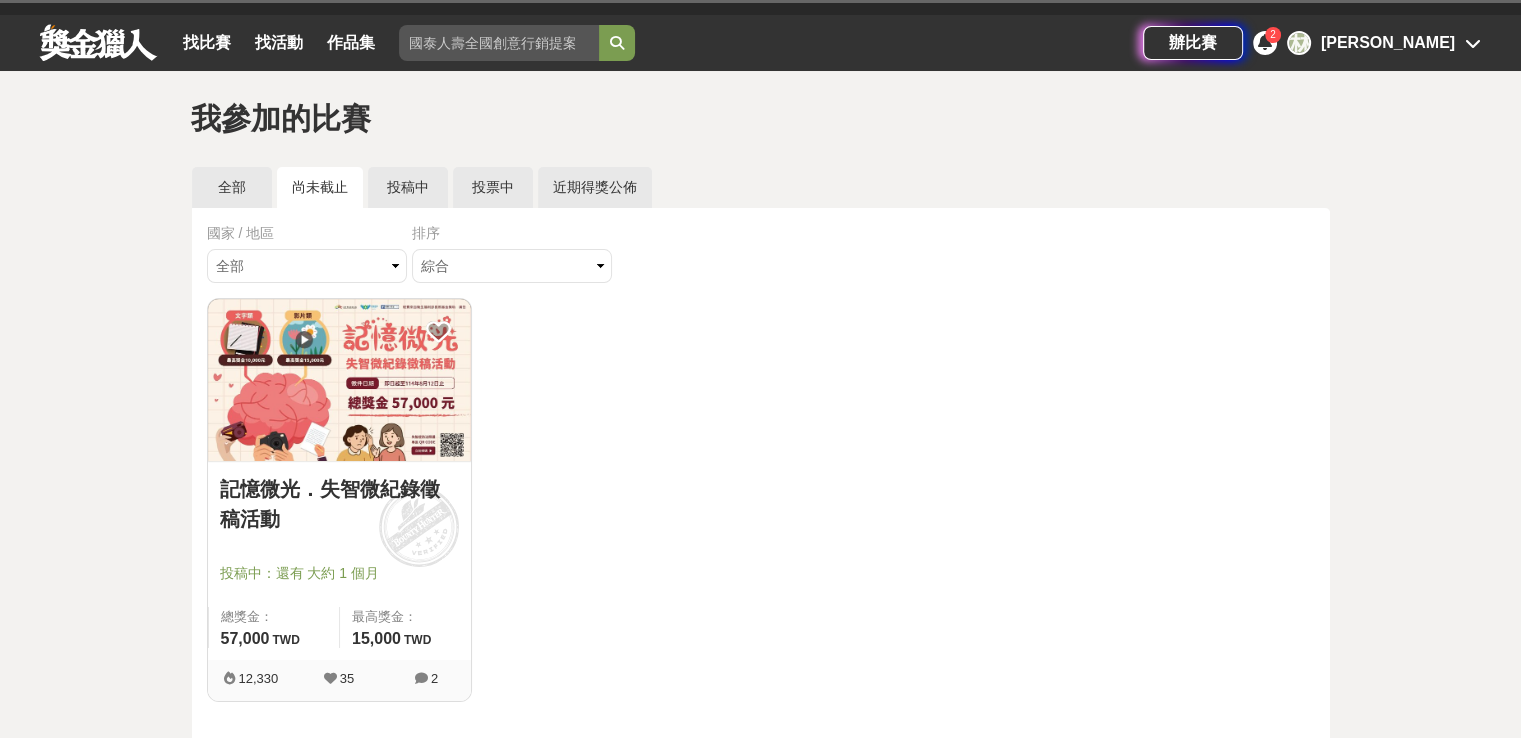 scroll, scrollTop: 0, scrollLeft: 0, axis: both 